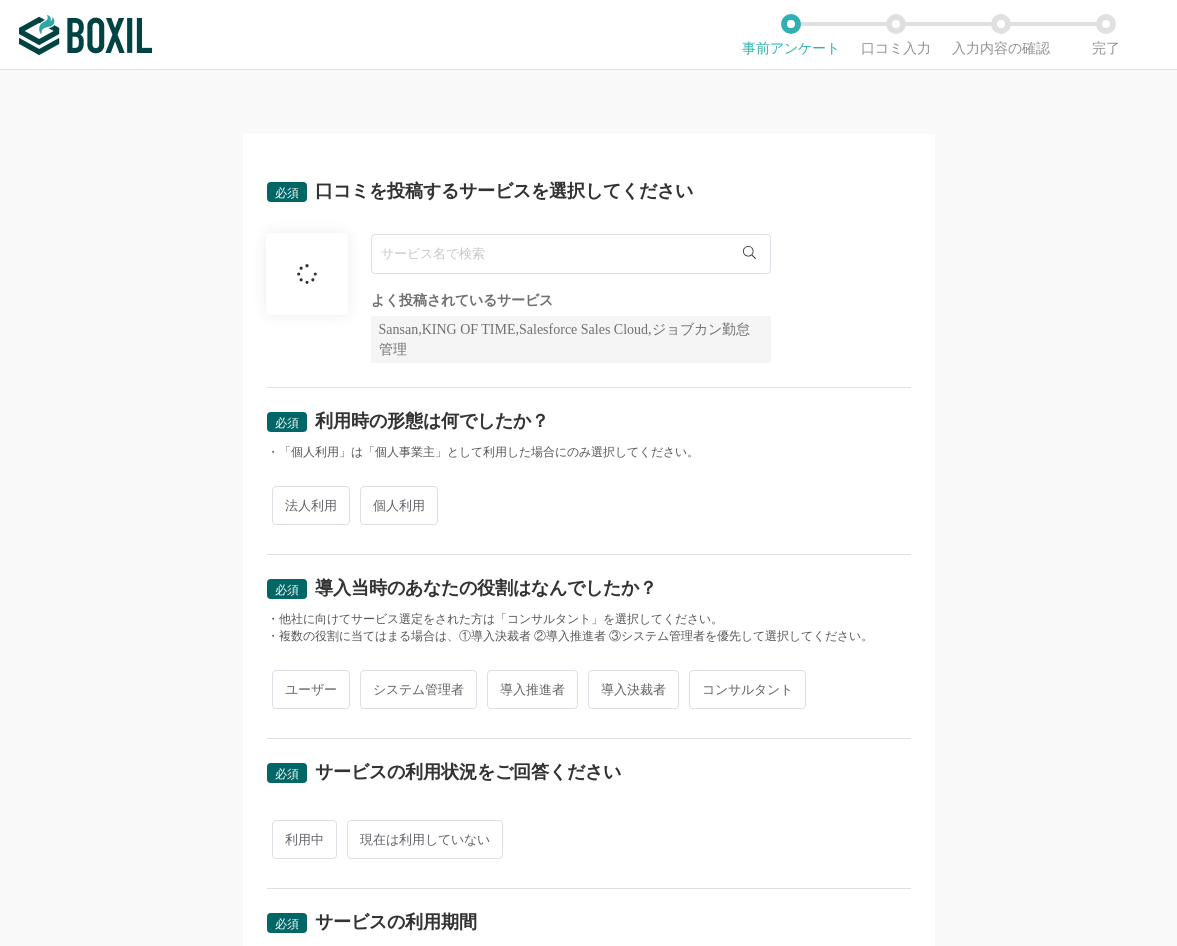 scroll, scrollTop: 0, scrollLeft: 0, axis: both 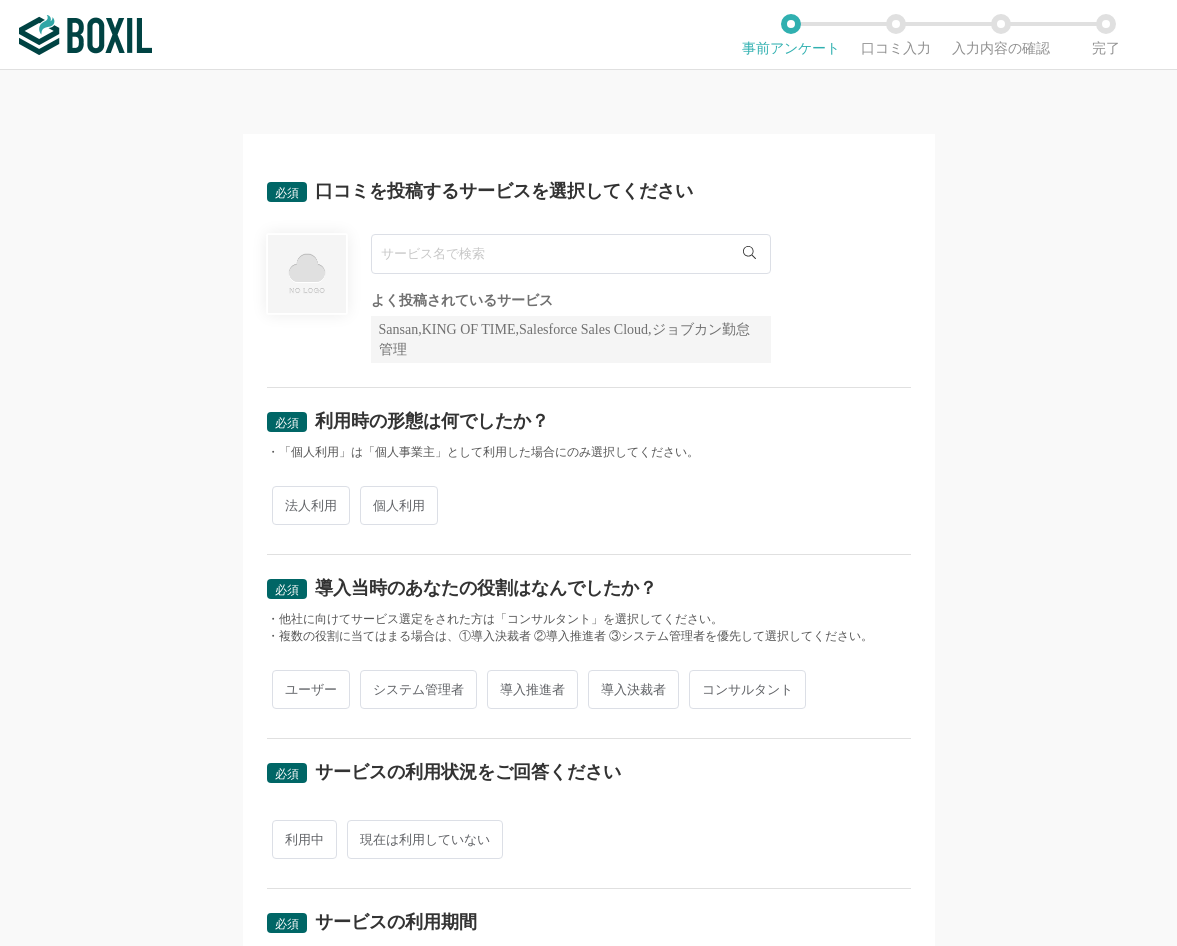 click at bounding box center [571, 254] 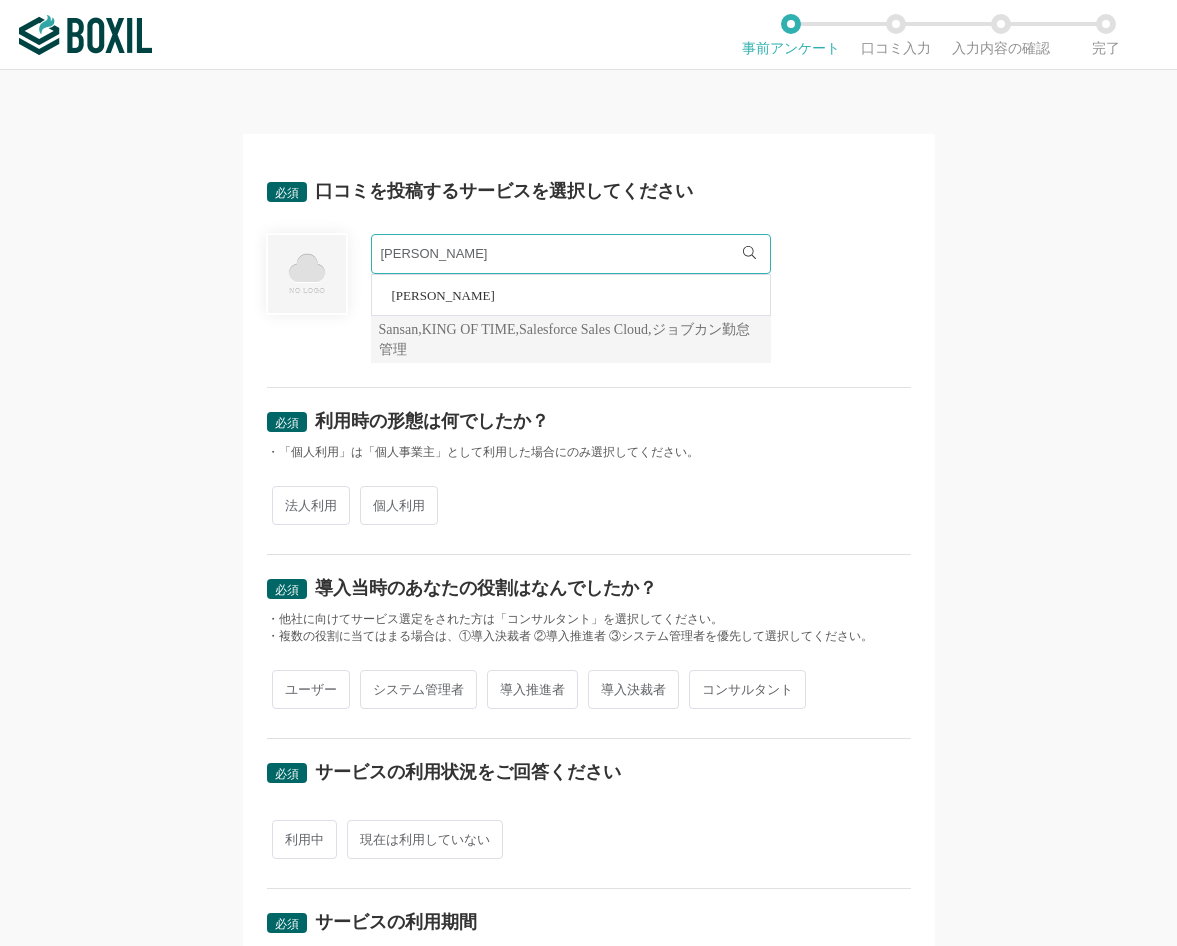 type on "[PERSON_NAME]" 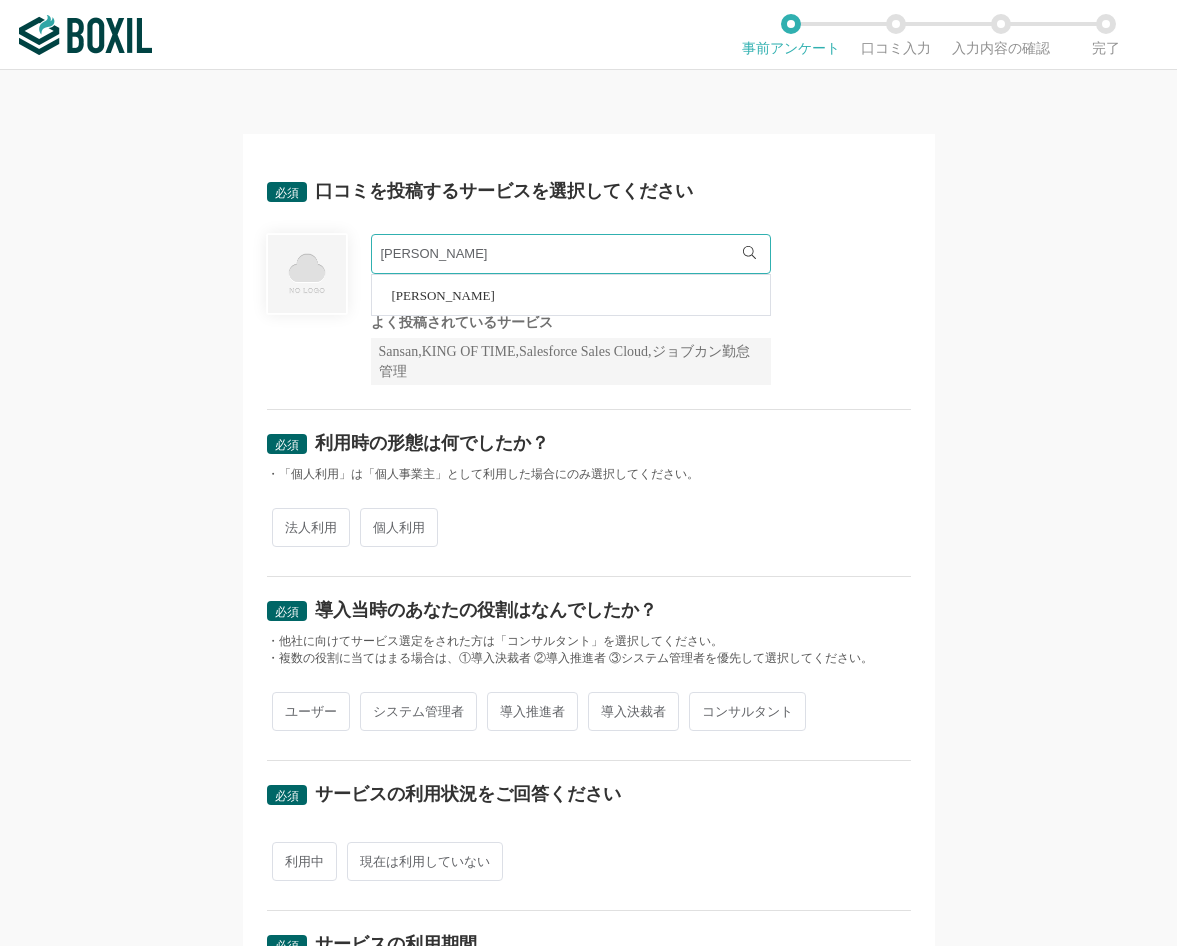 click on "[PERSON_NAME]" at bounding box center [443, 295] 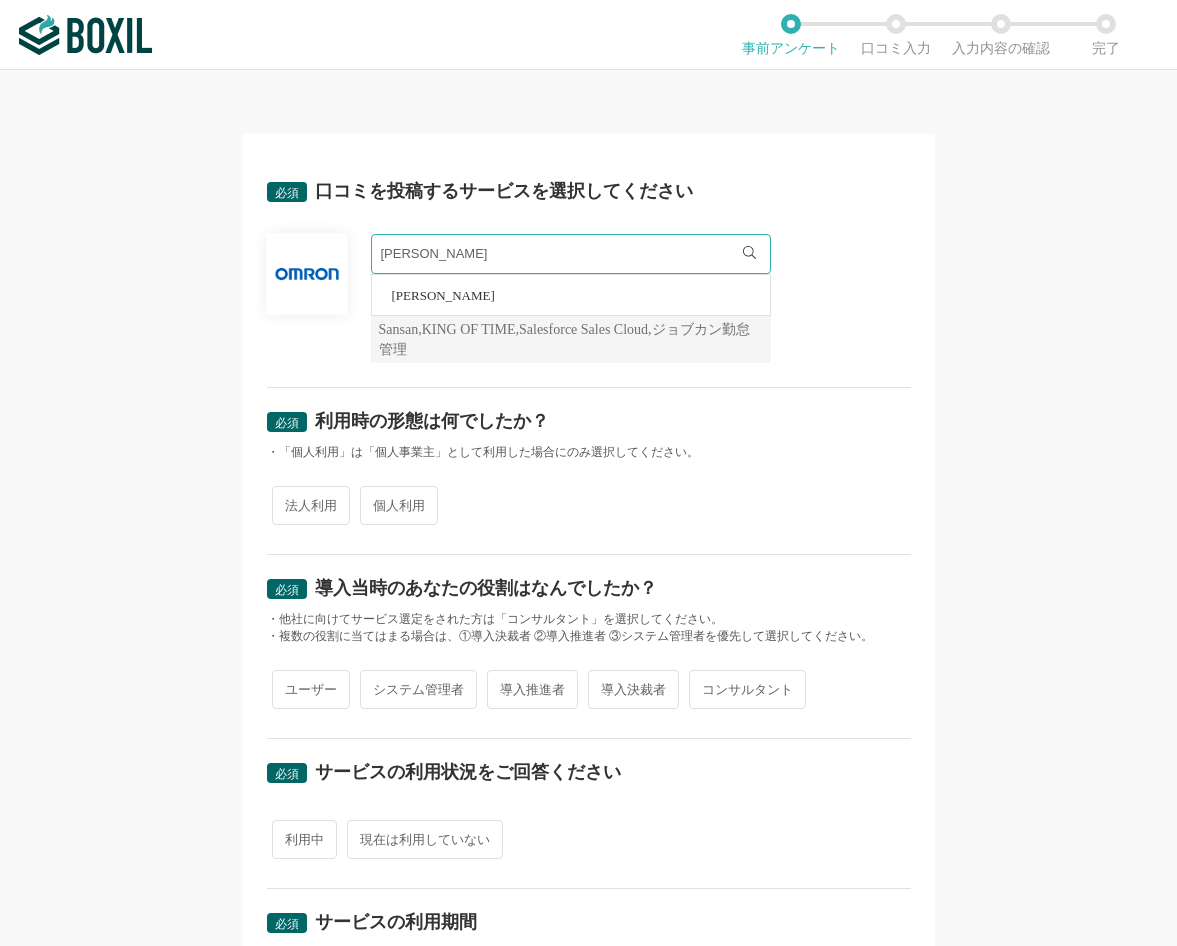 click on "法人利用" at bounding box center (311, 505) 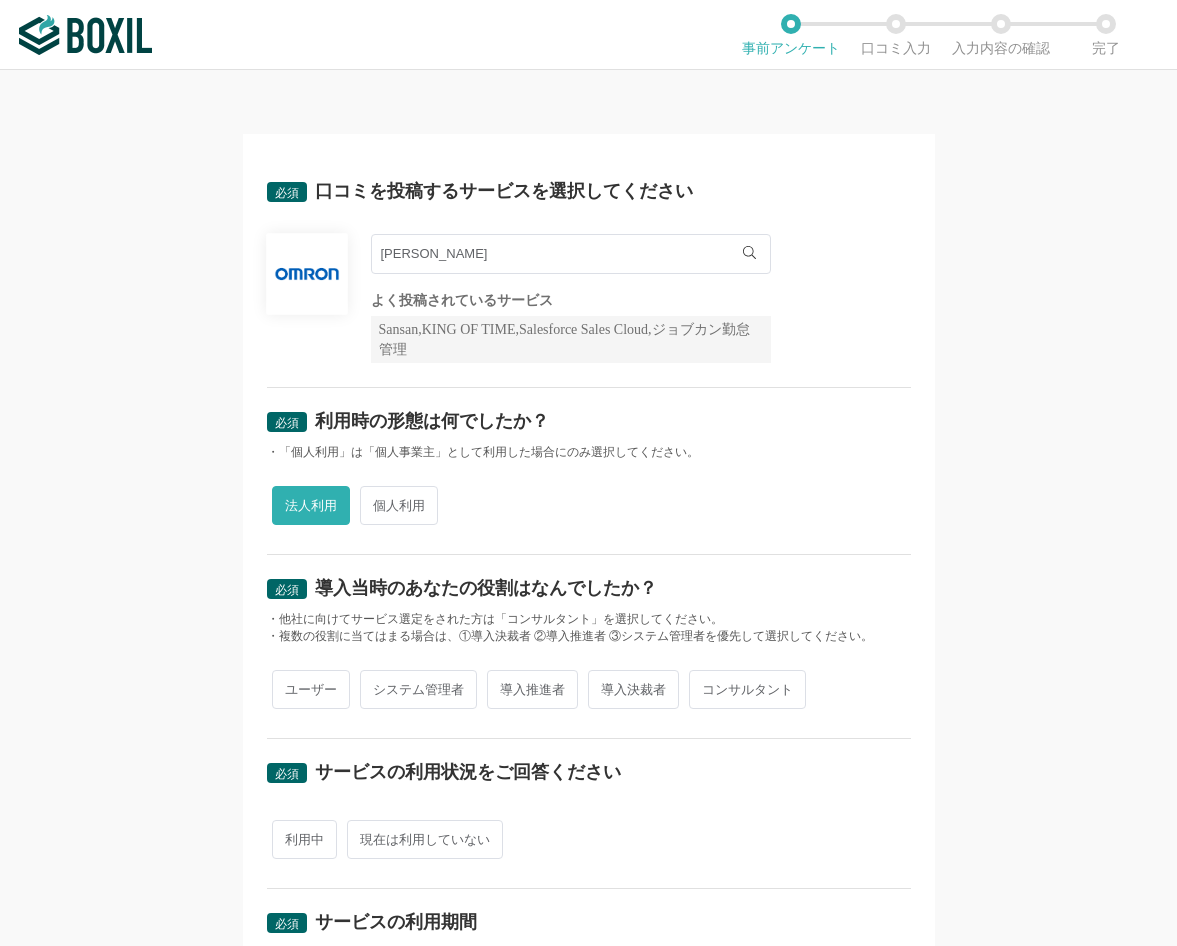 scroll, scrollTop: 200, scrollLeft: 0, axis: vertical 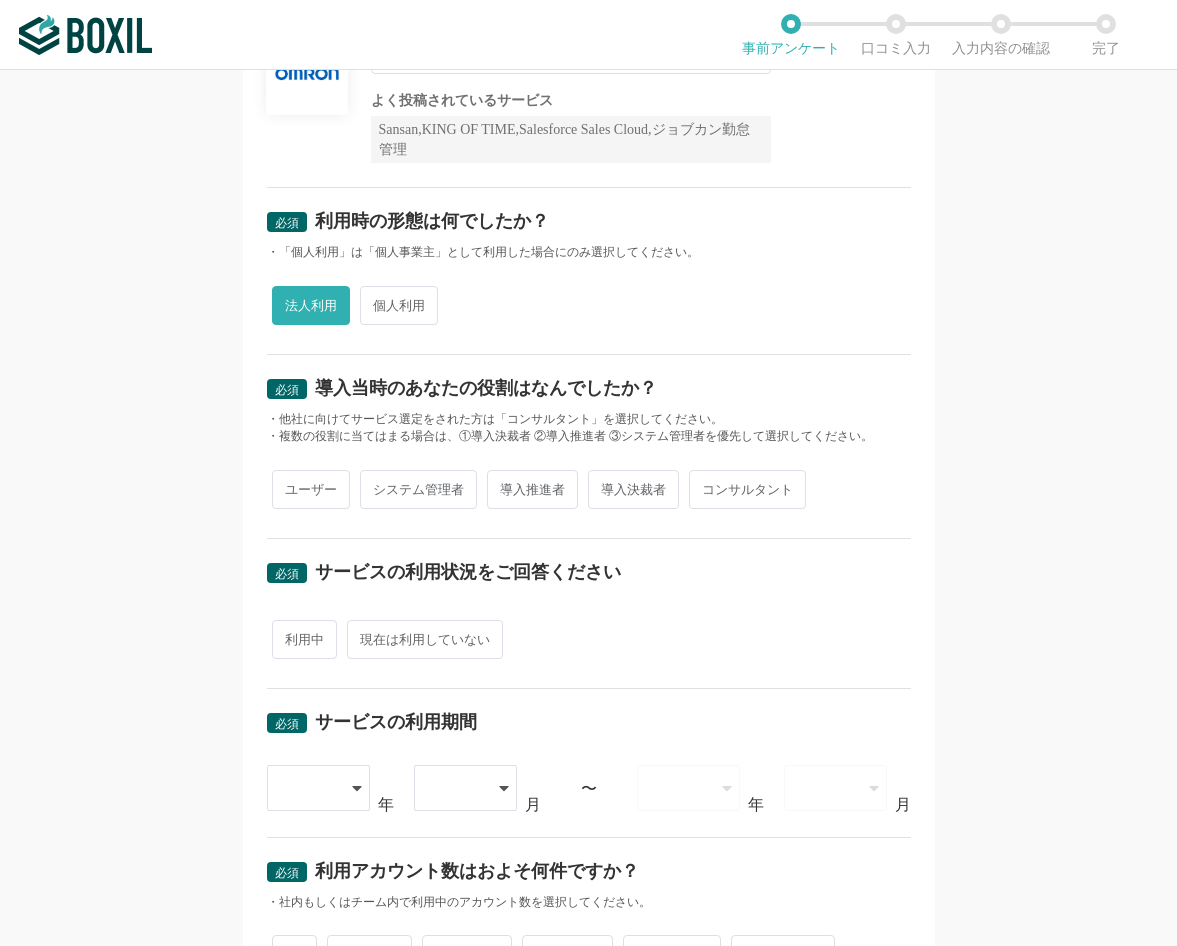 click on "ユーザー" at bounding box center [311, 489] 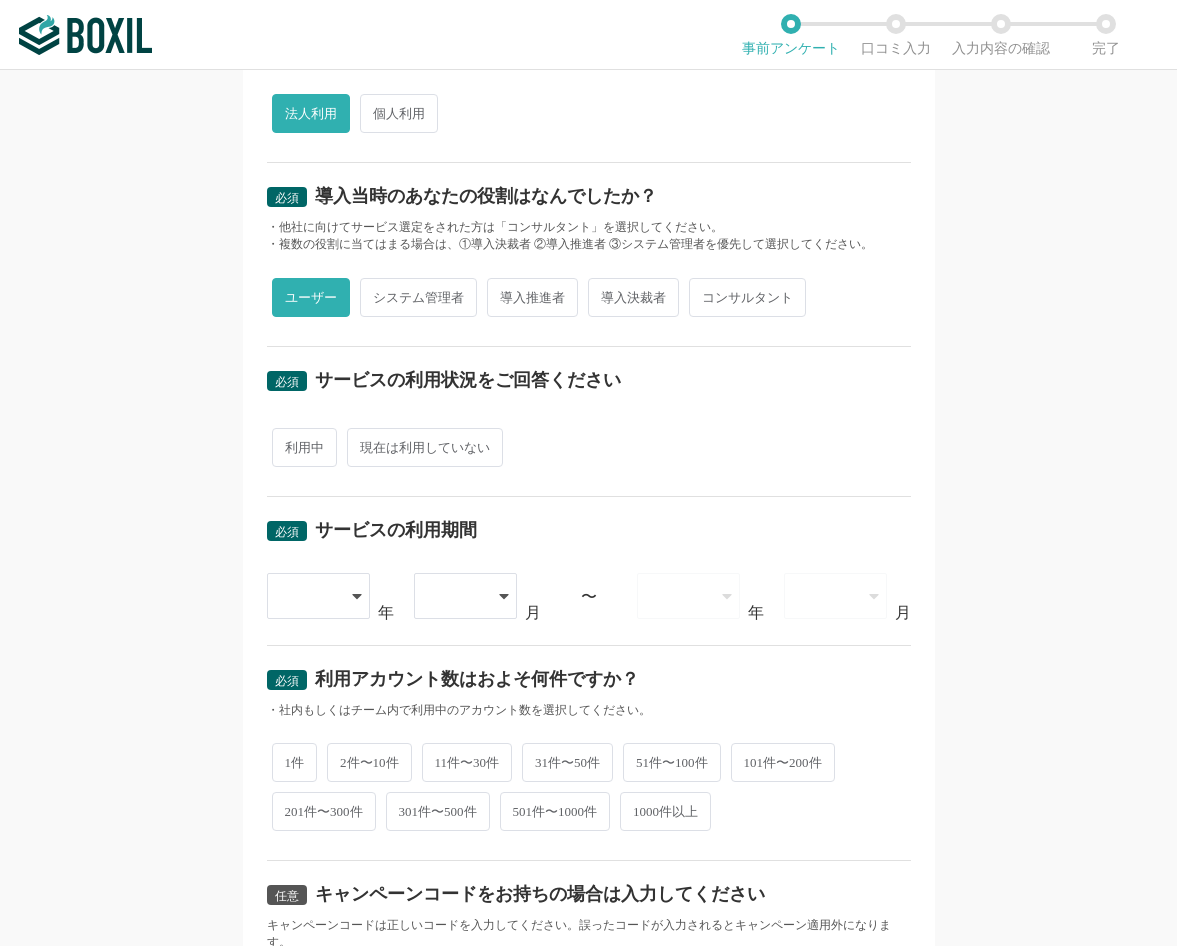 scroll, scrollTop: 400, scrollLeft: 0, axis: vertical 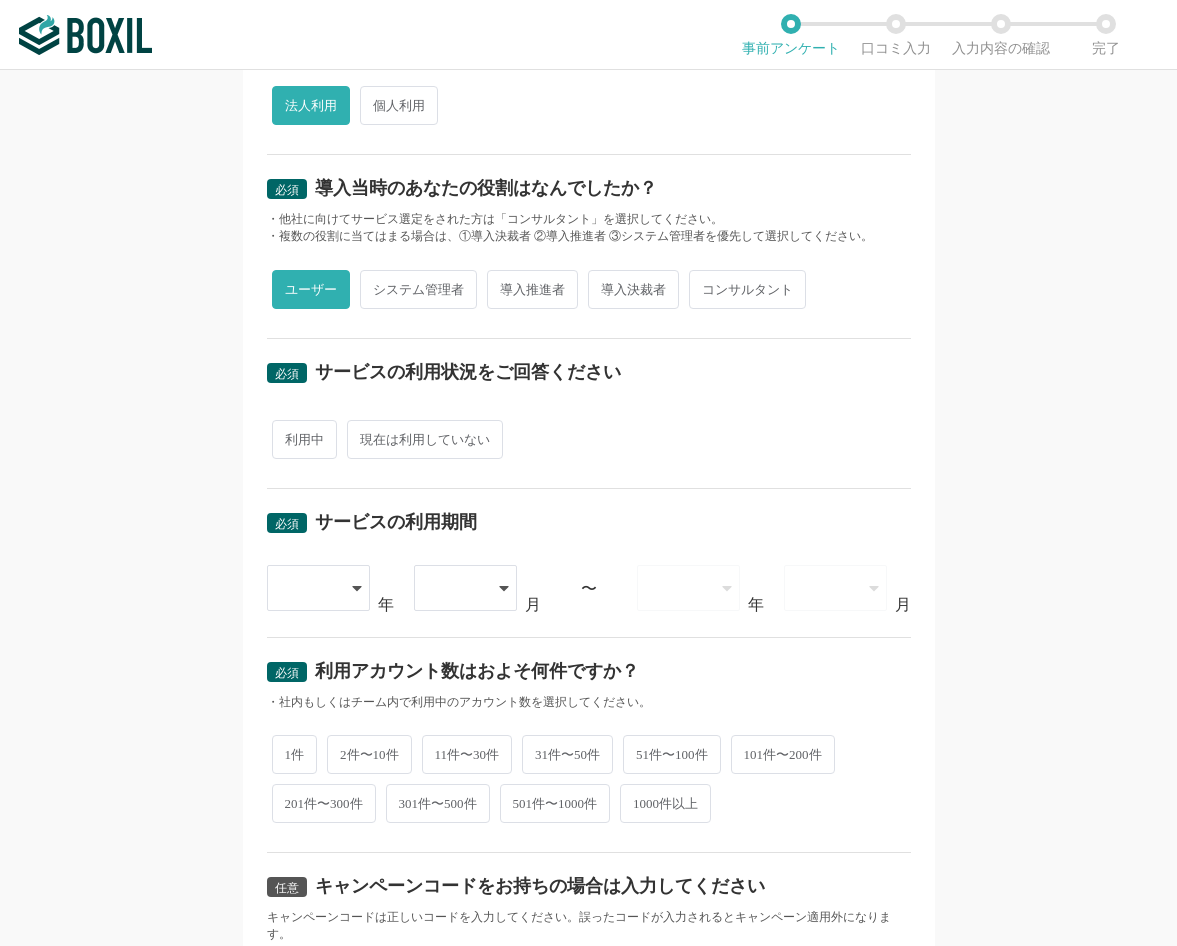 click on "利用中" at bounding box center [304, 439] 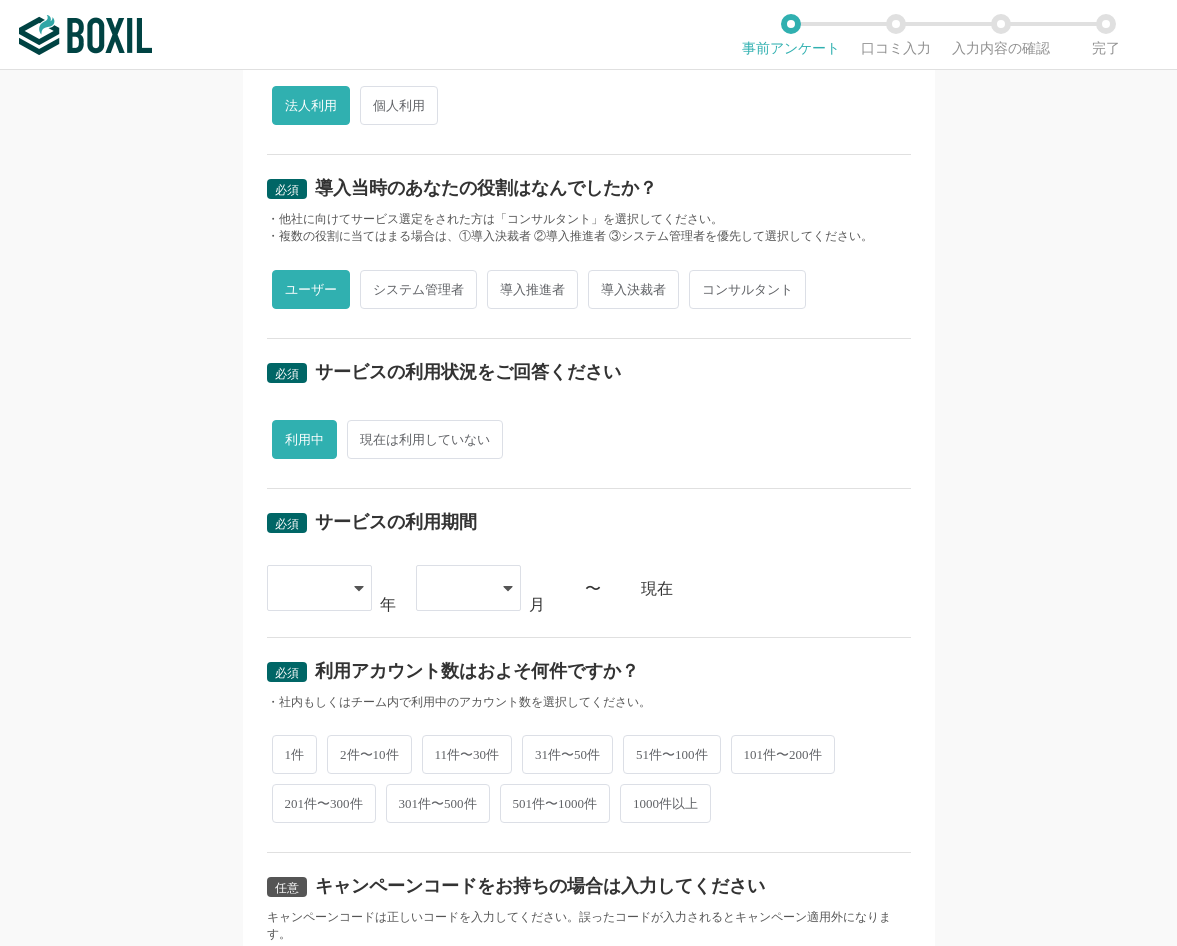 click at bounding box center [309, 588] 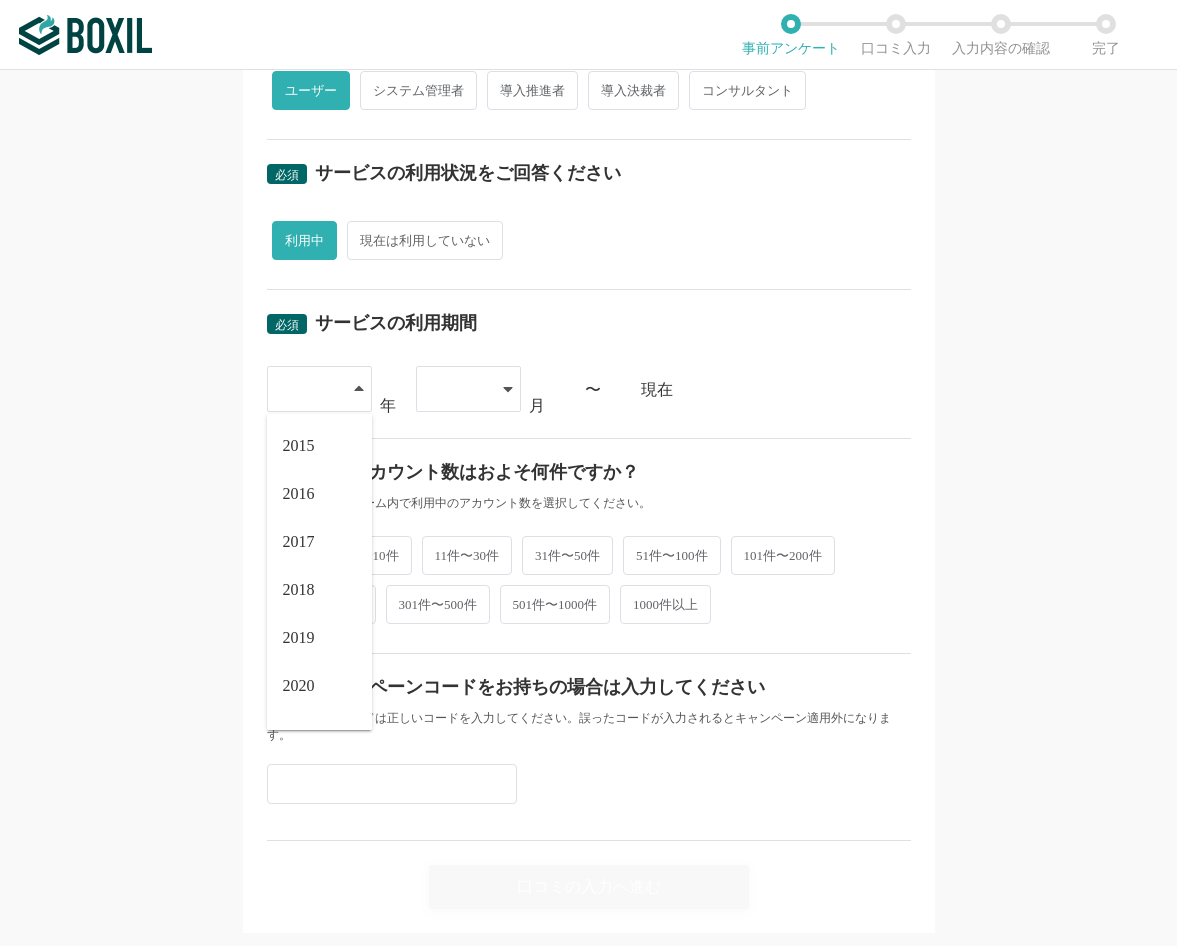 scroll, scrollTop: 600, scrollLeft: 0, axis: vertical 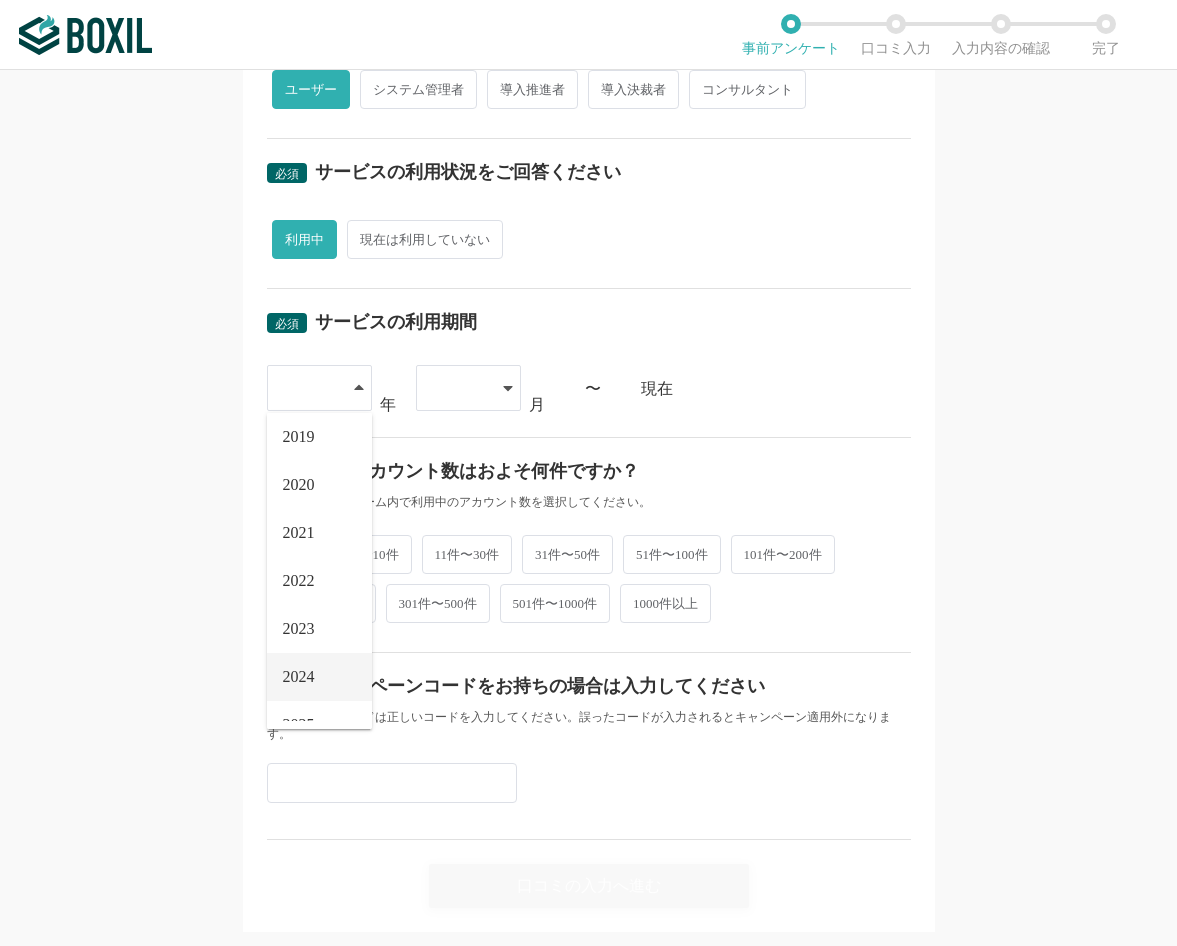 click on "2024" at bounding box center [299, 677] 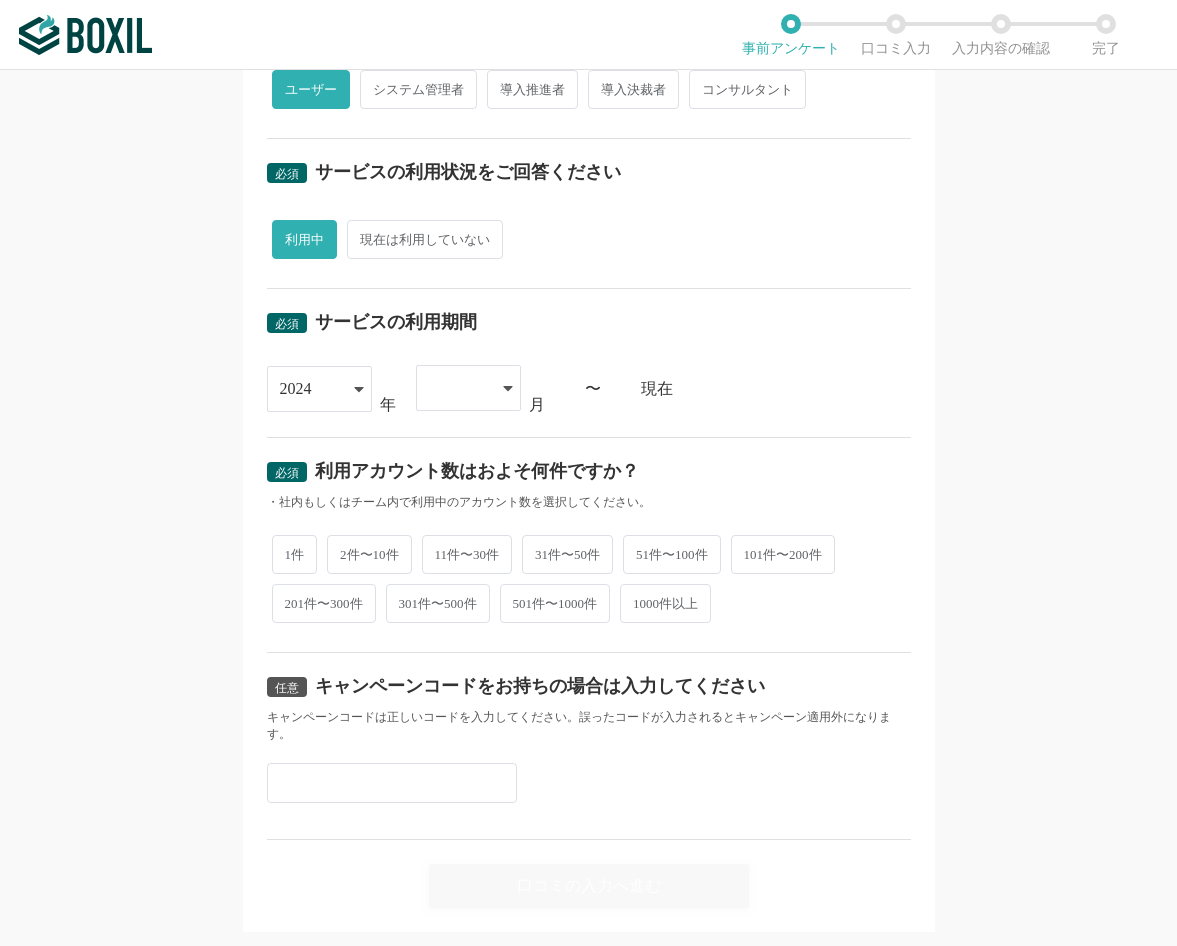 click at bounding box center [458, 388] 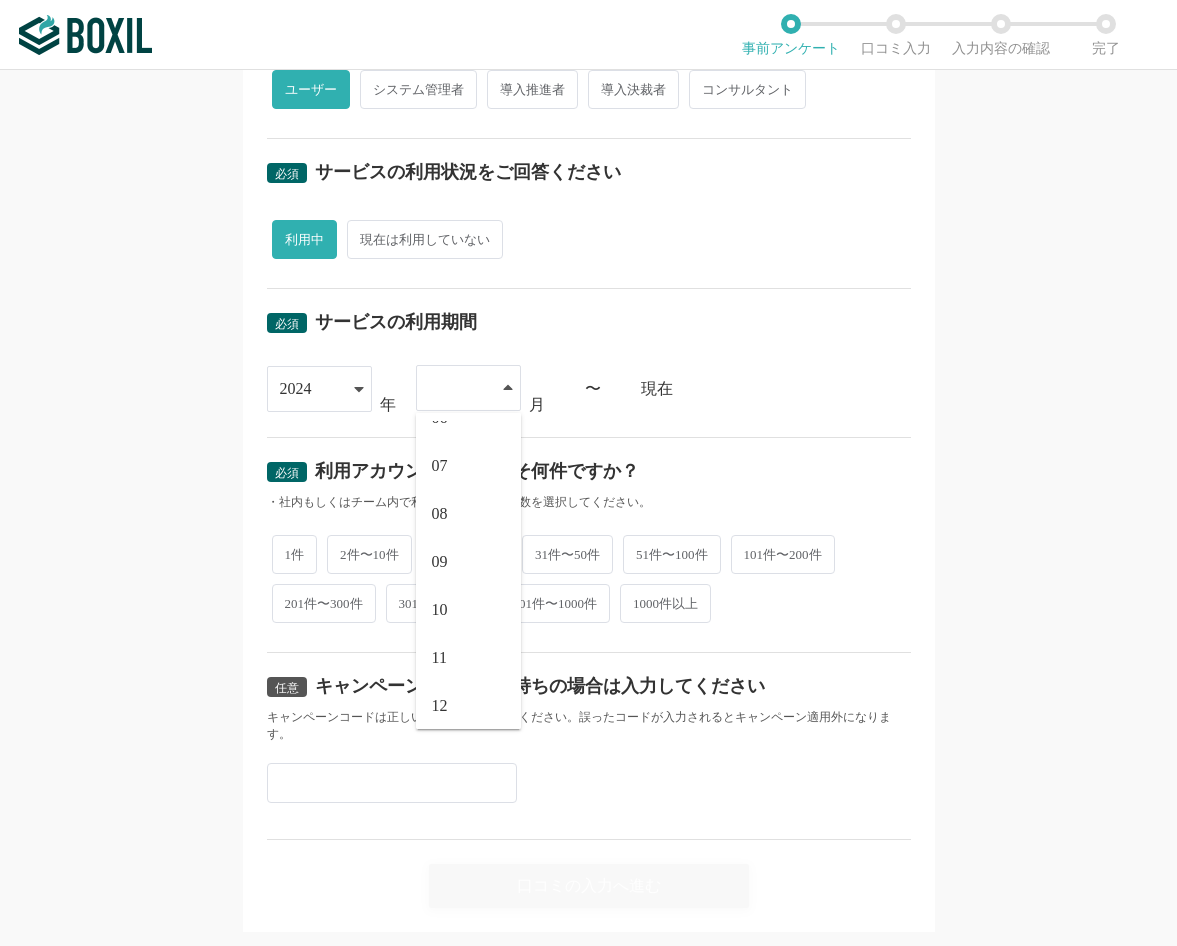 scroll, scrollTop: 276, scrollLeft: 0, axis: vertical 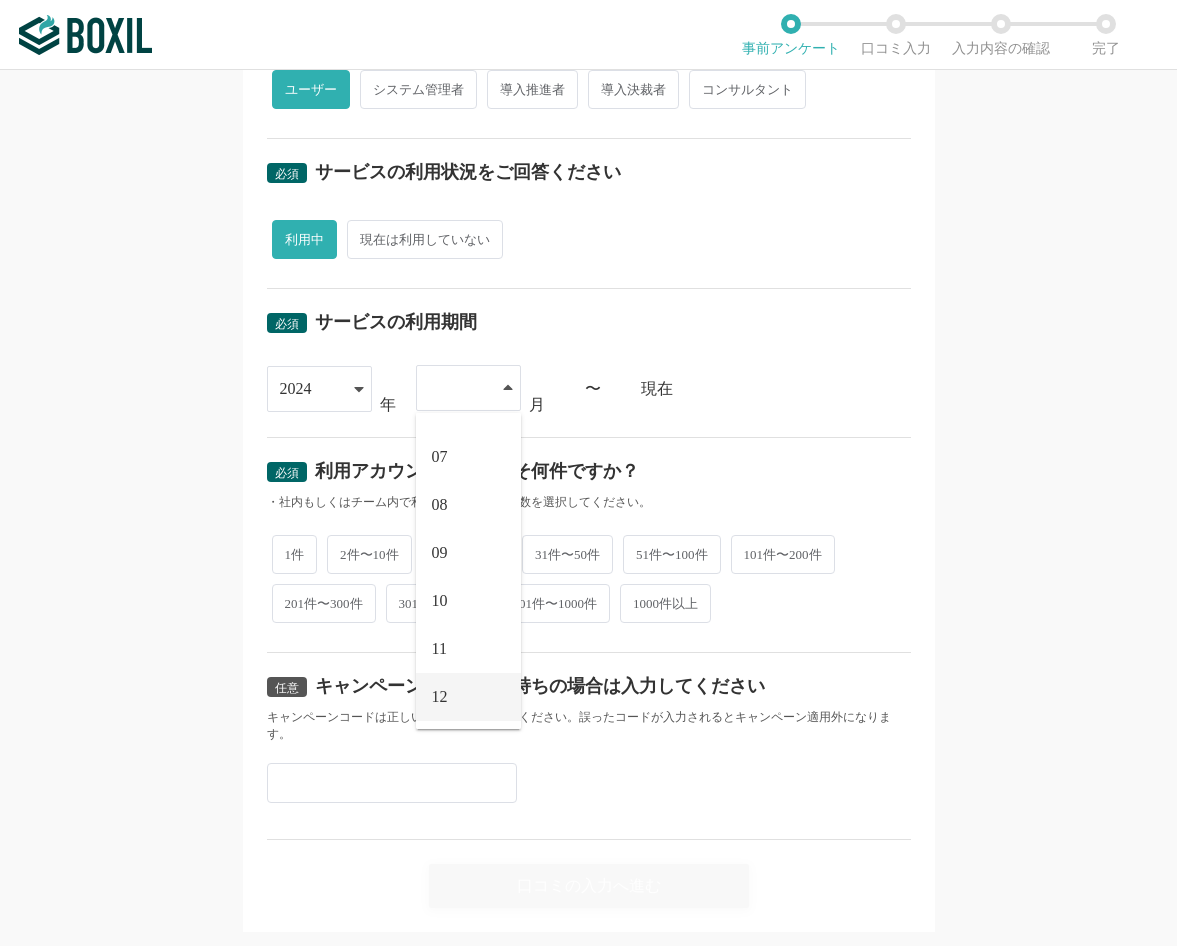 click on "12" at bounding box center [468, 697] 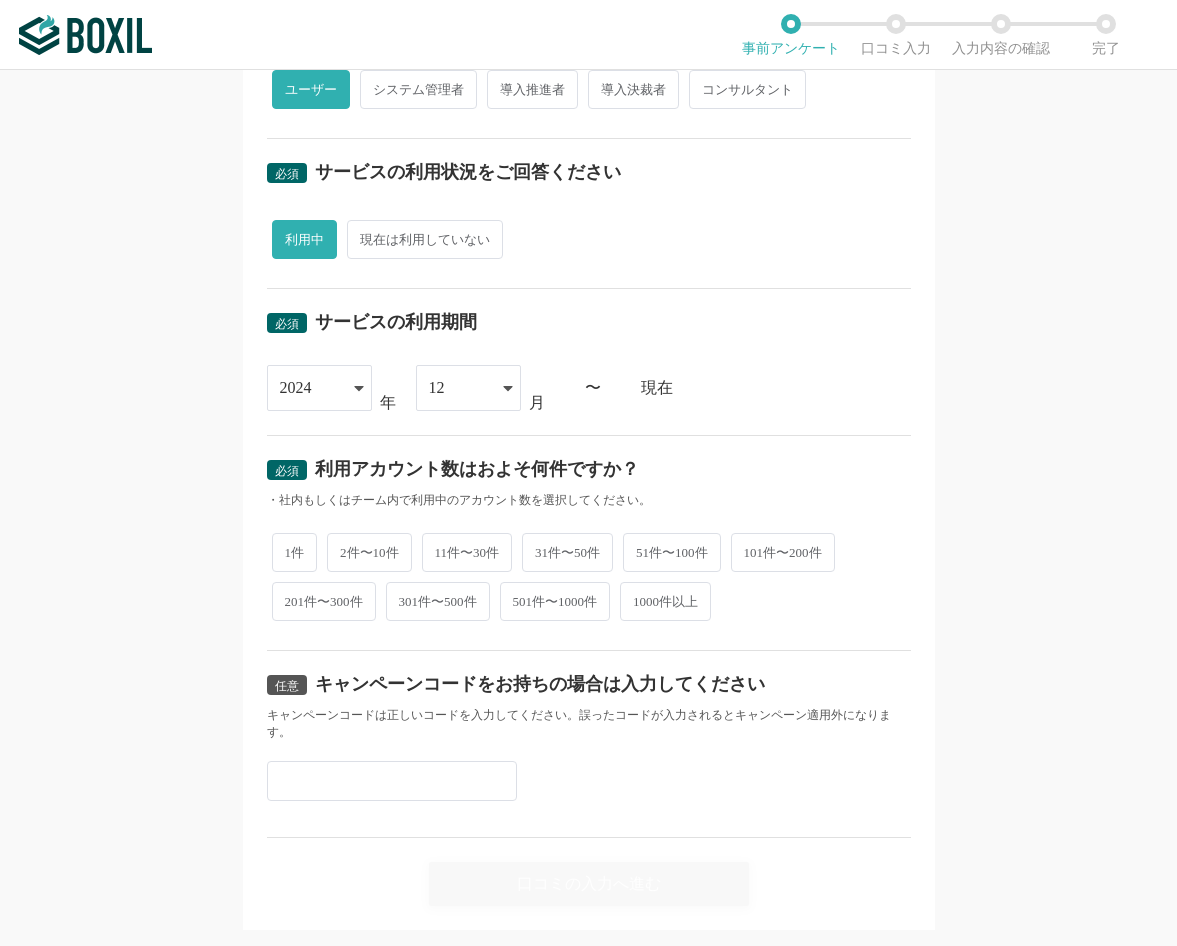click on "1件" at bounding box center [295, 552] 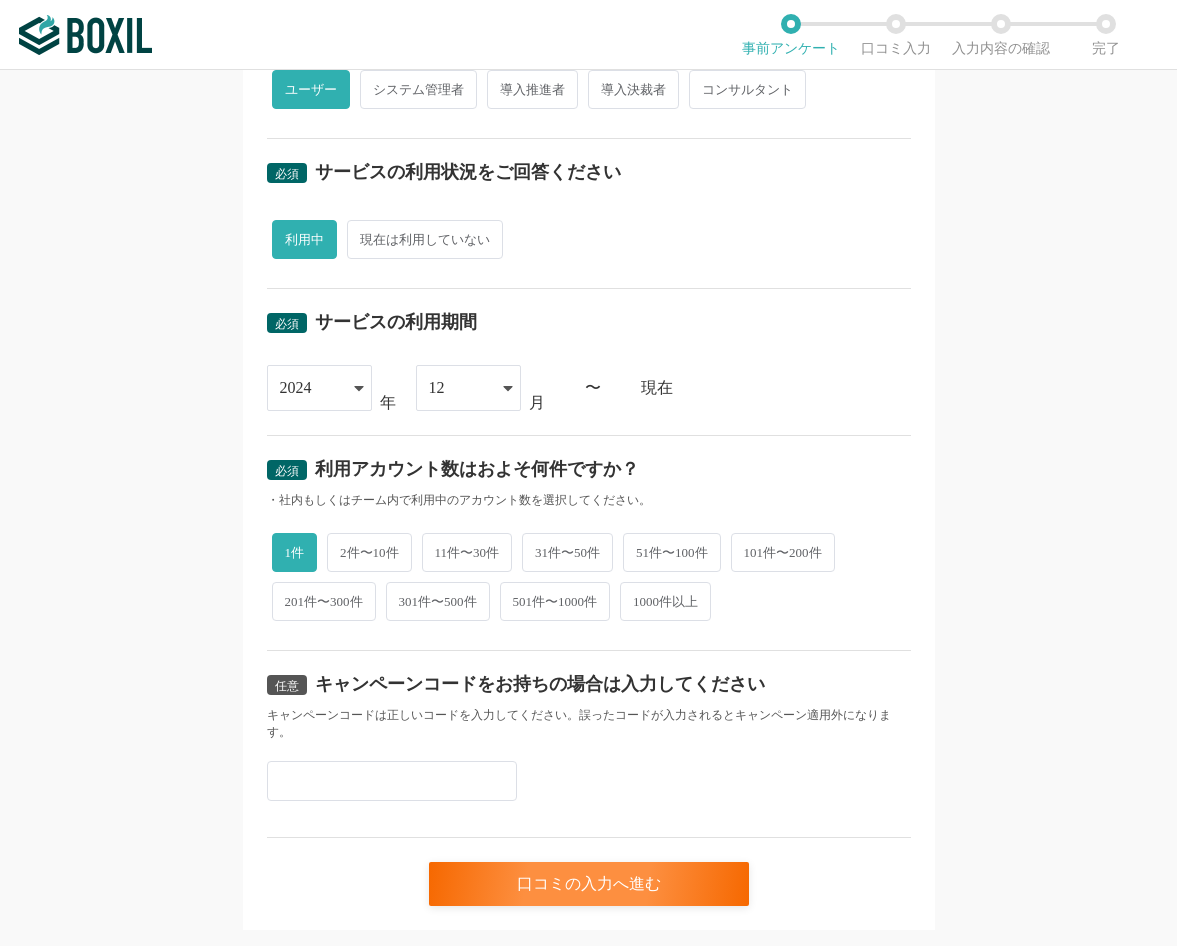 scroll, scrollTop: 648, scrollLeft: 0, axis: vertical 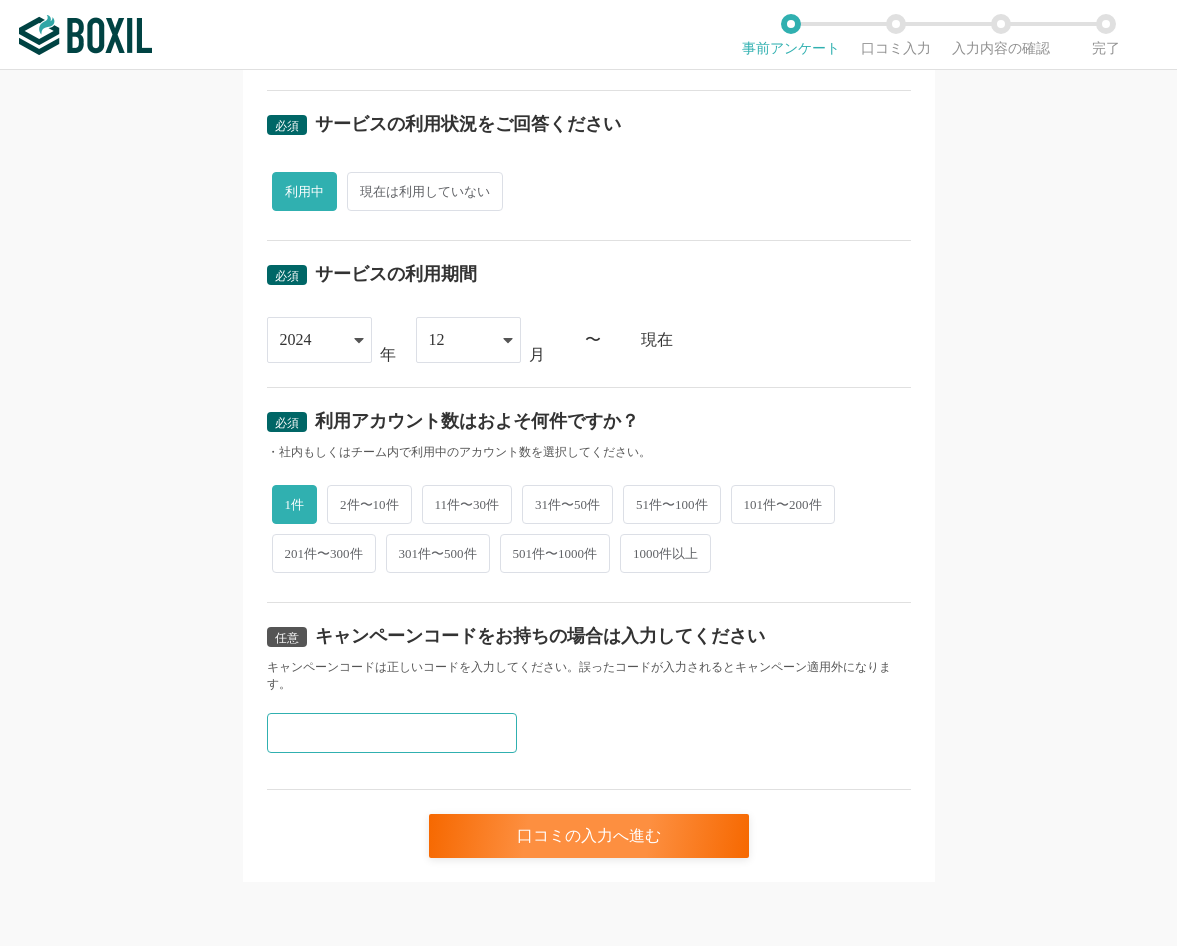 click at bounding box center (392, 733) 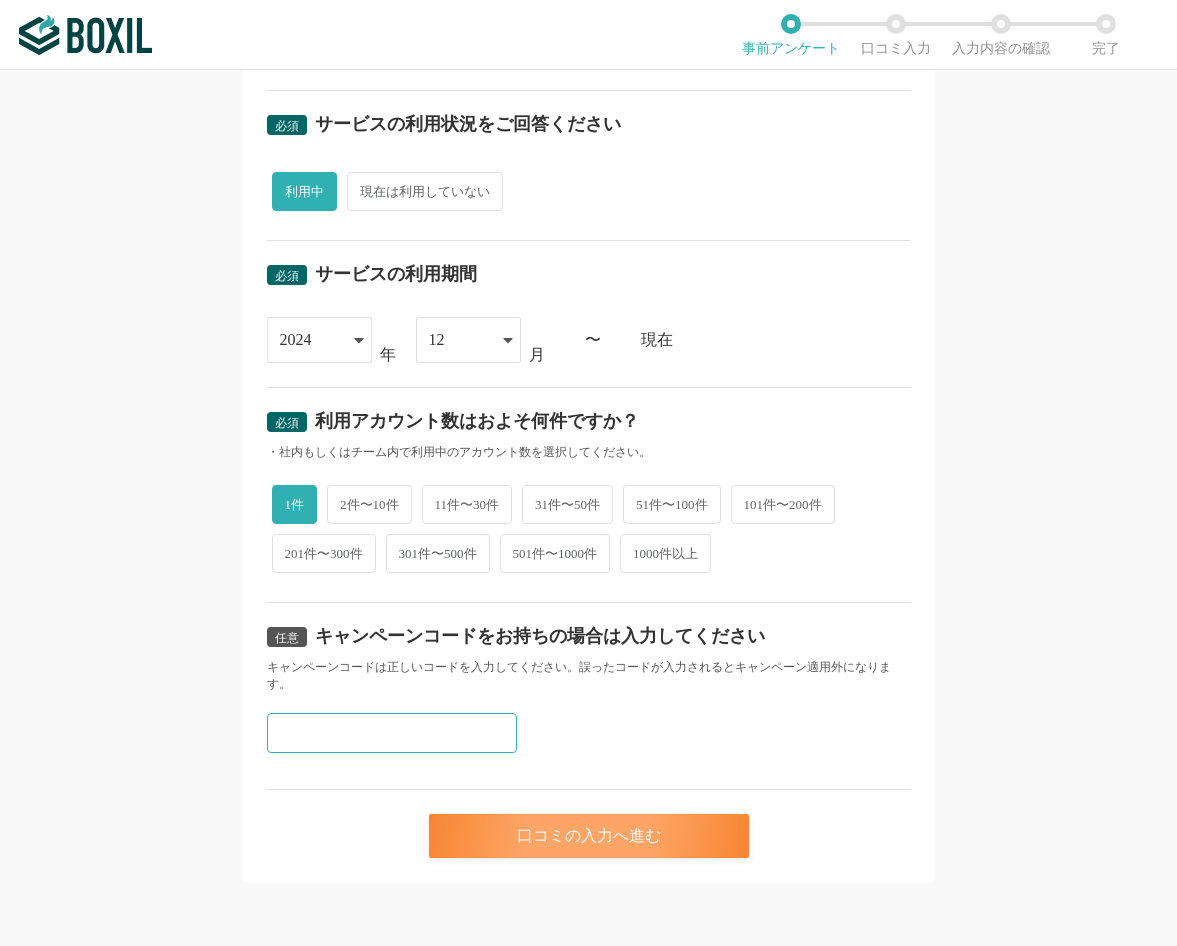 paste on "Y2VNHFLW" 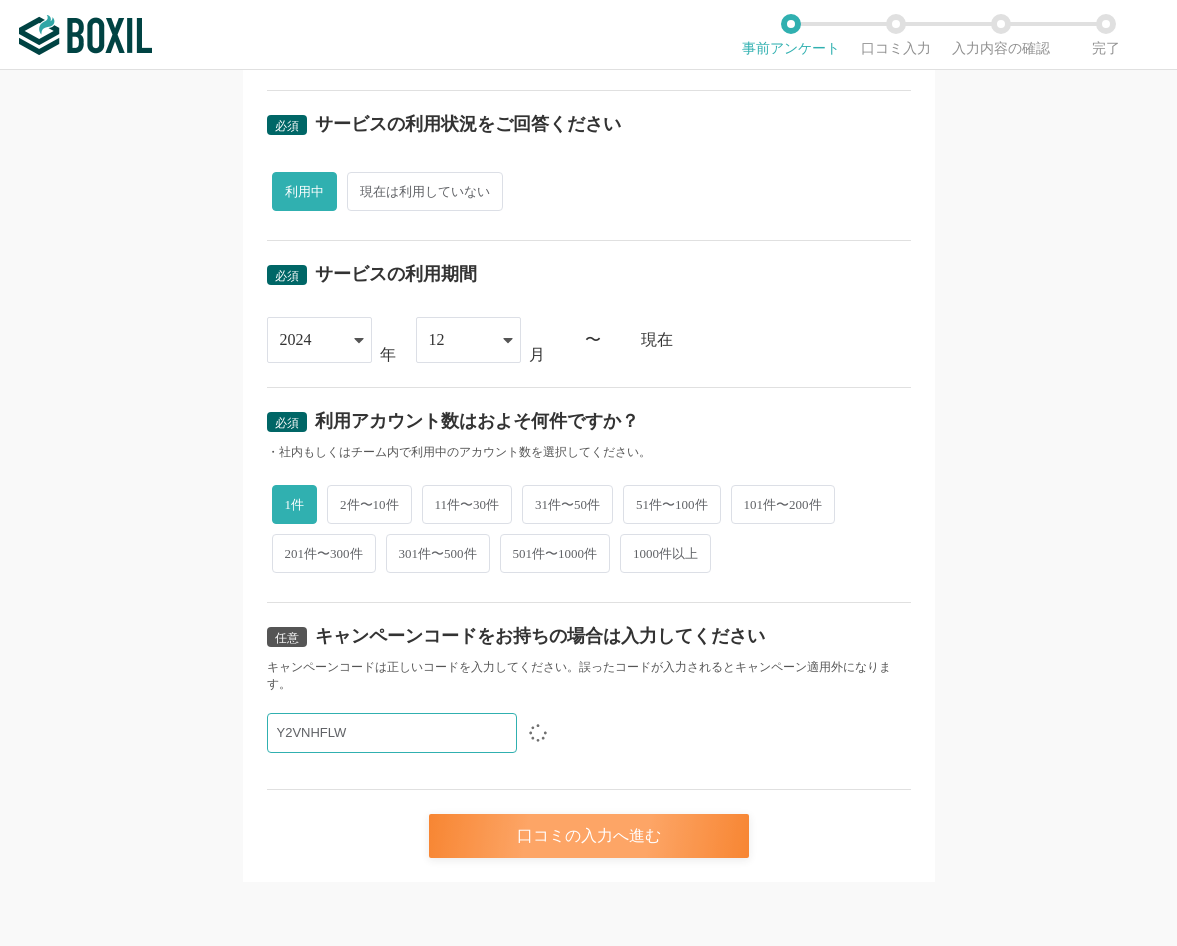 type on "Y2VNHFLW" 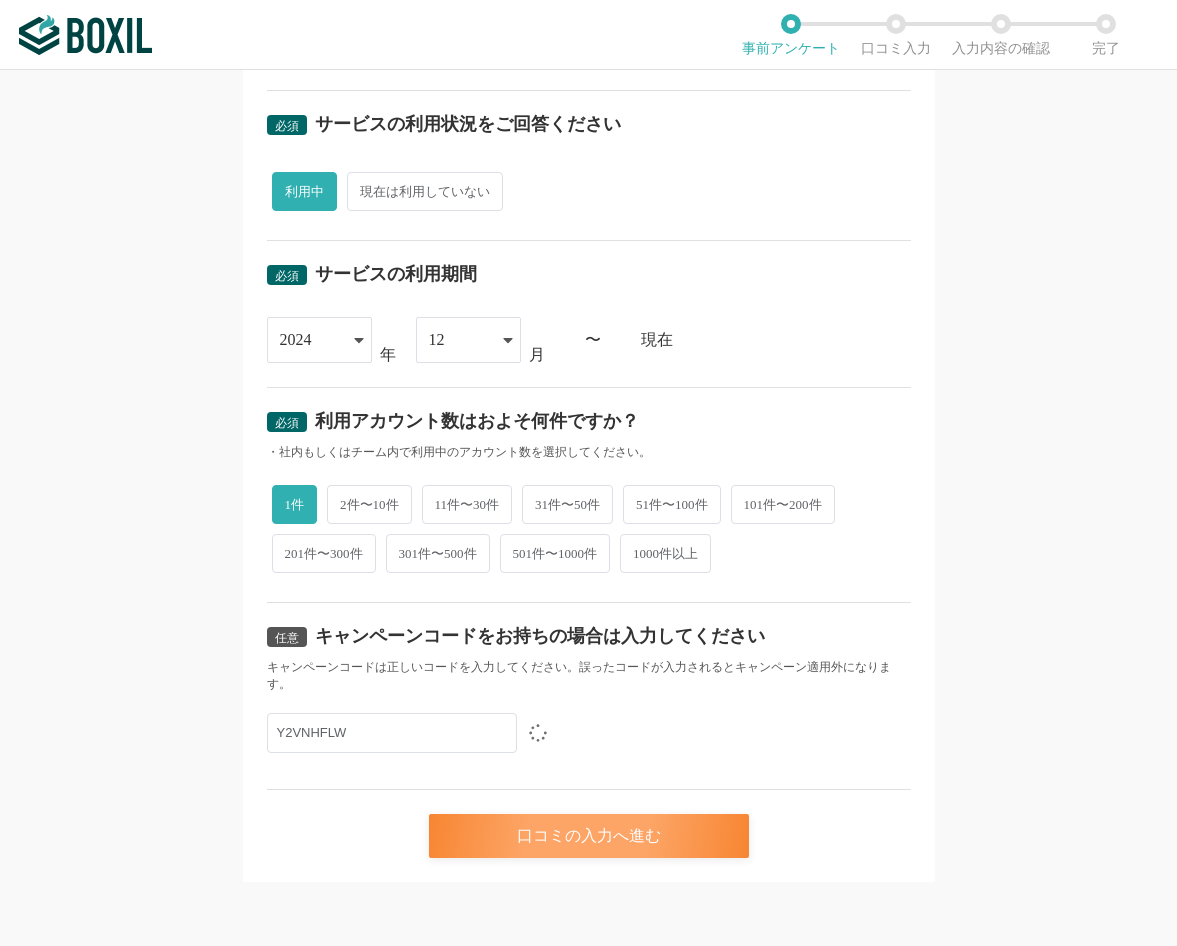 click on "口コミの入力へ進む" at bounding box center (589, 836) 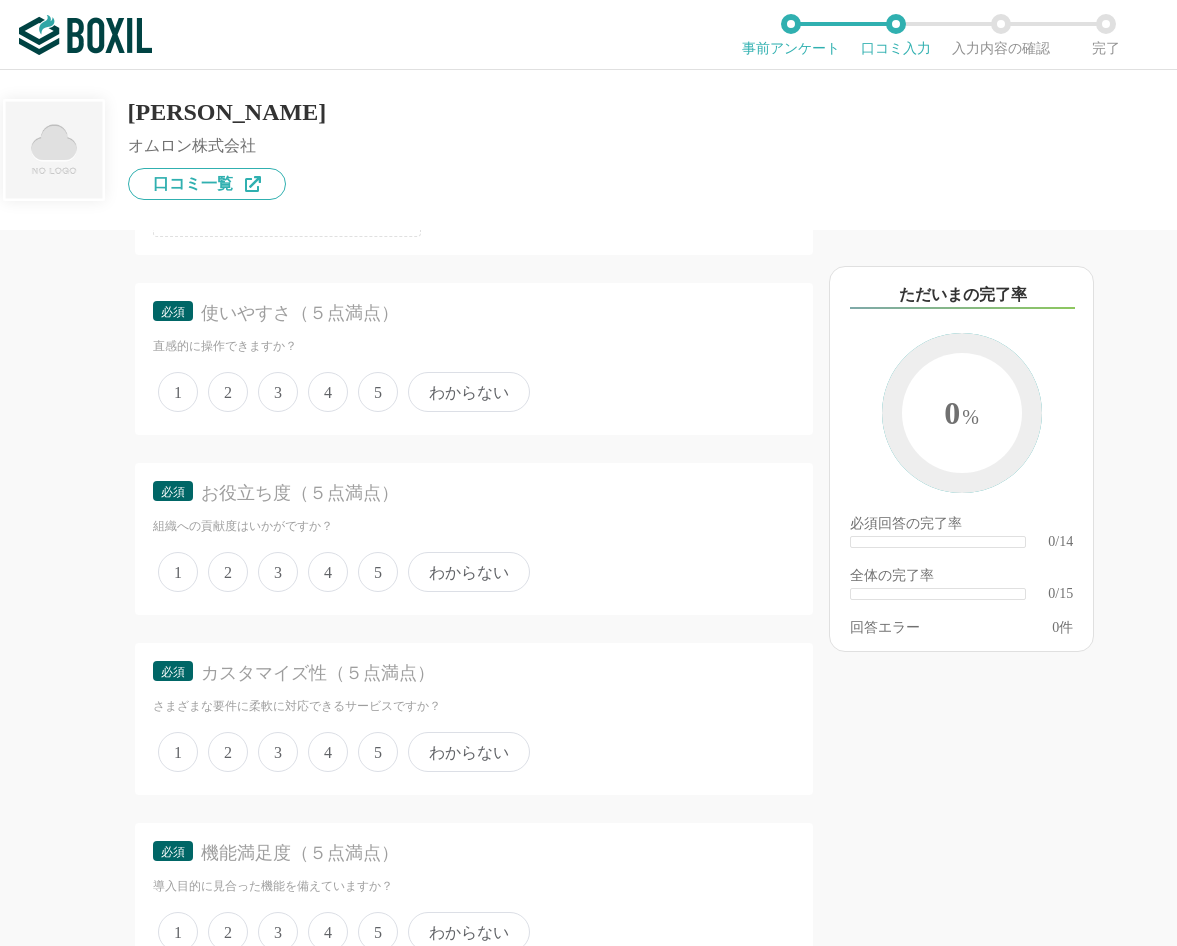 scroll, scrollTop: 300, scrollLeft: 0, axis: vertical 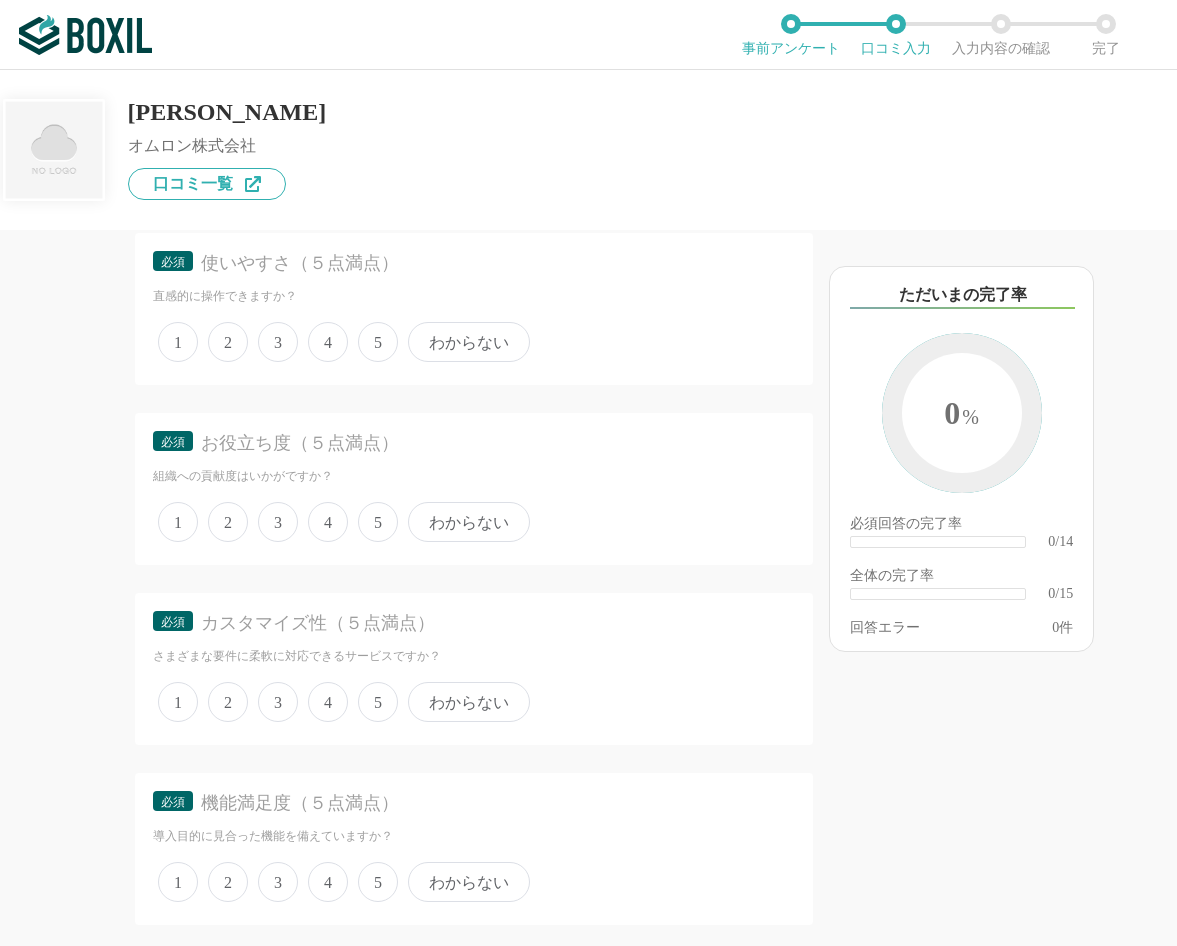 click on "5" at bounding box center (378, 342) 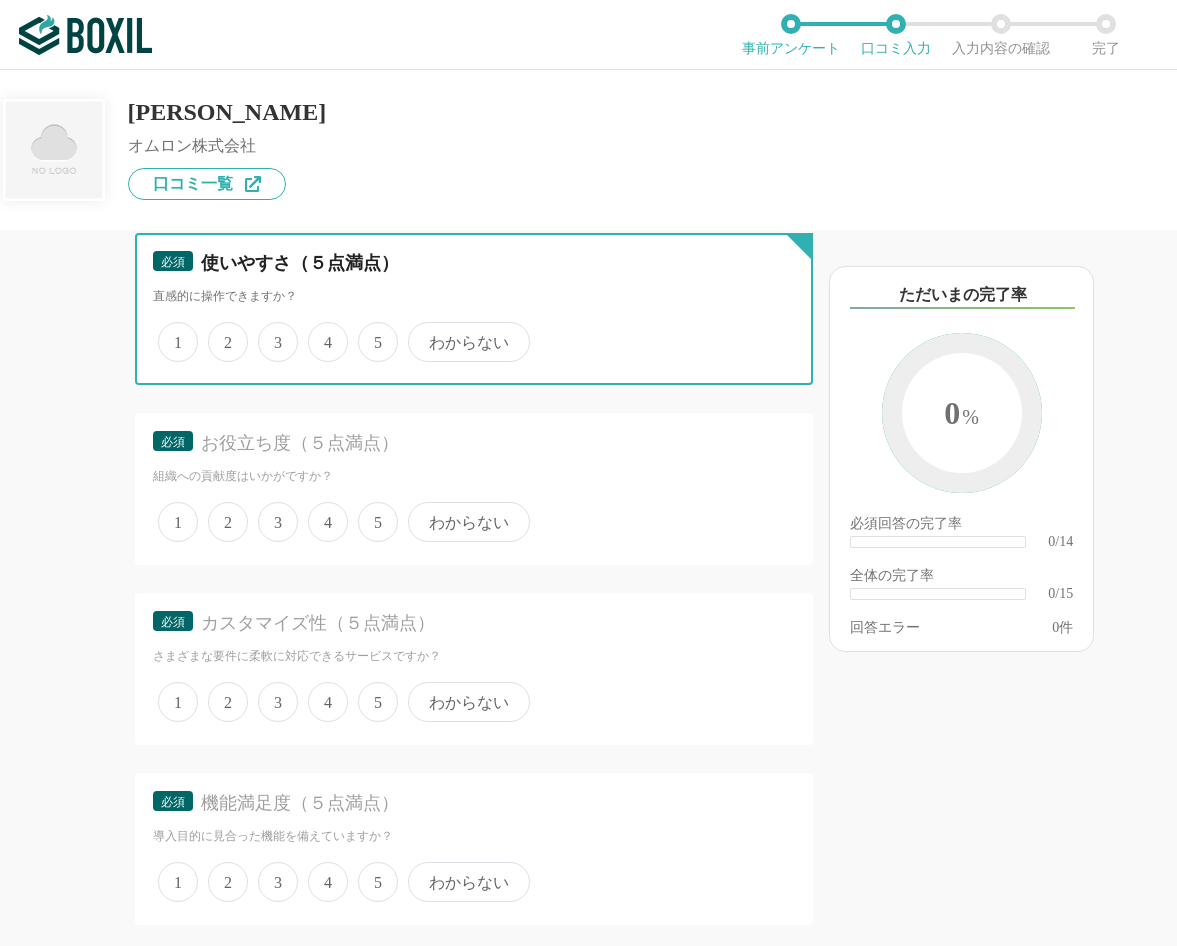 click on "5" at bounding box center [369, 331] 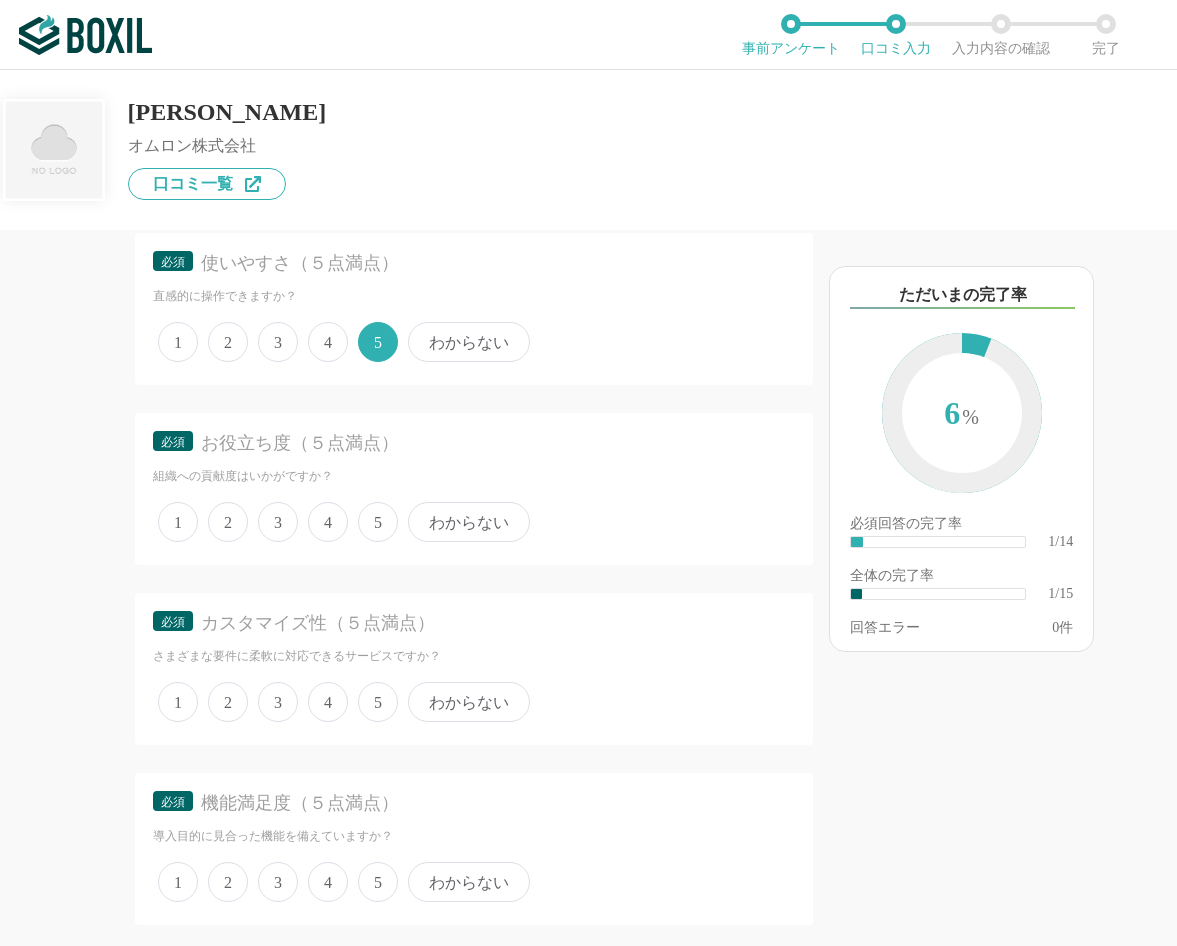 click on "5" at bounding box center (378, 522) 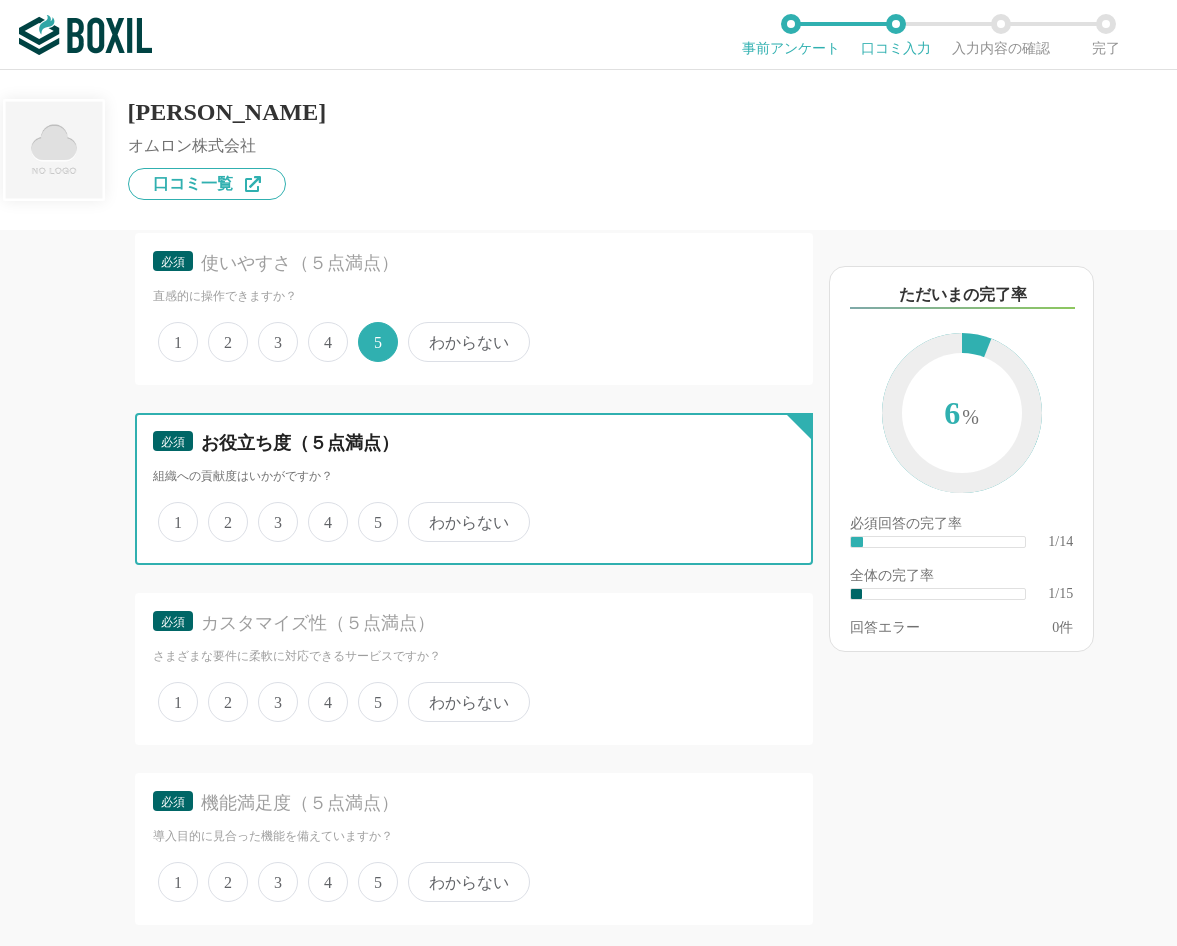 click on "5" at bounding box center (369, 511) 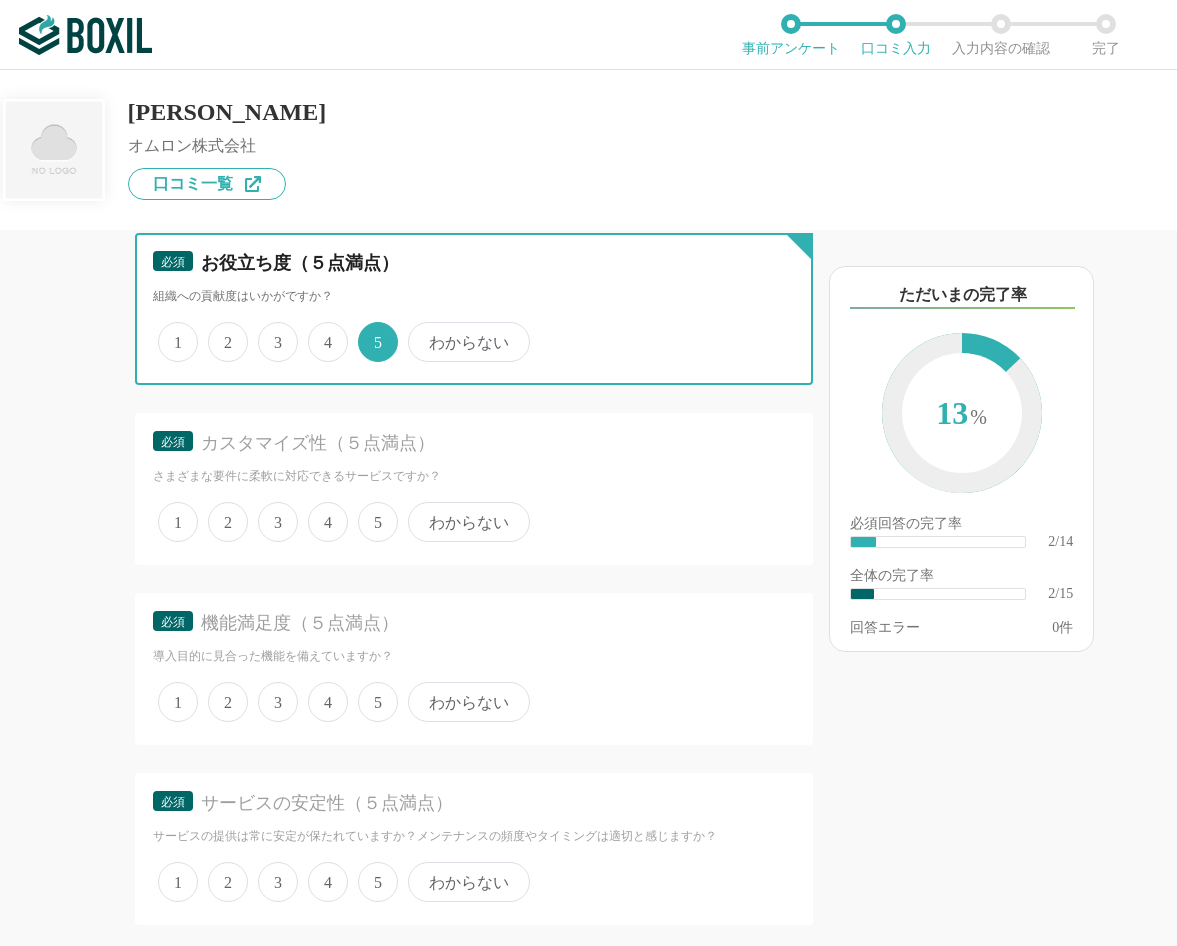 scroll, scrollTop: 500, scrollLeft: 0, axis: vertical 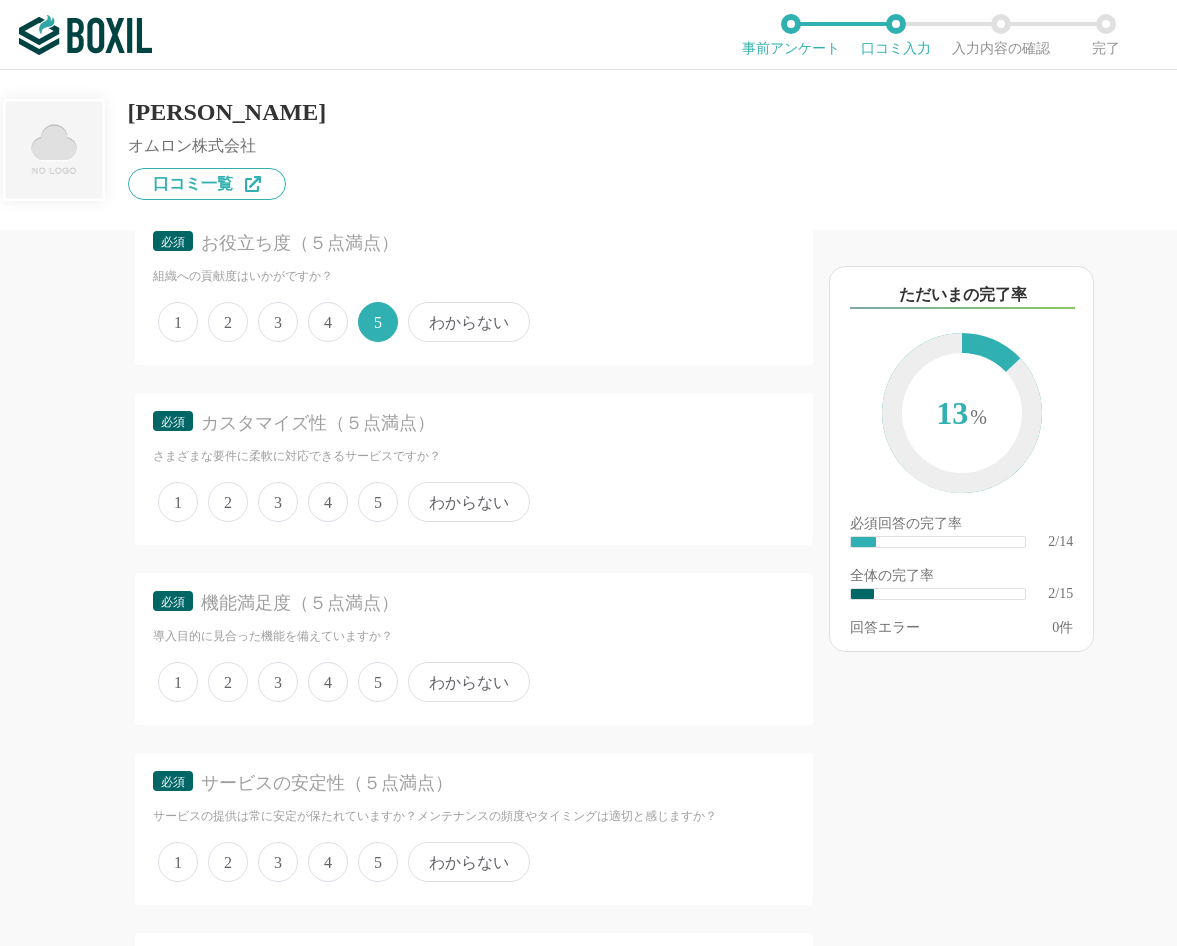 click on "5" at bounding box center (378, 502) 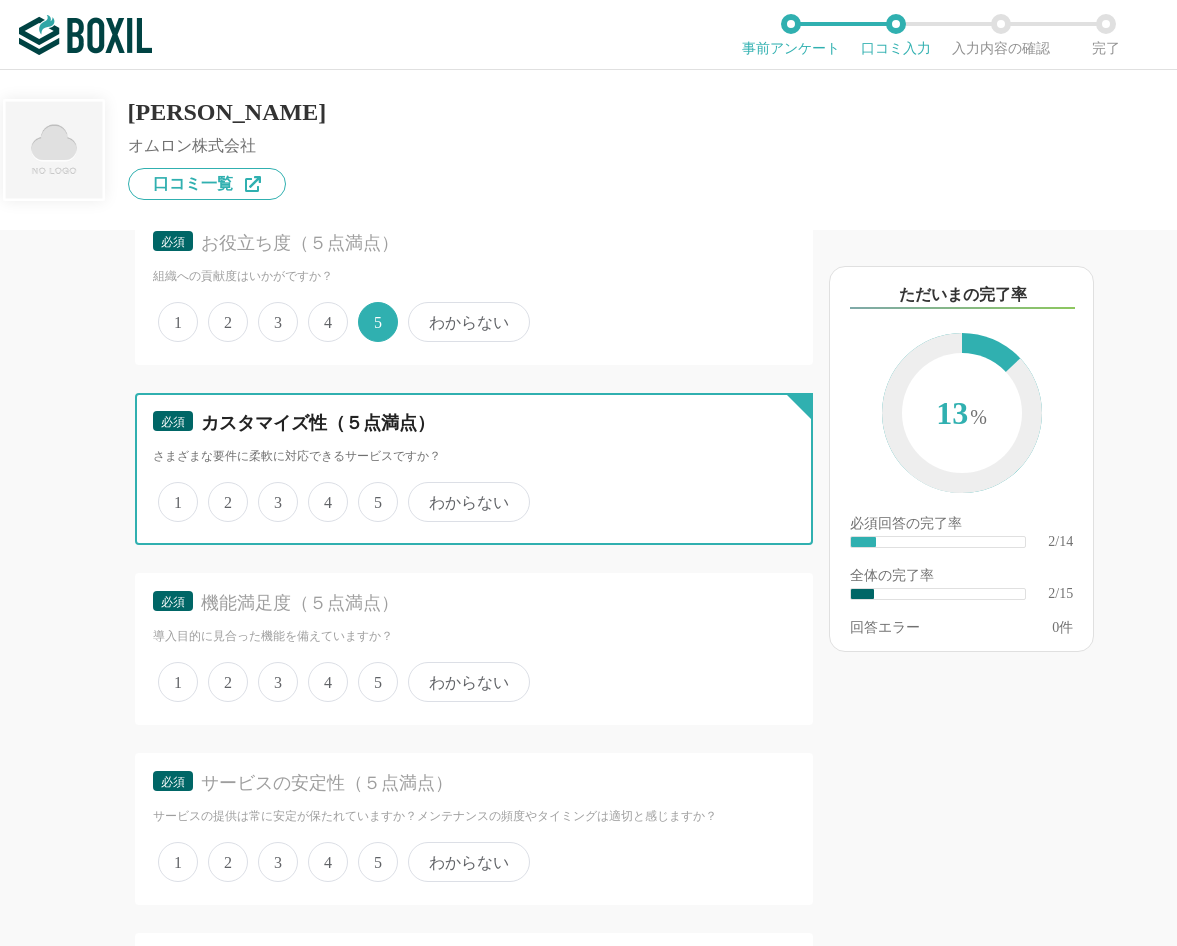 click on "5" at bounding box center (369, 491) 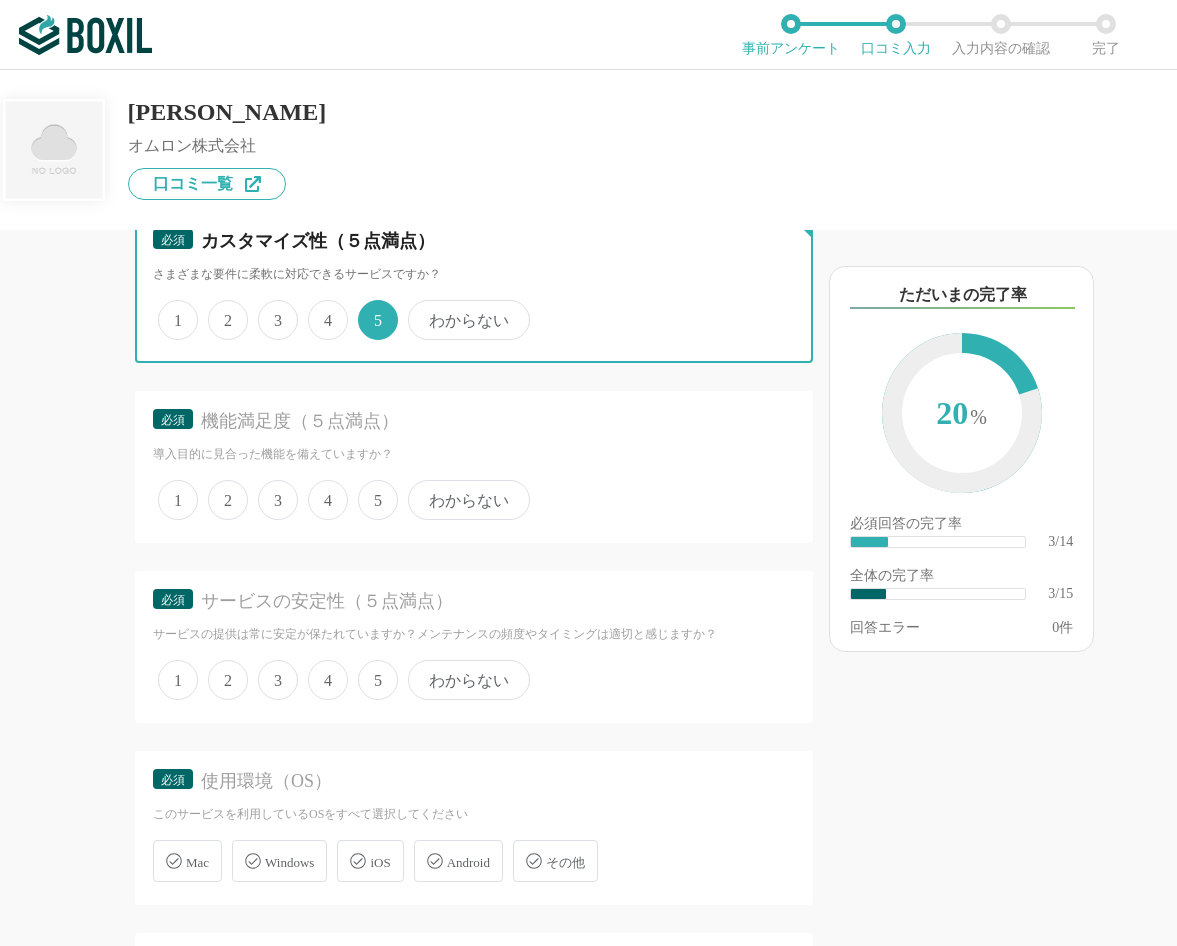 scroll, scrollTop: 700, scrollLeft: 0, axis: vertical 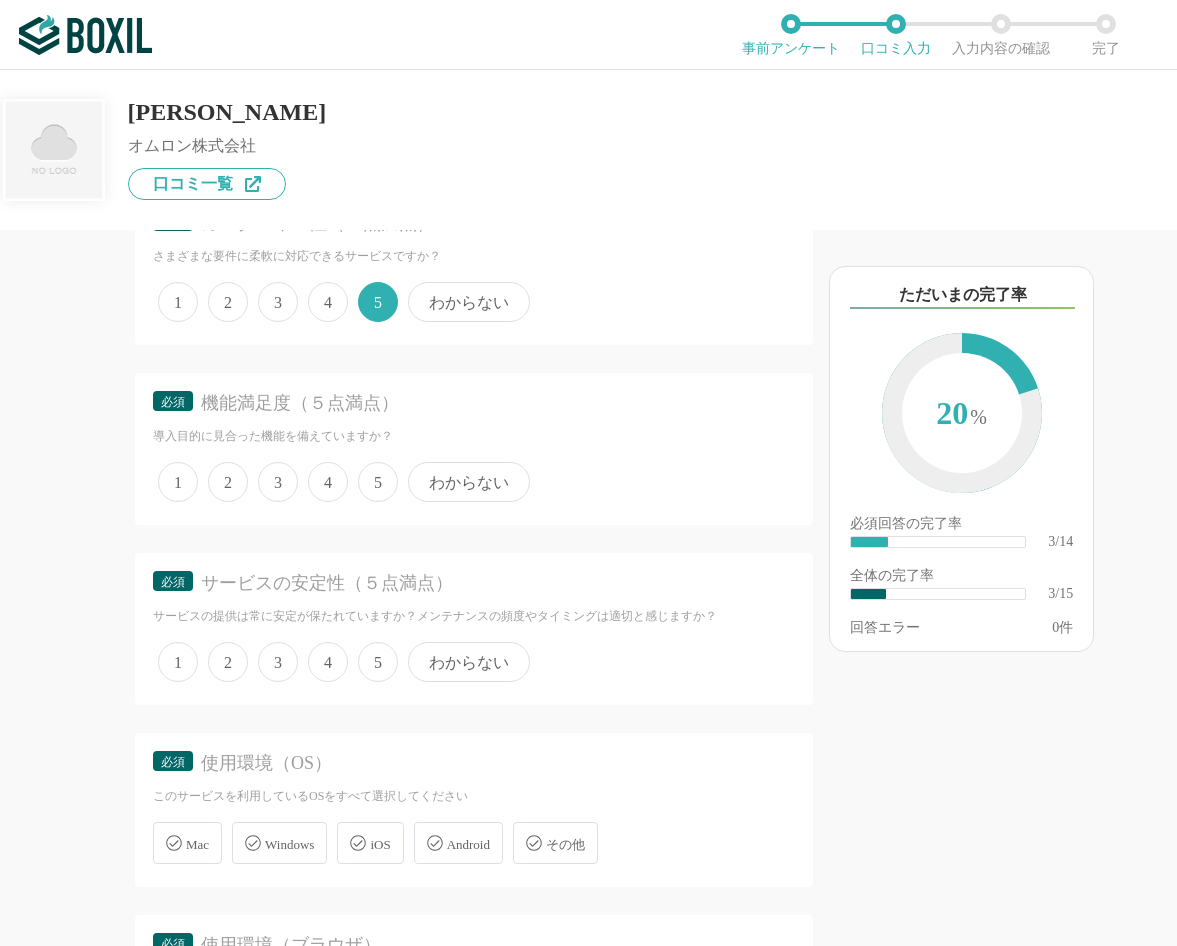 click on "5" at bounding box center (378, 482) 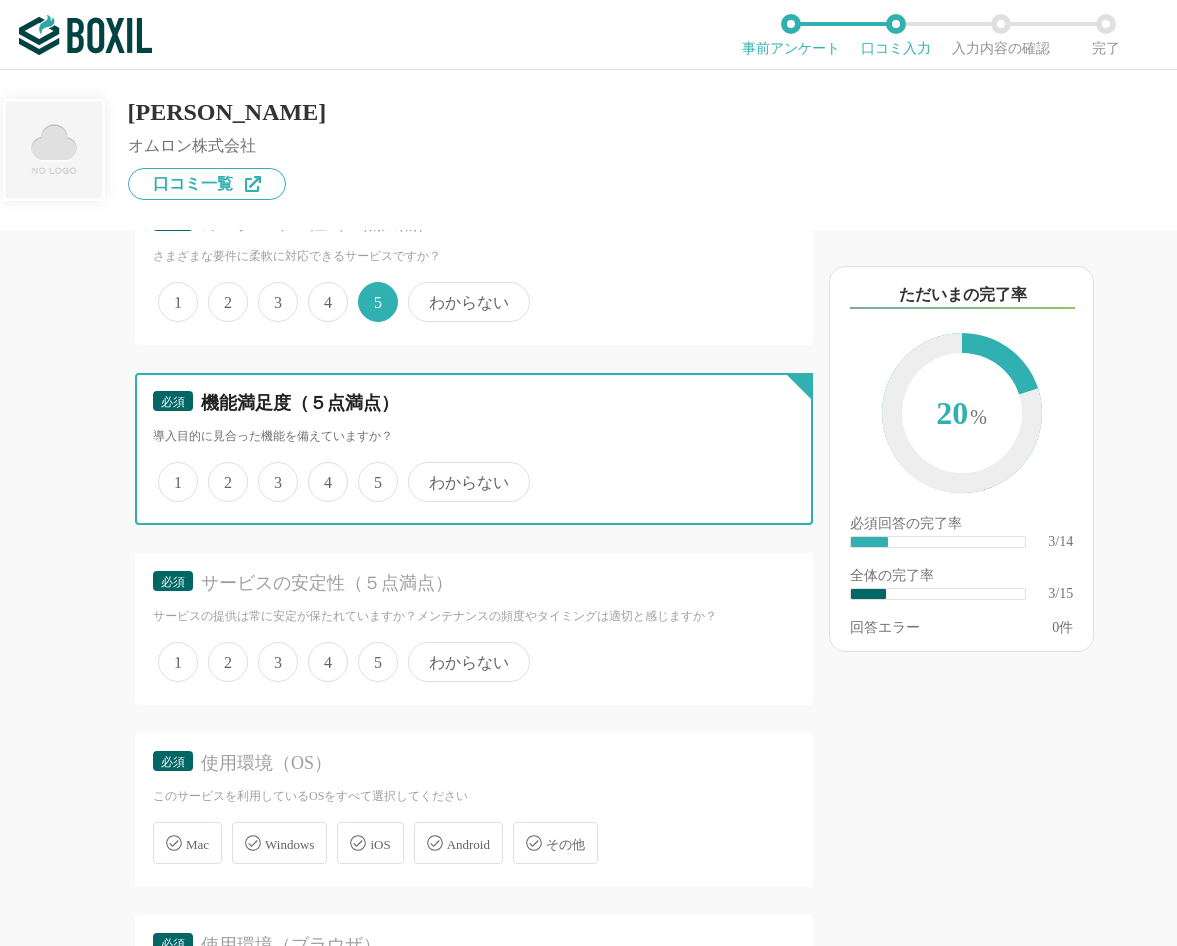 click on "5" at bounding box center [369, 471] 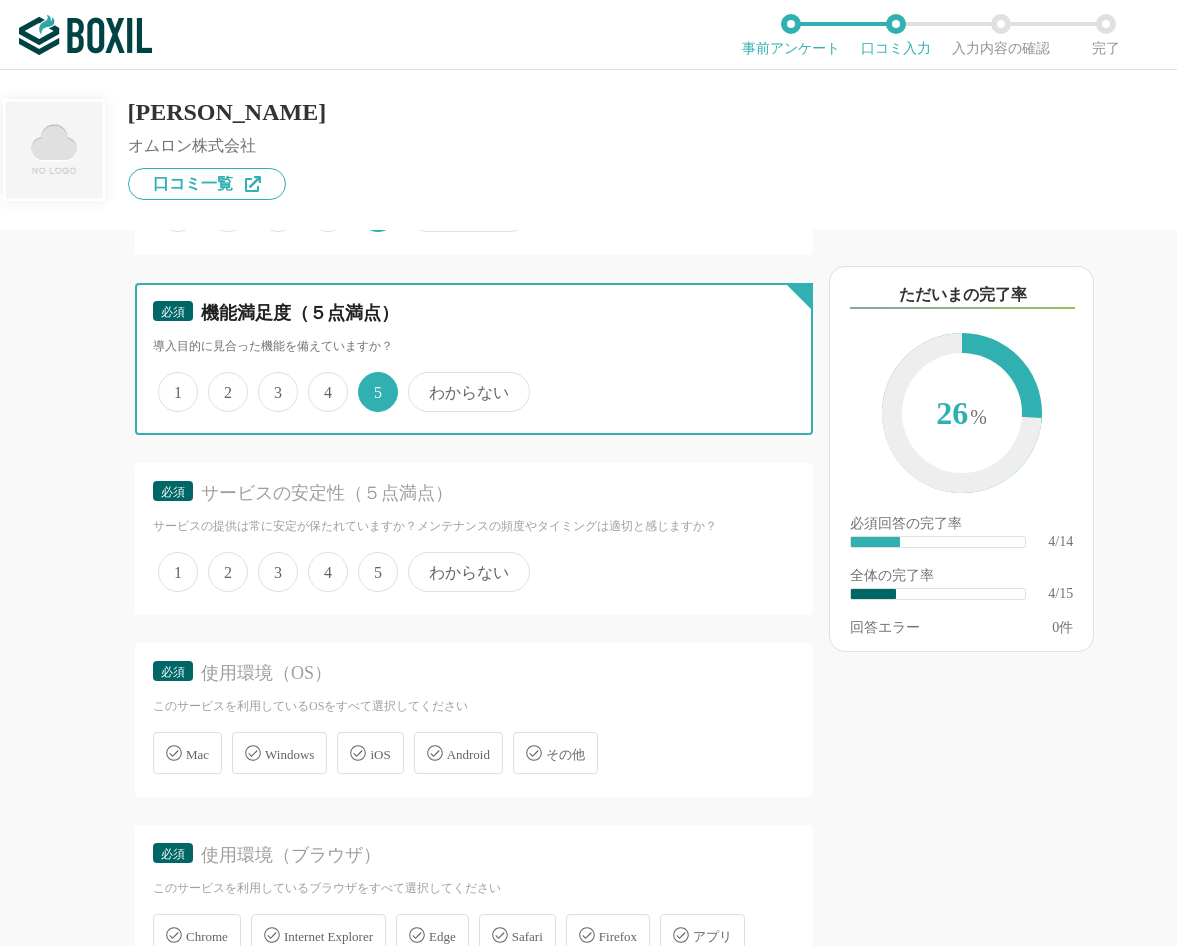 scroll, scrollTop: 900, scrollLeft: 0, axis: vertical 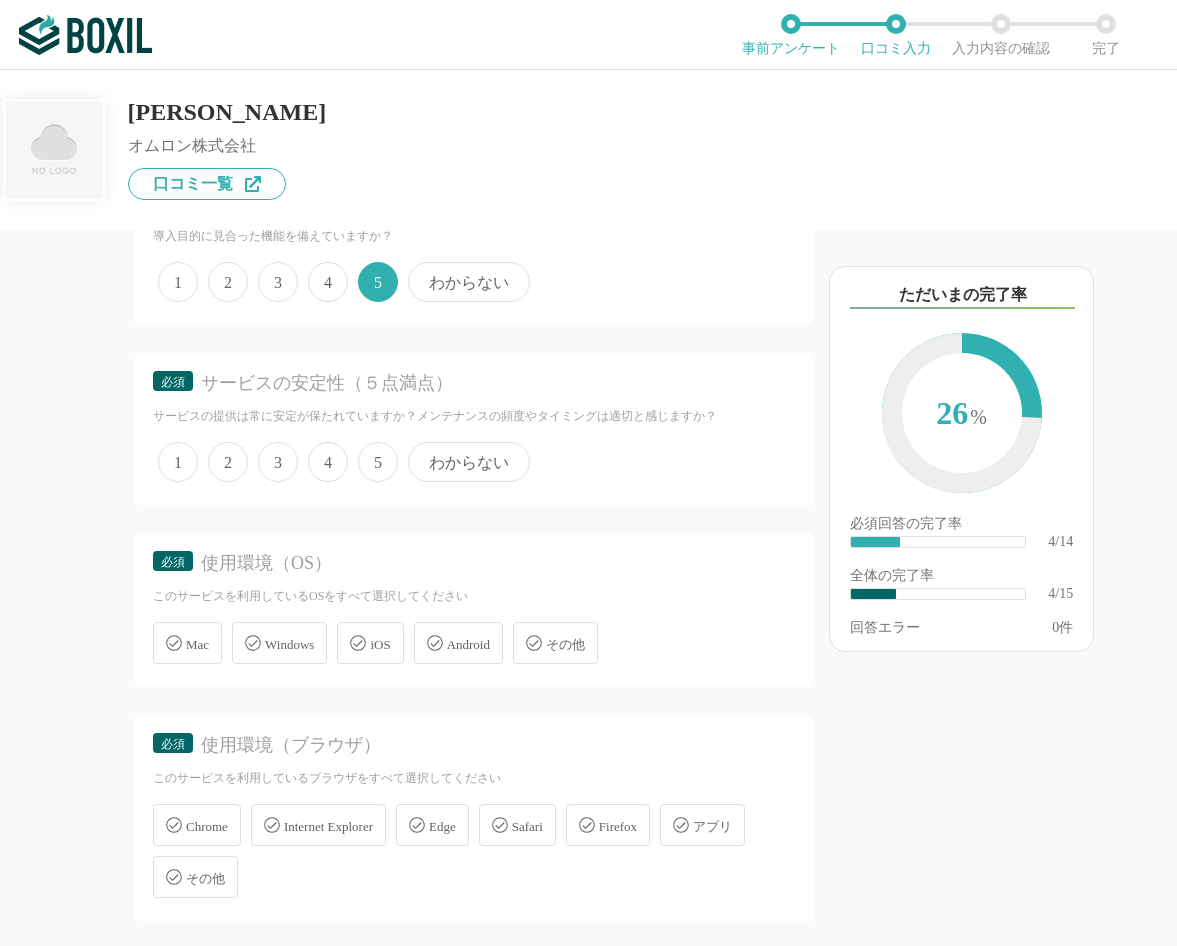 click on "5" at bounding box center (378, 462) 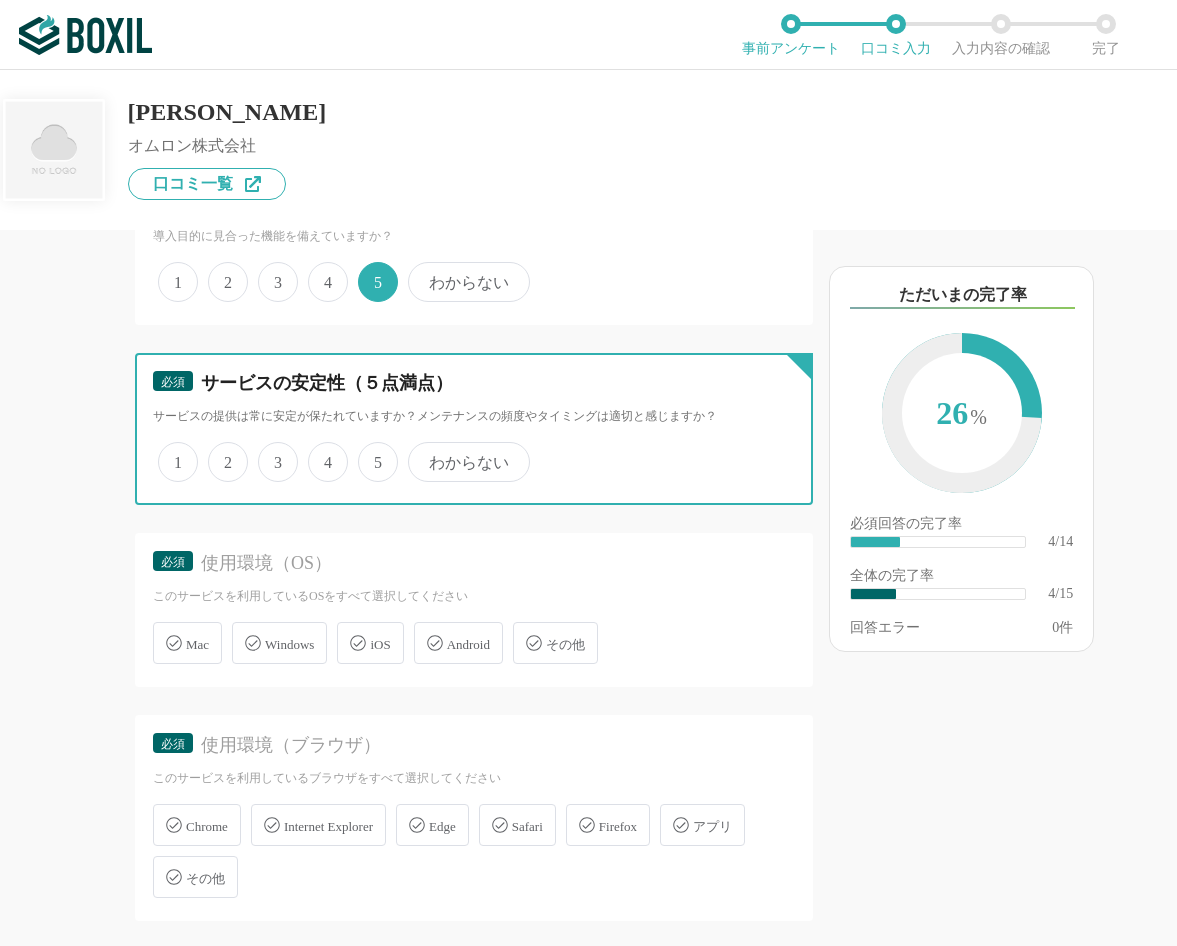 click on "5" at bounding box center [369, 451] 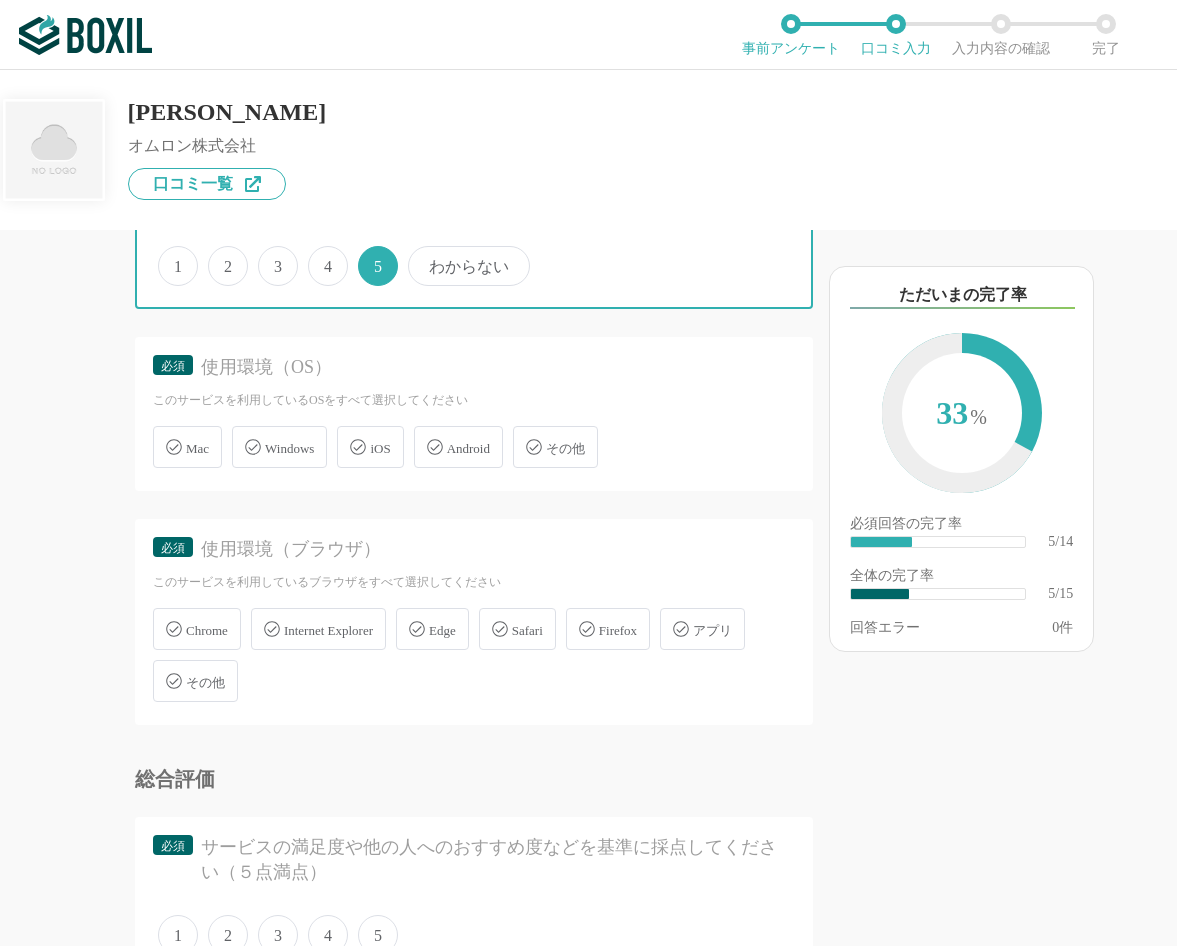 scroll, scrollTop: 1100, scrollLeft: 0, axis: vertical 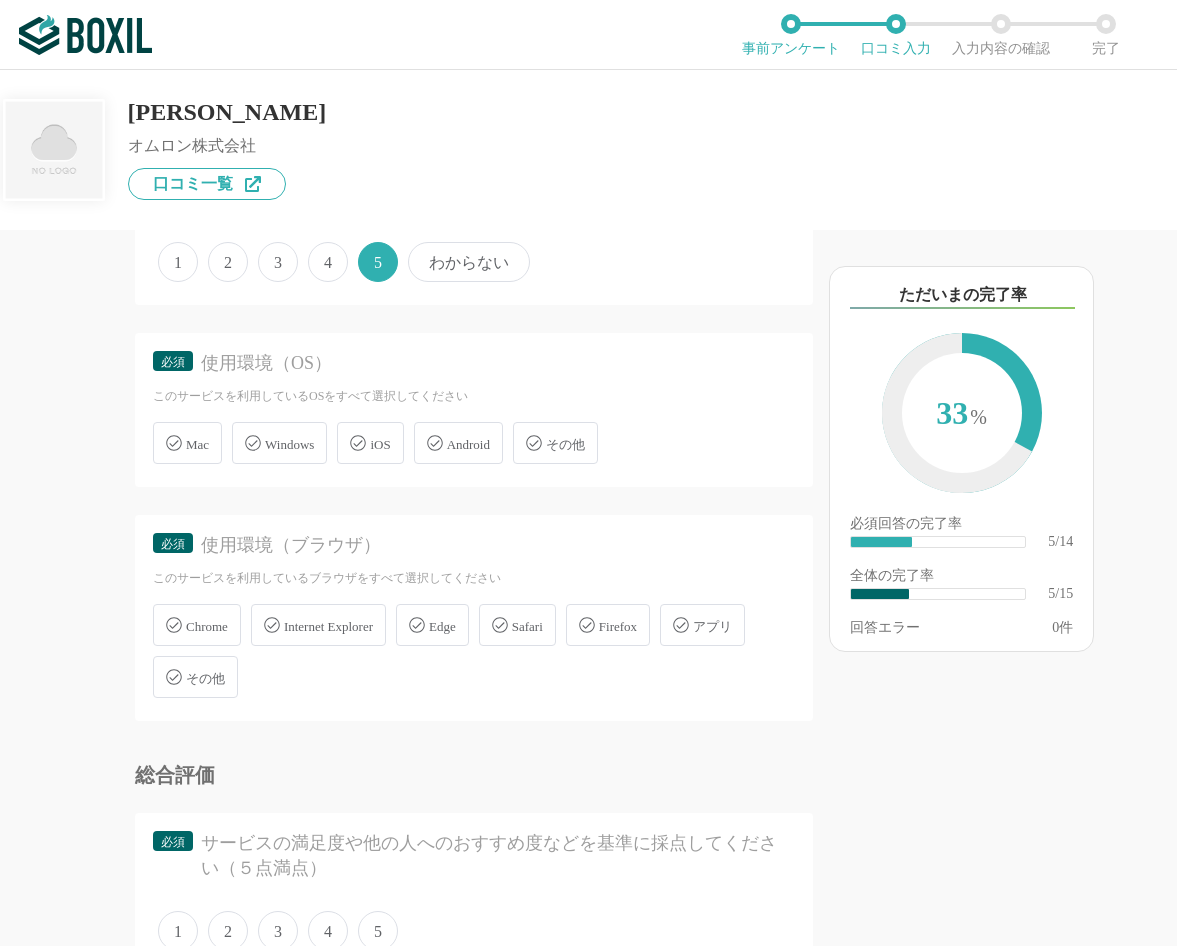 click on "Windows" at bounding box center (279, 443) 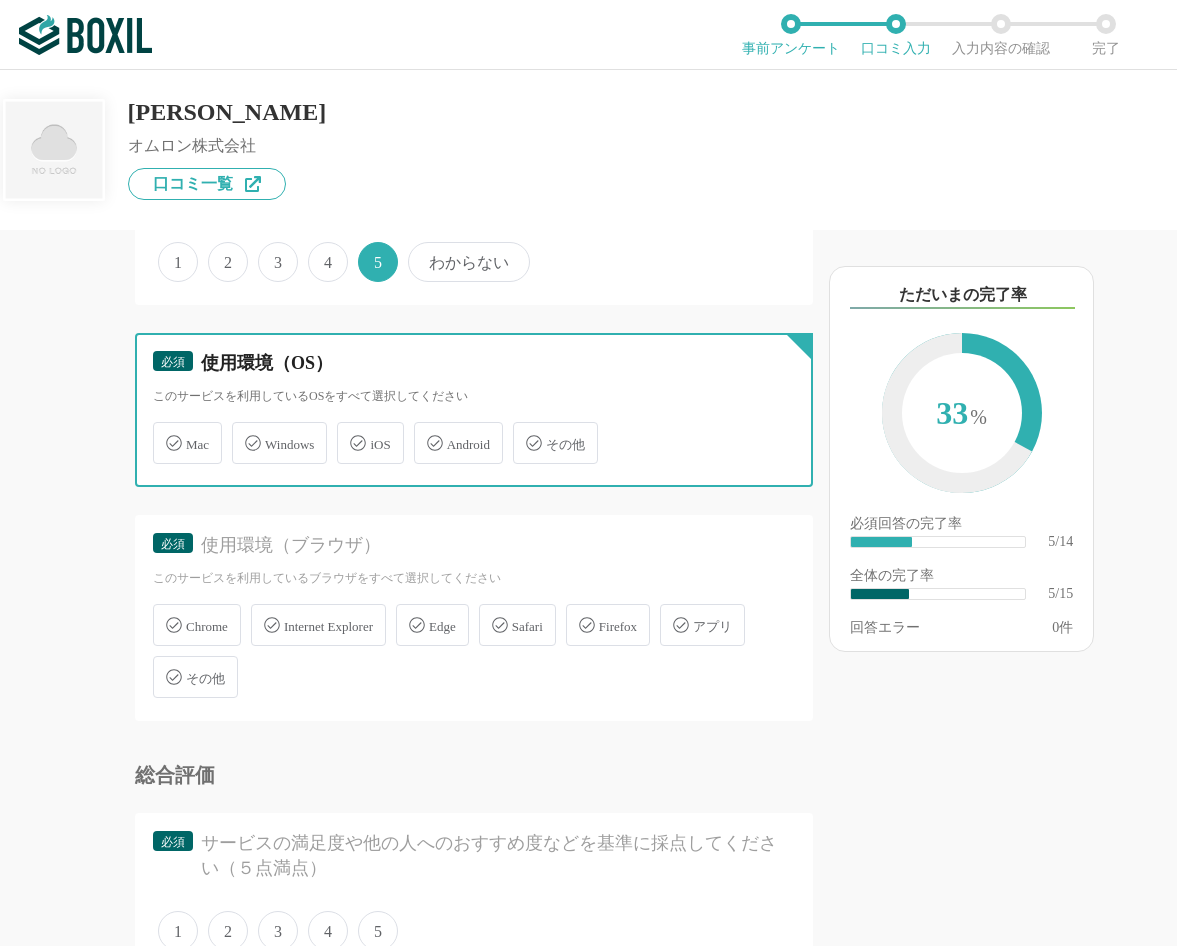 click on "Windows" at bounding box center [242, 431] 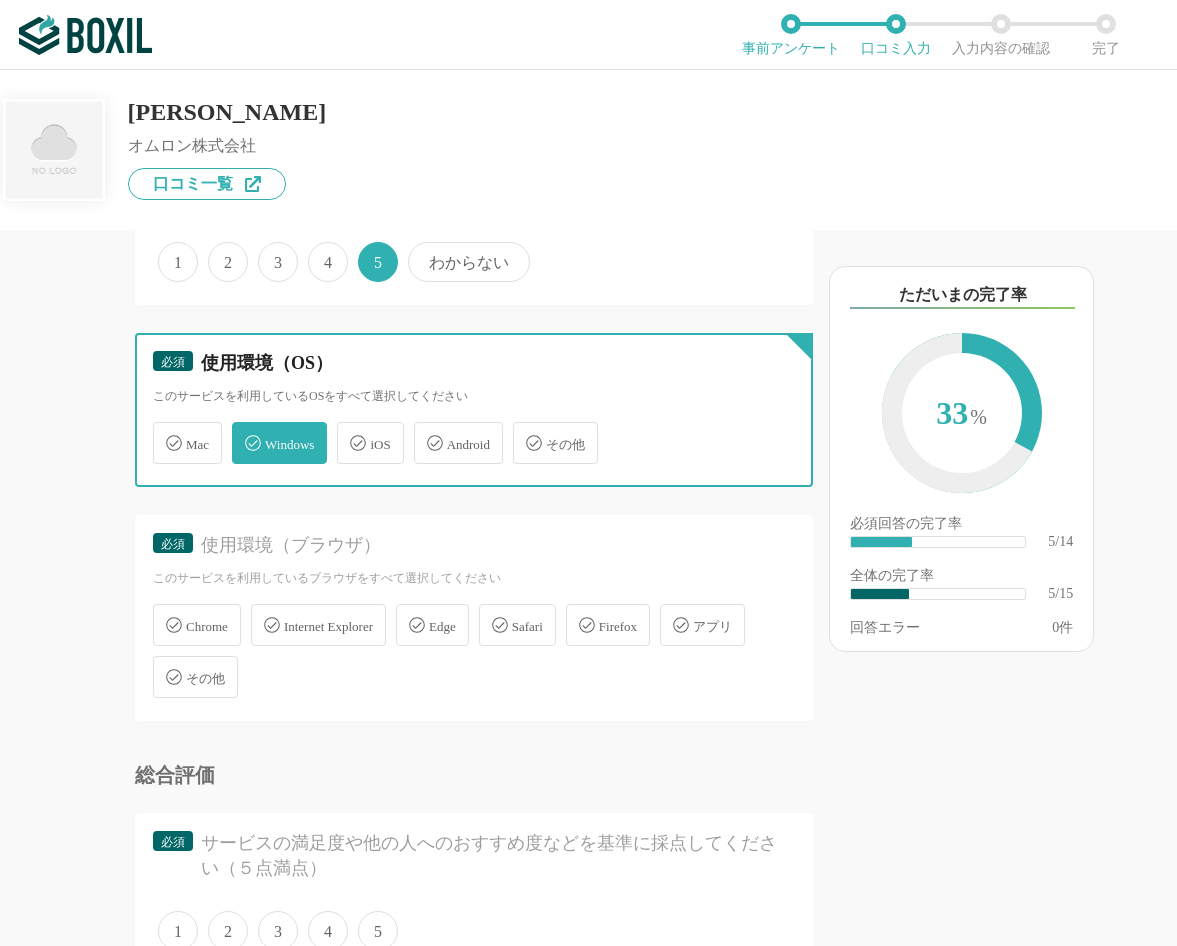 checkbox on "true" 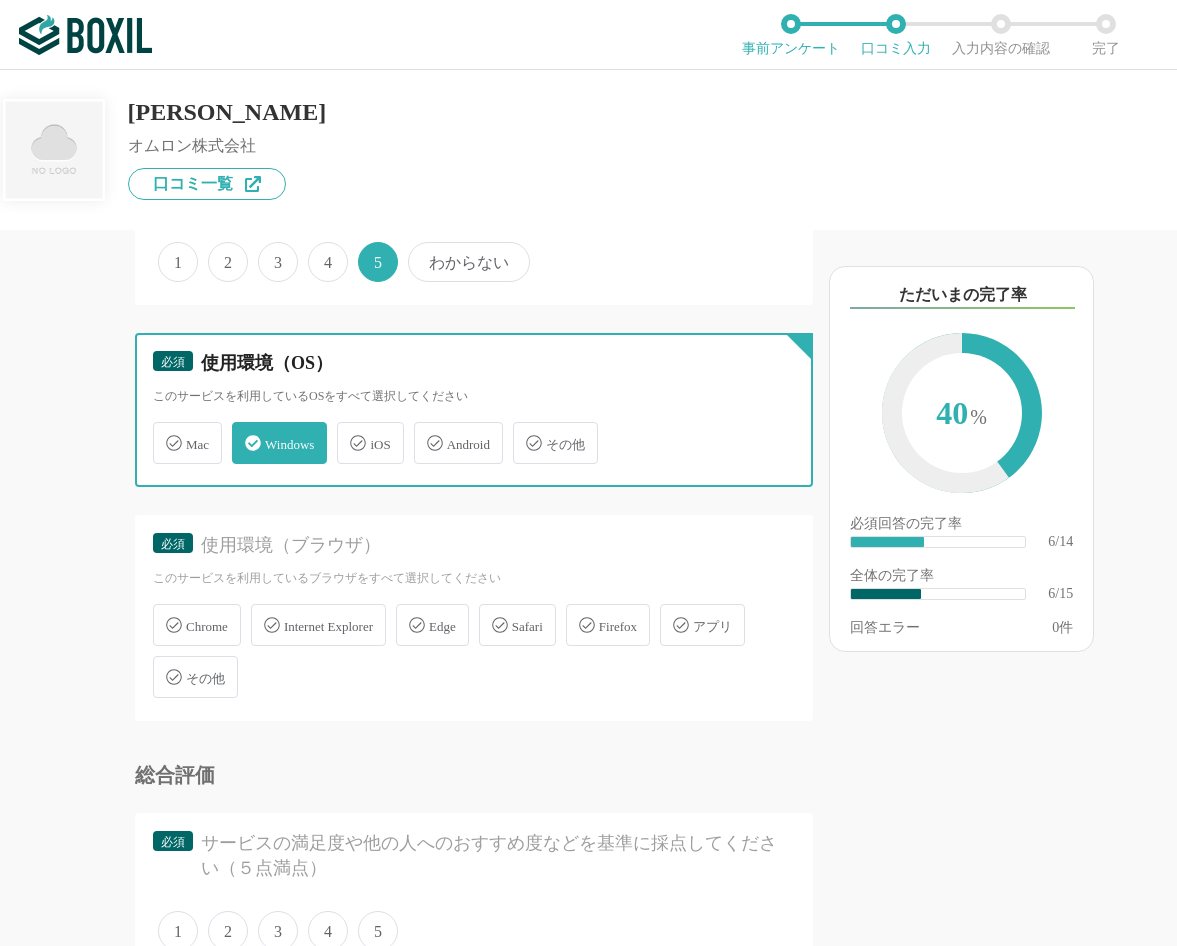 scroll, scrollTop: 1200, scrollLeft: 0, axis: vertical 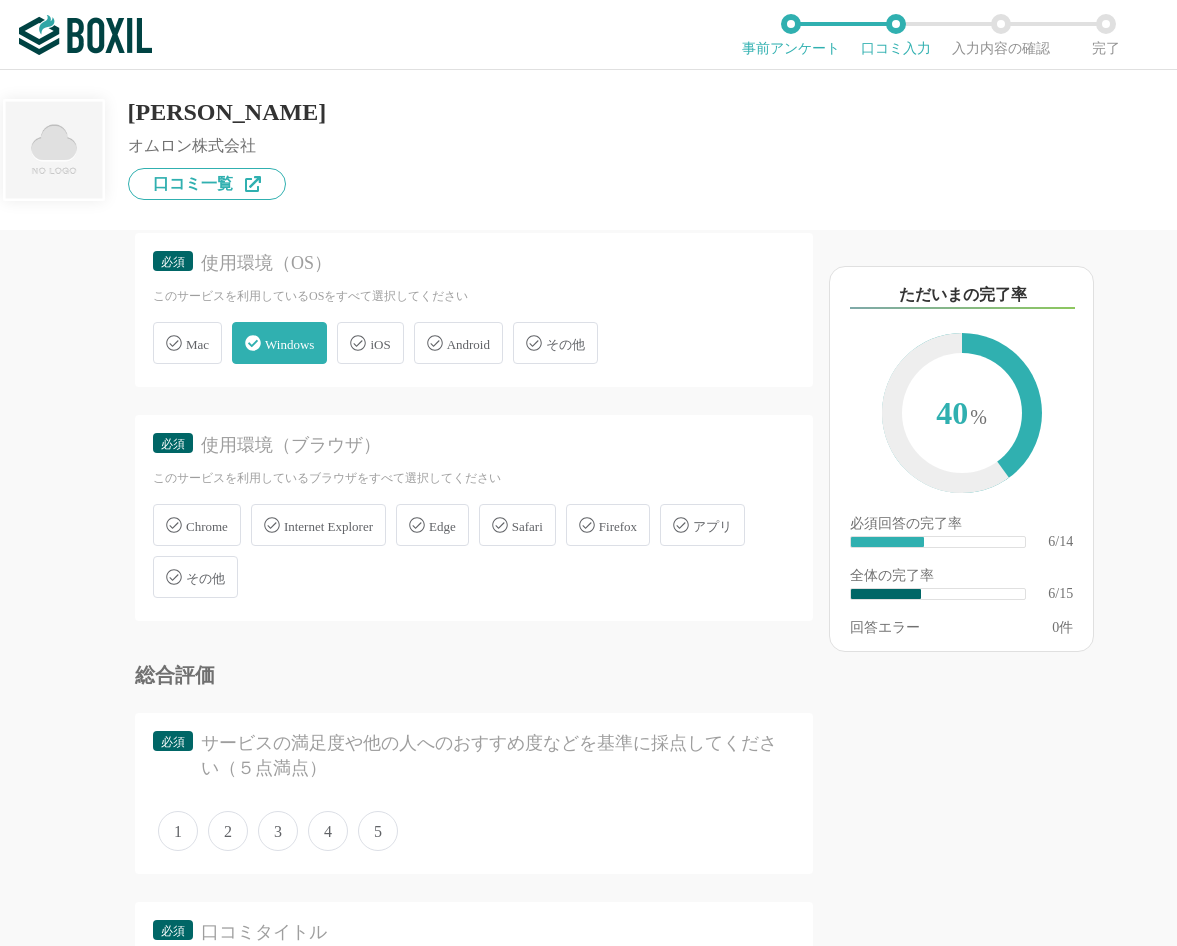 click on "Chrome" at bounding box center (197, 525) 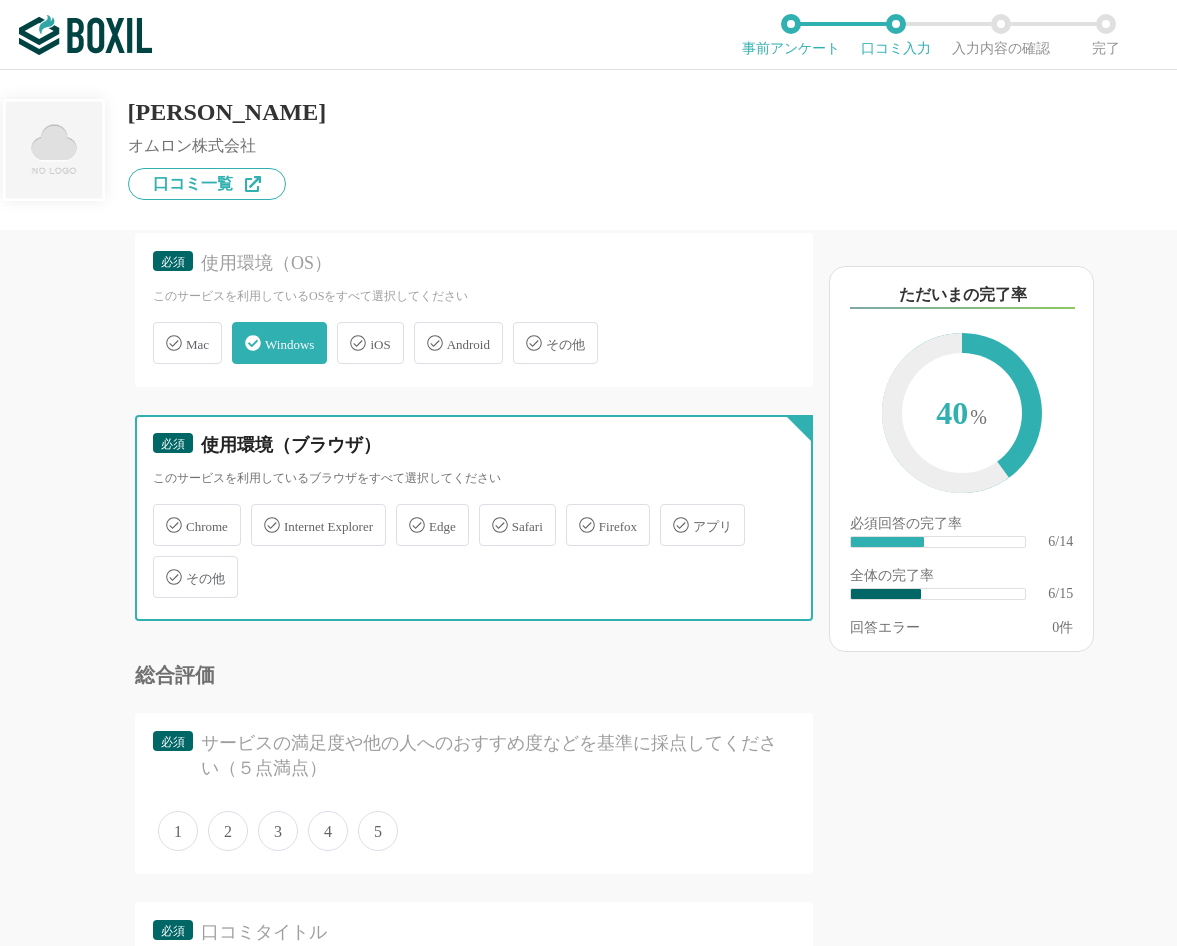 click on "Chrome" at bounding box center (163, 513) 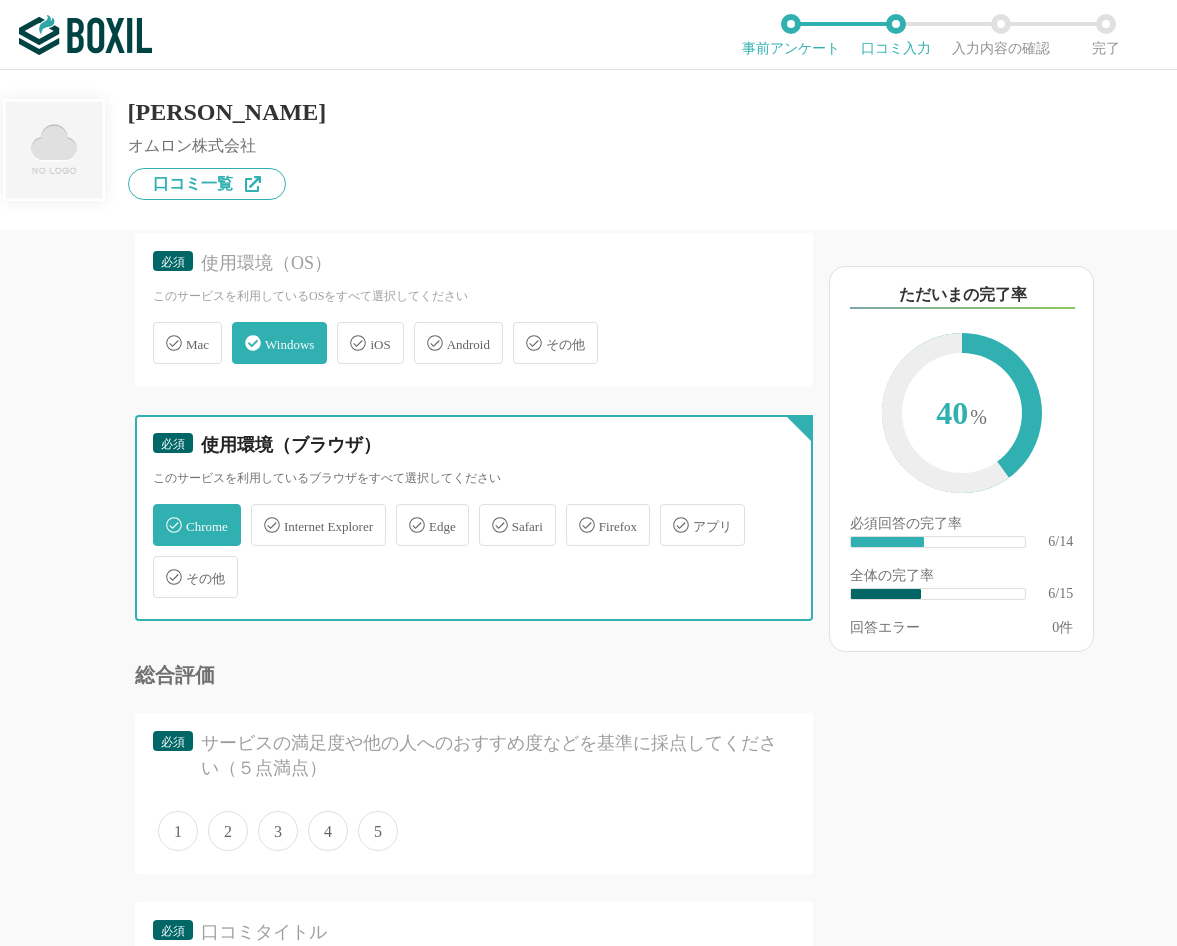 checkbox on "true" 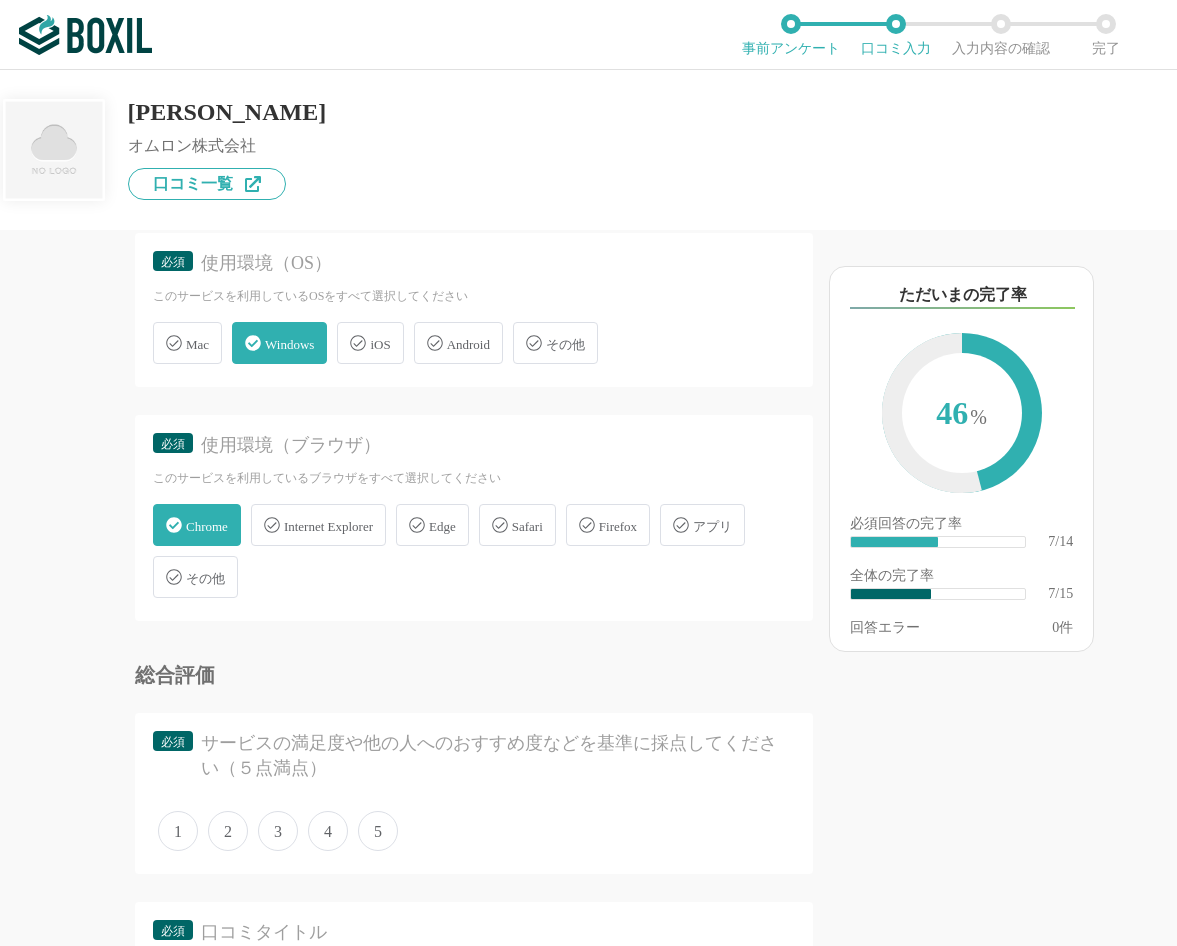 click on "Edge" at bounding box center [432, 525] 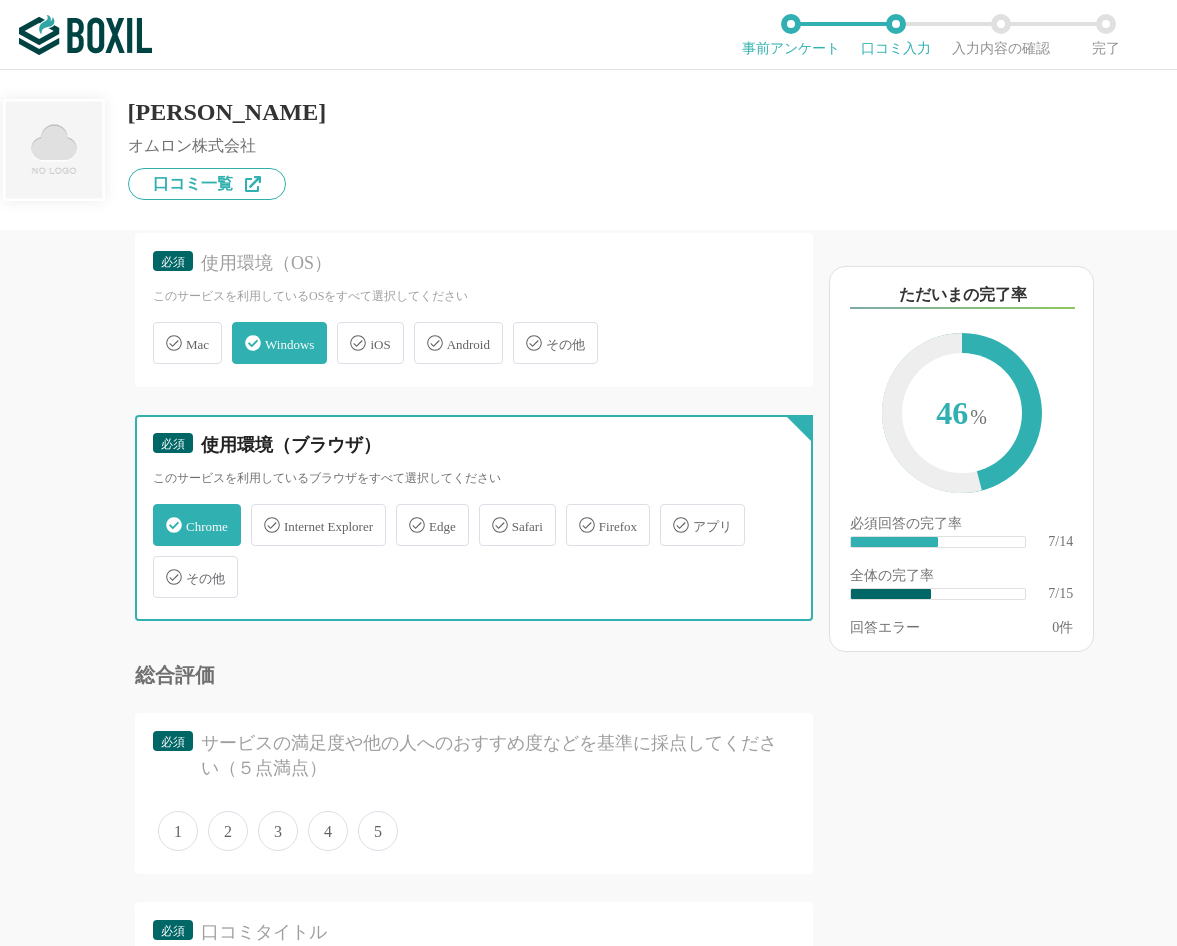 click on "Edge" at bounding box center [406, 513] 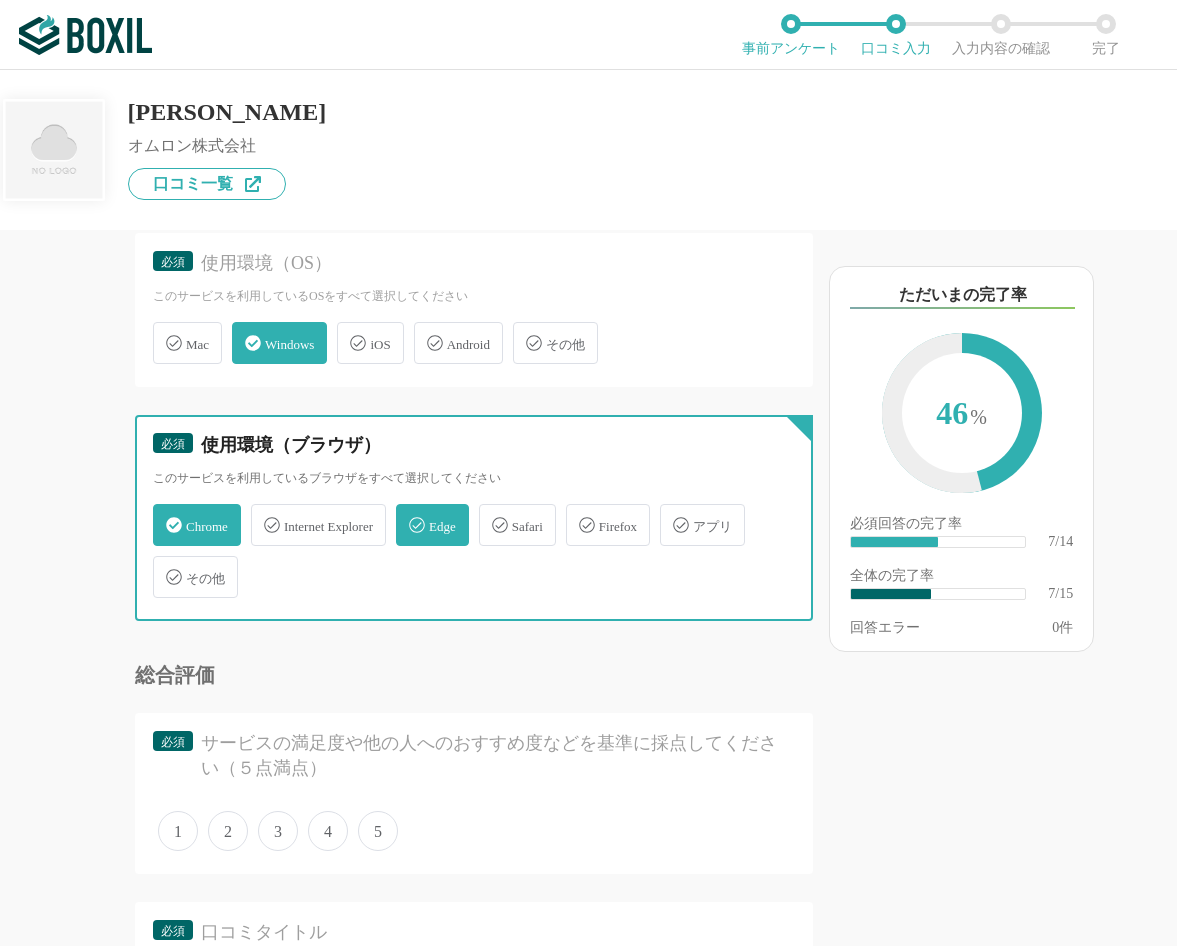 checkbox on "true" 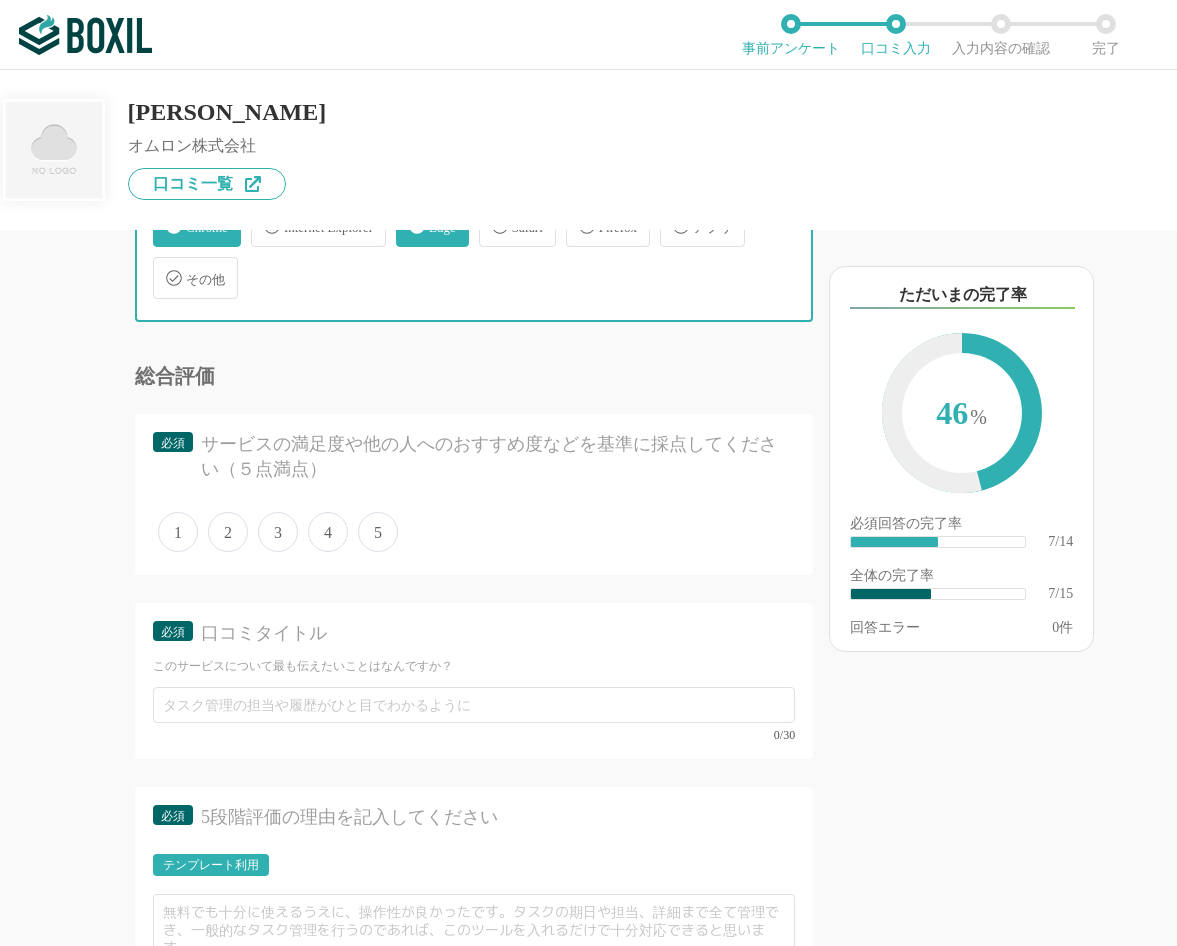 scroll, scrollTop: 1500, scrollLeft: 0, axis: vertical 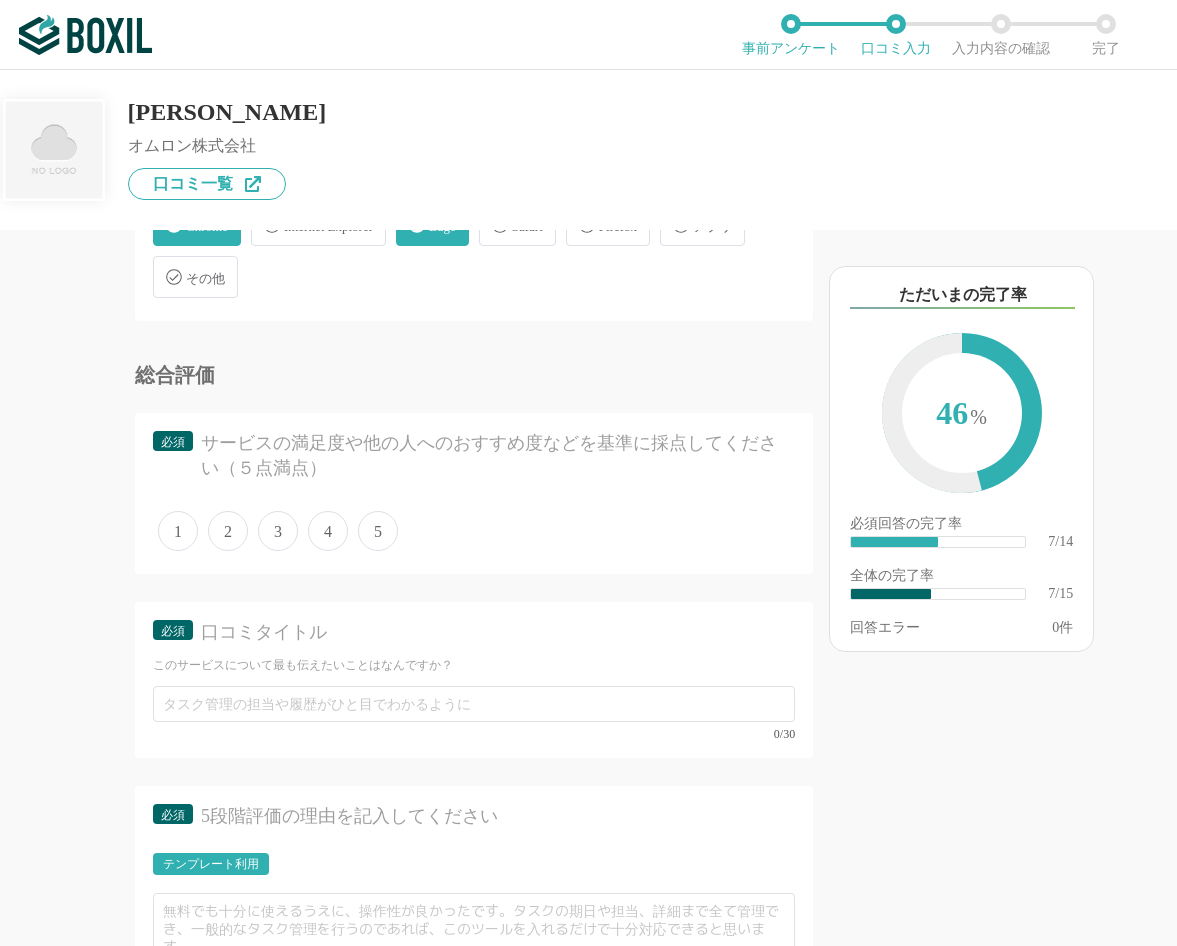 click on "5" at bounding box center [378, 531] 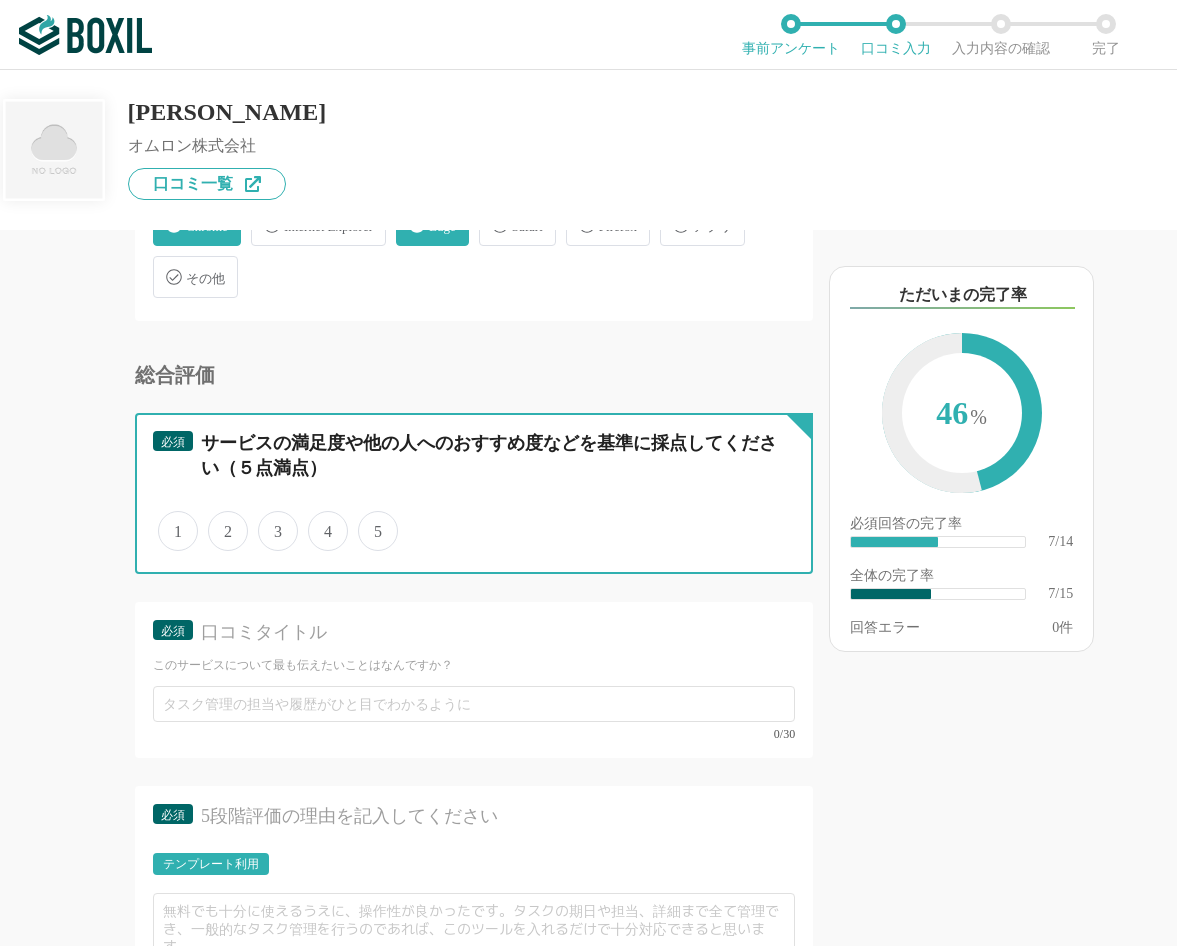 click on "5" at bounding box center [369, 520] 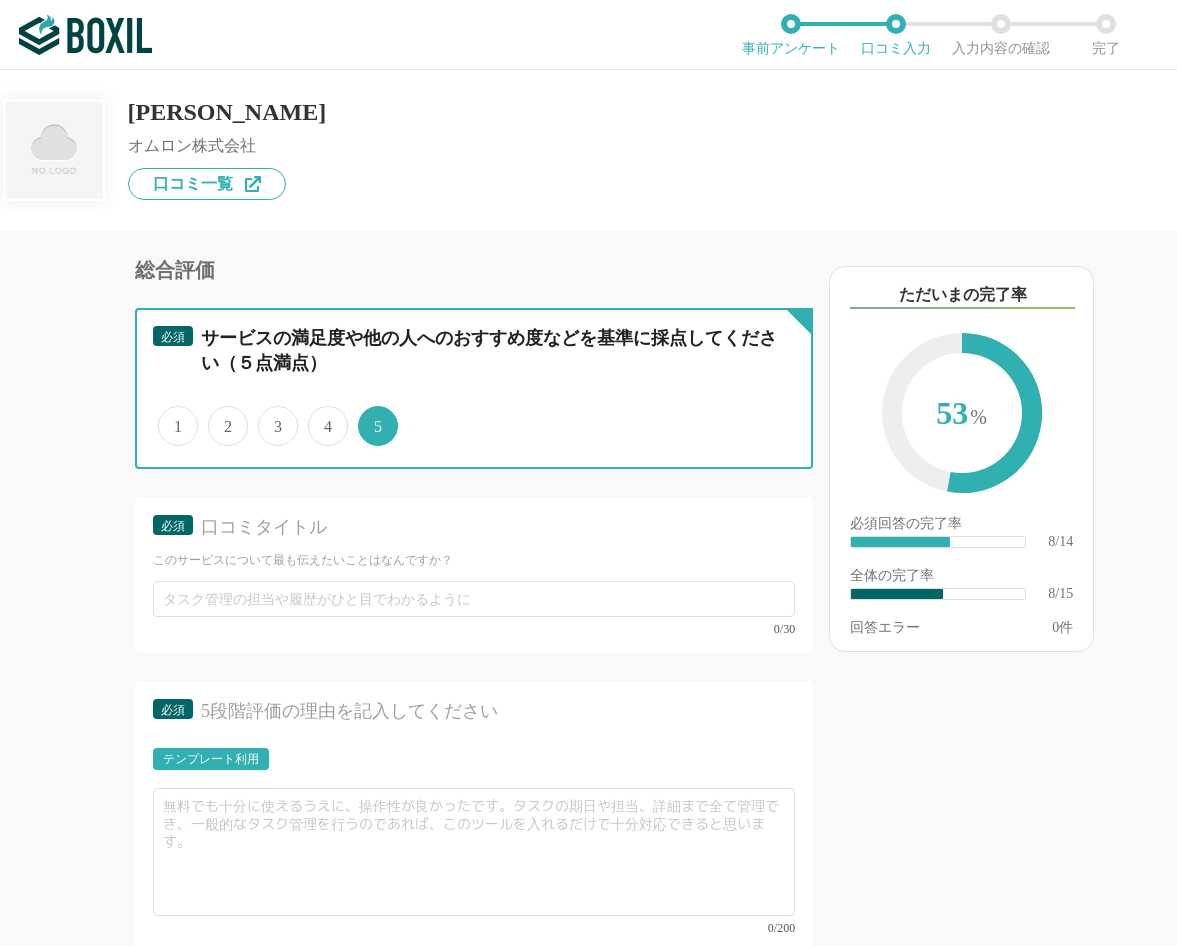scroll, scrollTop: 1800, scrollLeft: 0, axis: vertical 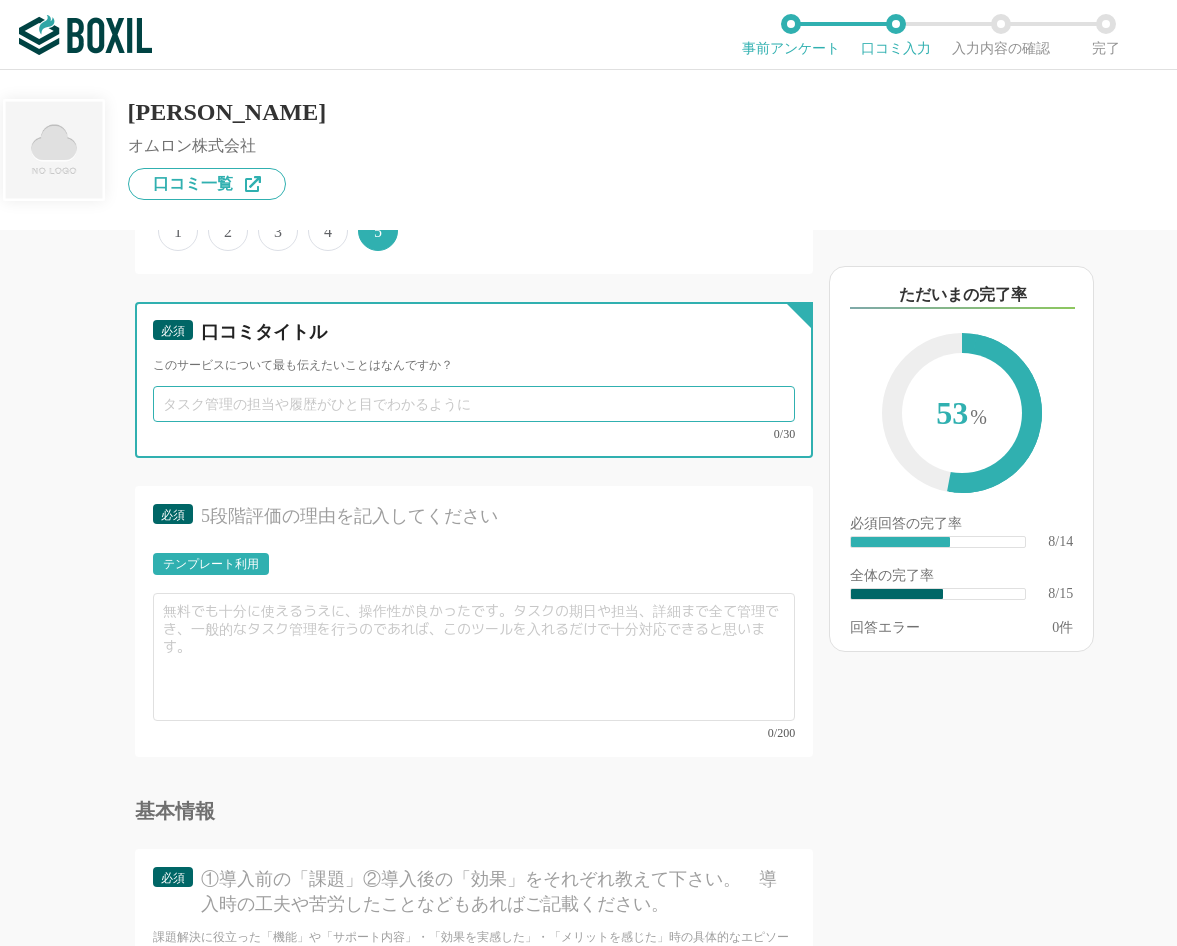 click at bounding box center [474, 404] 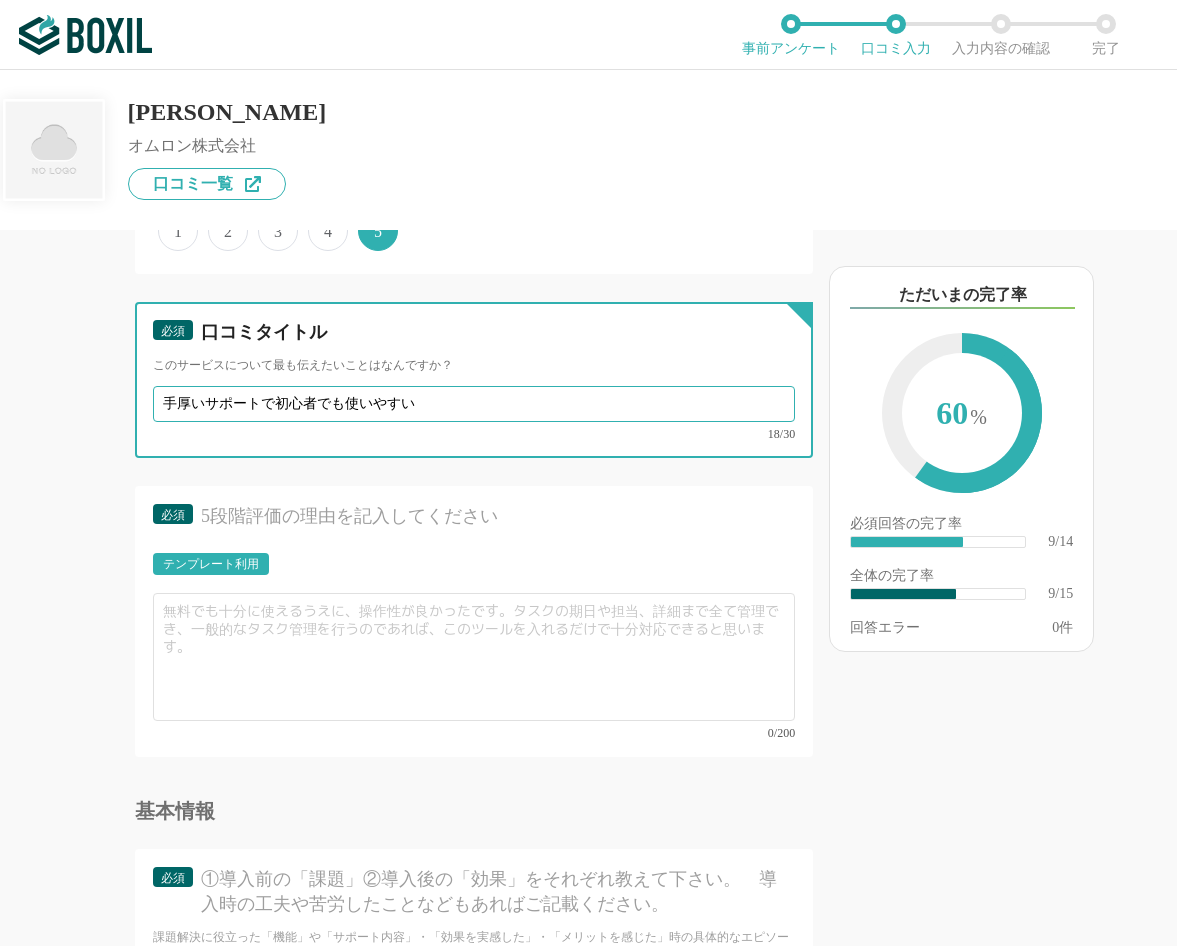 type on "手厚いサポートで初心者でも使いやすい" 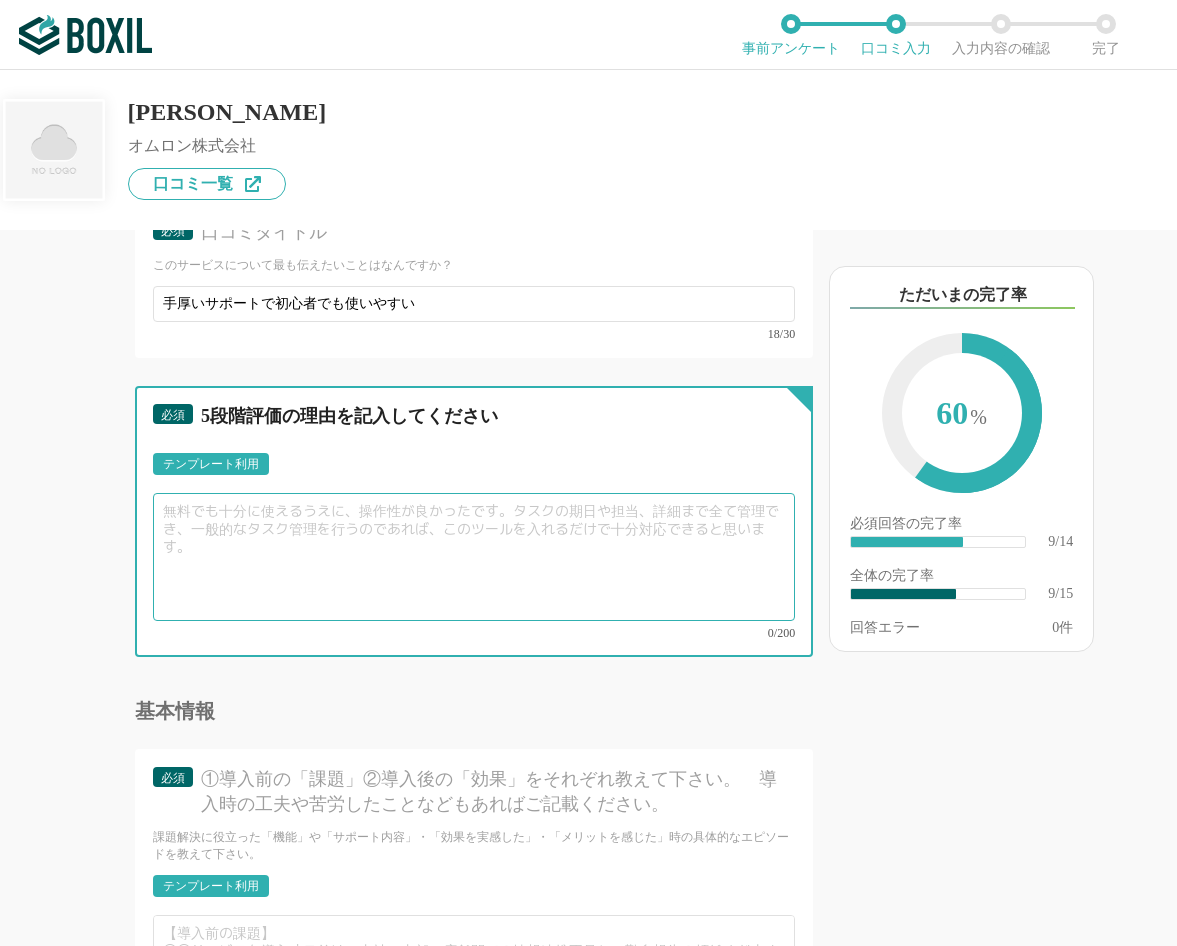 click at bounding box center [474, 557] 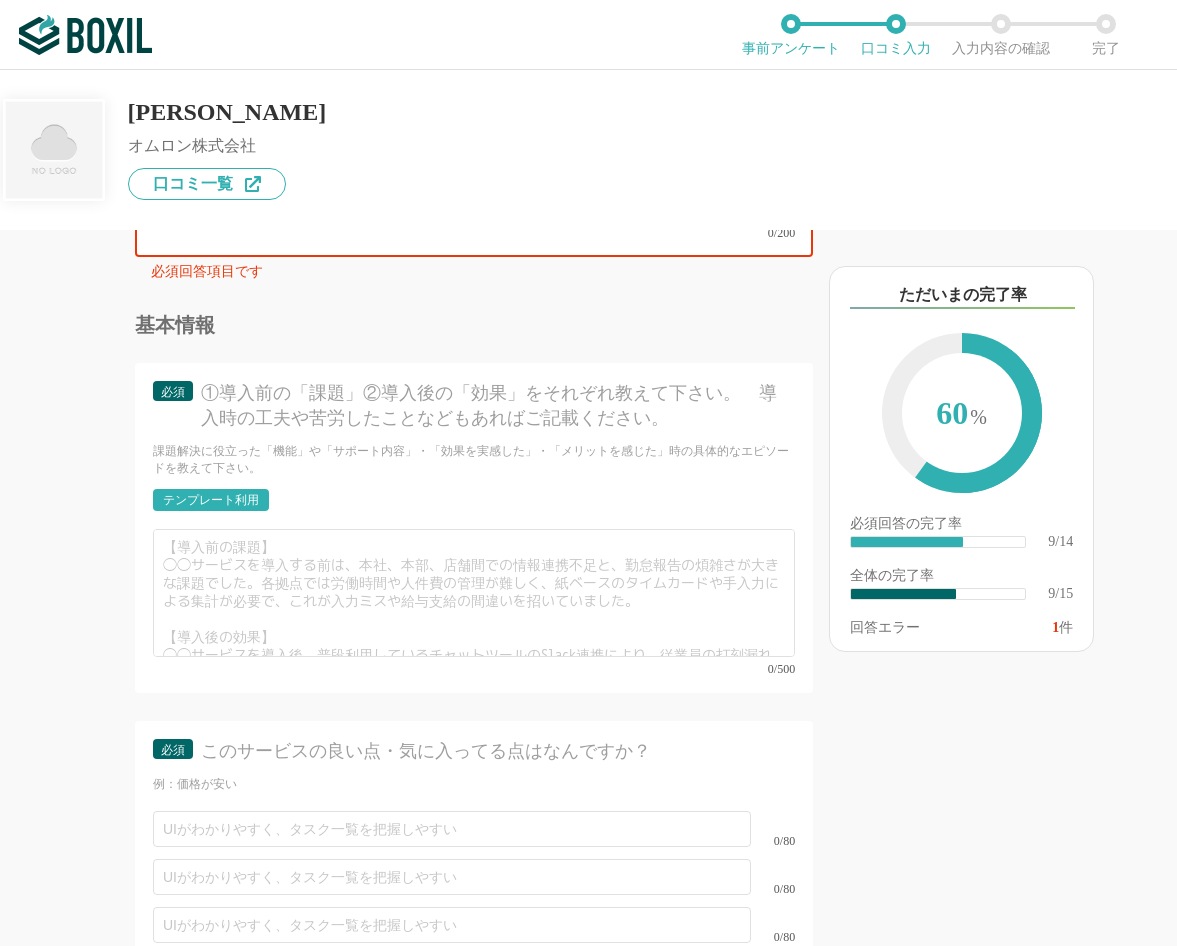 scroll, scrollTop: 2400, scrollLeft: 0, axis: vertical 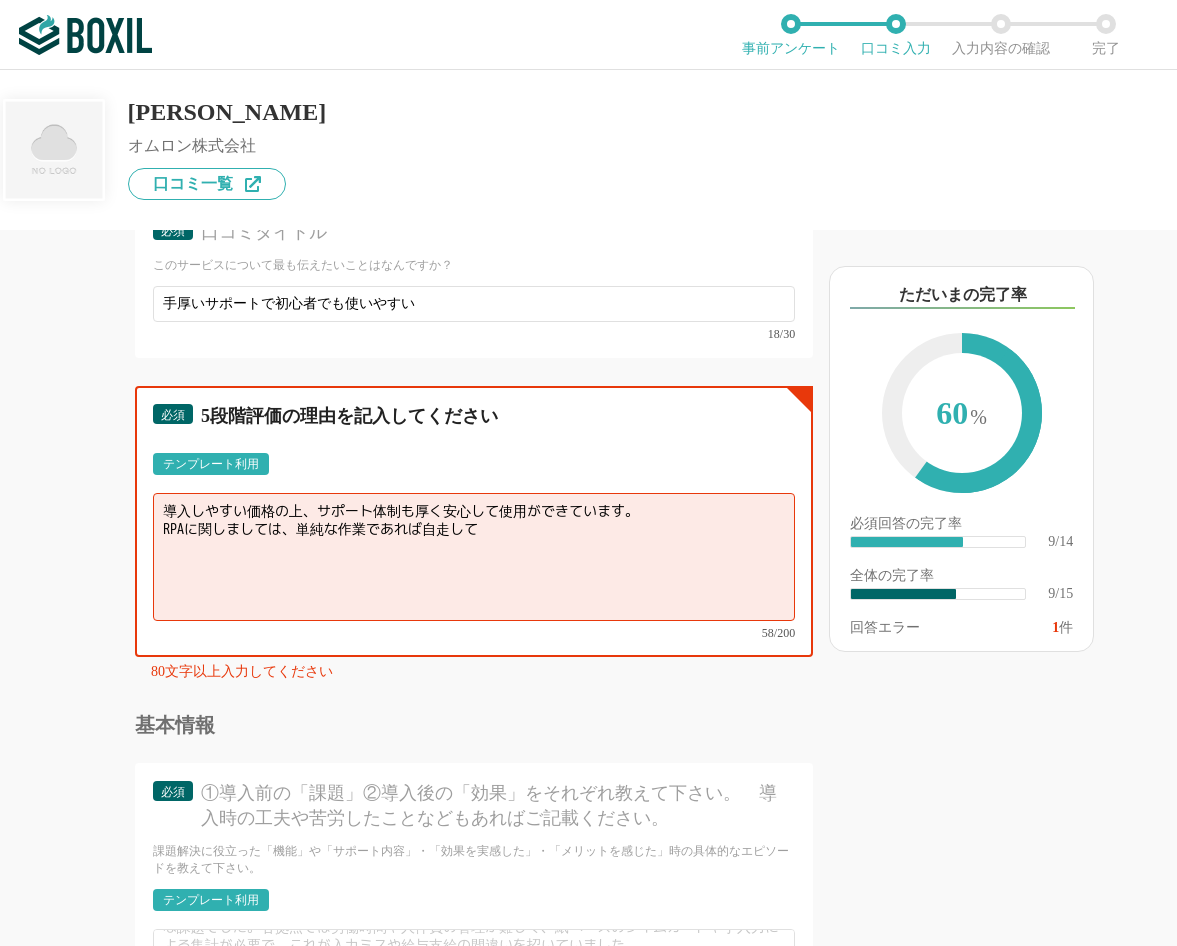 click on "導入しやすい価格の上、サポート体制も厚く安心して使用ができています。
RPAに関しましては、単純な作業であれば自走して" at bounding box center (474, 557) 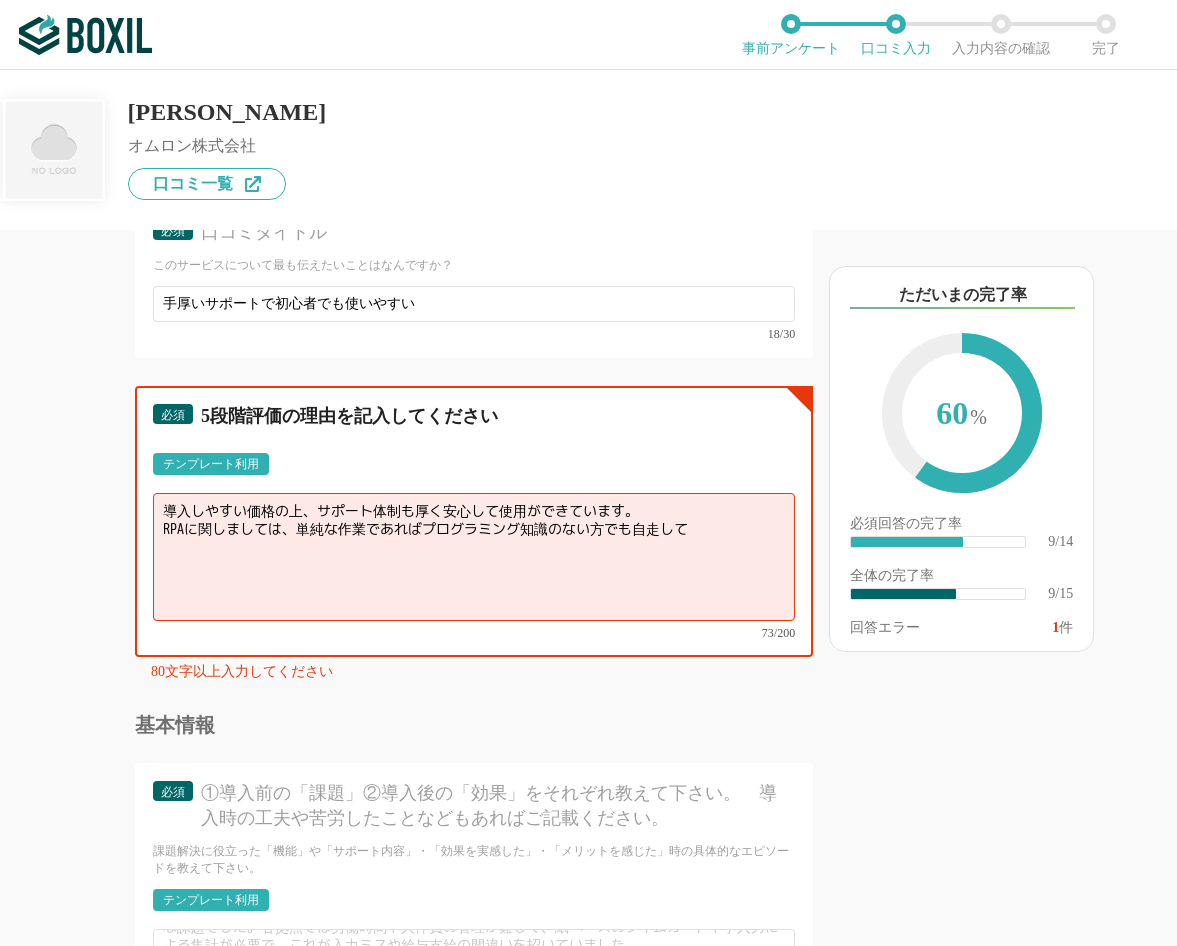 click on "導入しやすい価格の上、サポート体制も厚く安心して使用ができています。
RPAに関しましては、単純な作業であればプログラミング知識のない方でも自走して" at bounding box center (474, 557) 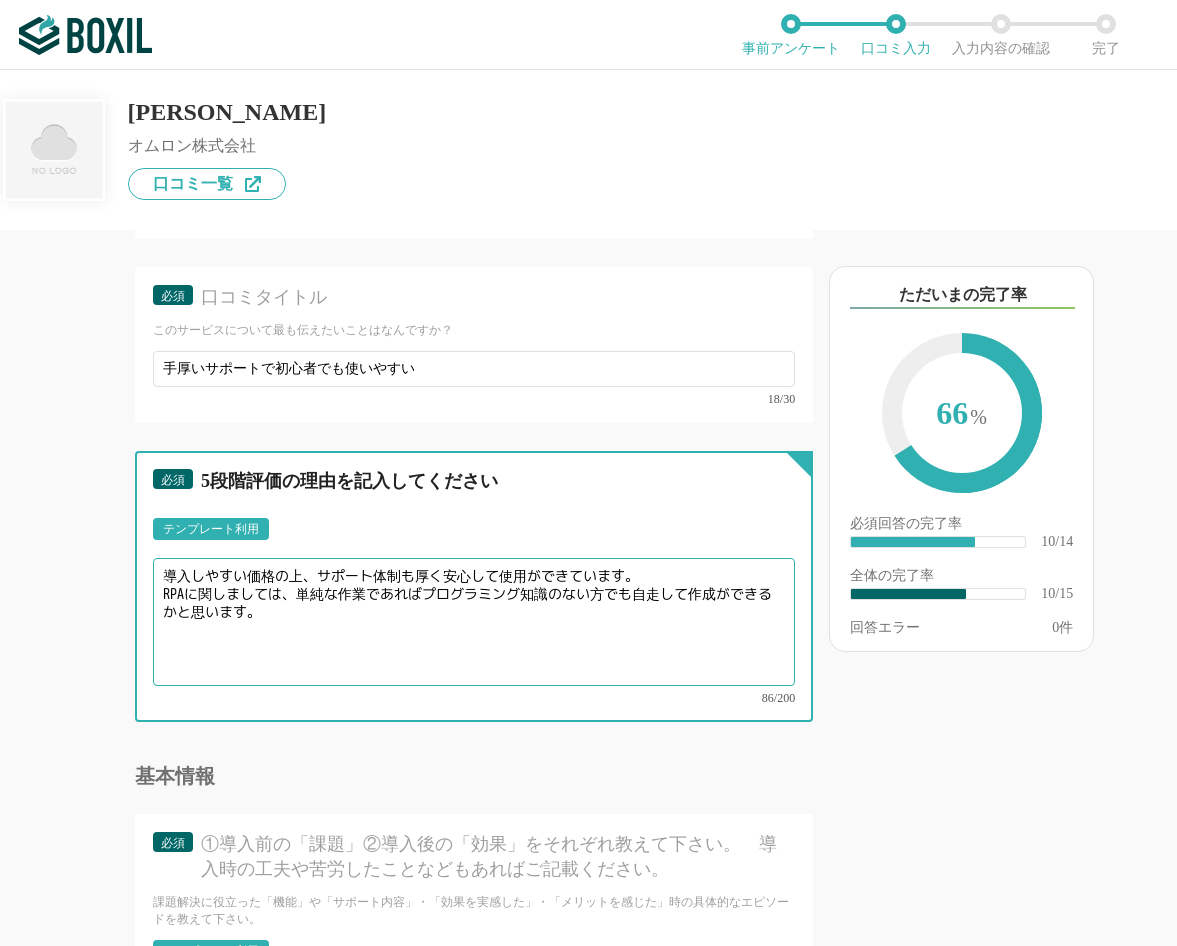 scroll, scrollTop: 1800, scrollLeft: 0, axis: vertical 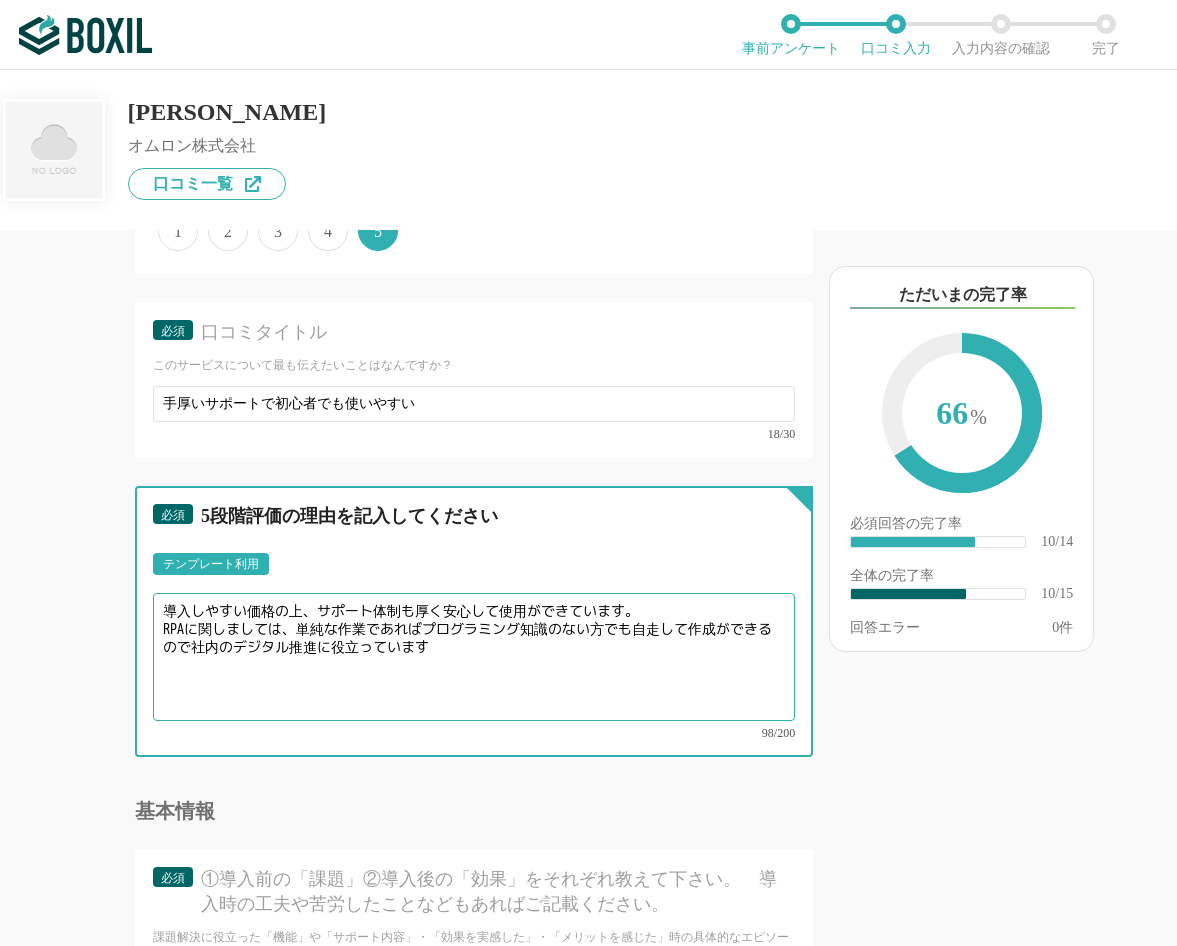 click on "導入しやすい価格の上、サポート体制も厚く安心して使用ができています。
RPAに関しましては、単純な作業であればプログラミング知識のない方でも自走して作成ができるので社内のデジタル推進に役立っています" at bounding box center (474, 657) 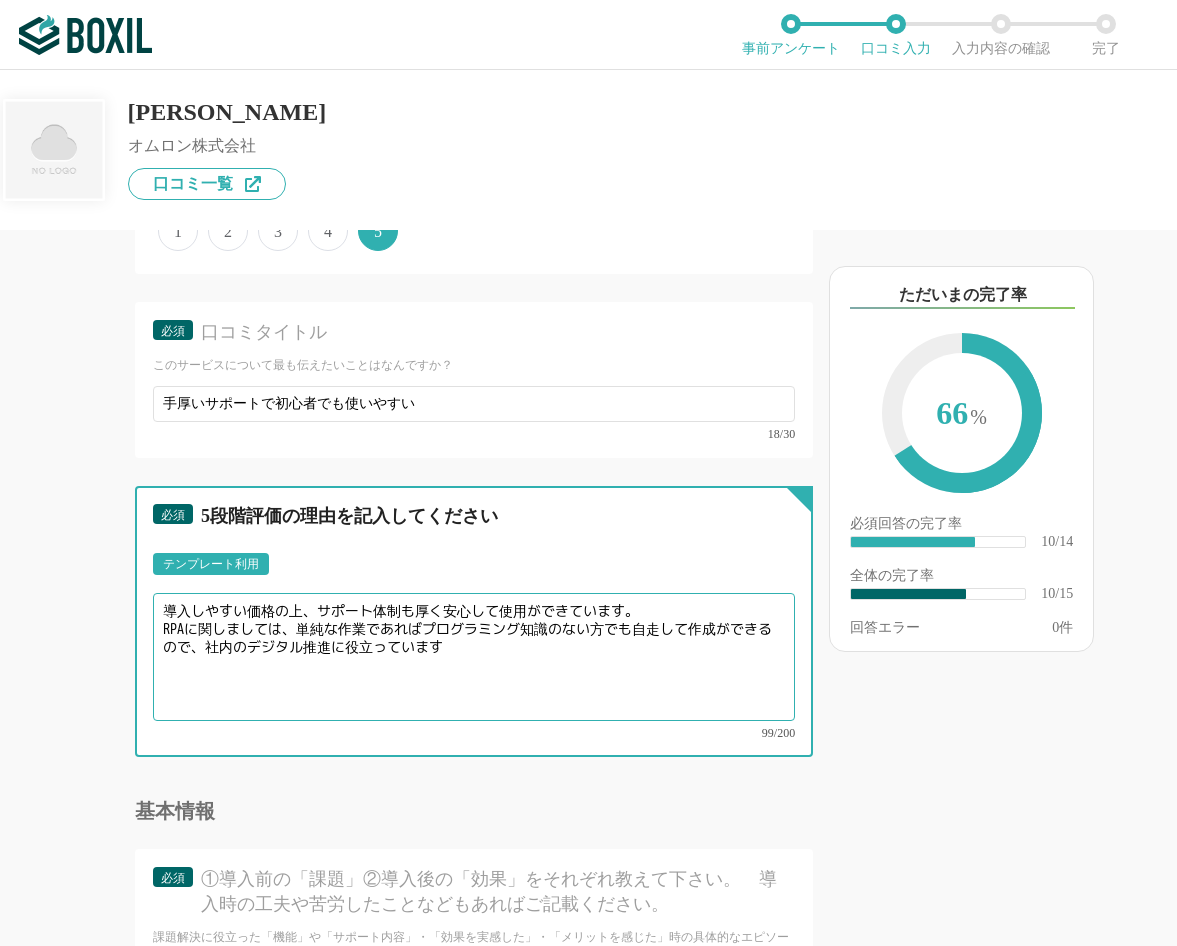 click on "導入しやすい価格の上、サポート体制も厚く安心して使用ができています。
RPAに関しましては、単純な作業であればプログラミング知識のない方でも自走して作成ができるので、社内のデジタル推進に役立っています" at bounding box center (474, 657) 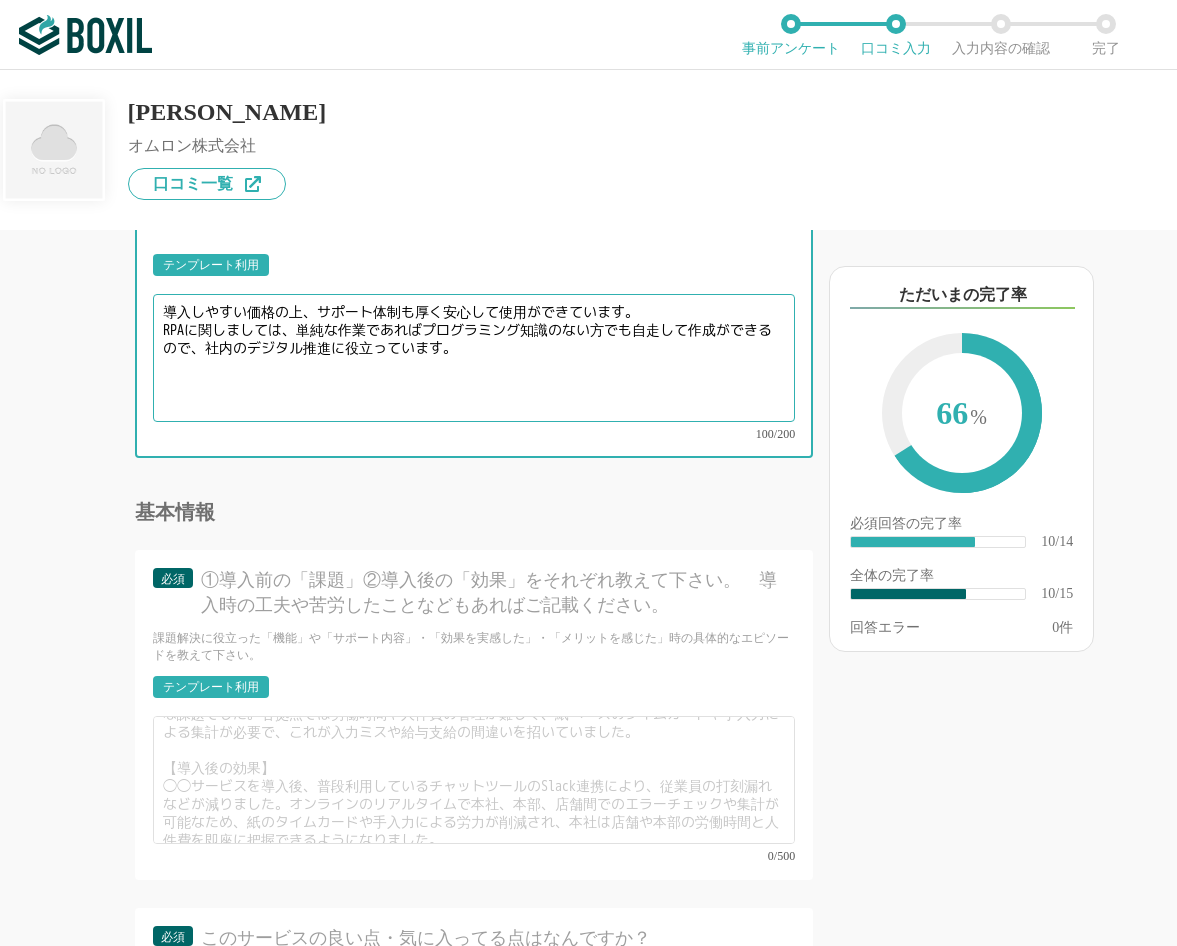 scroll, scrollTop: 2100, scrollLeft: 0, axis: vertical 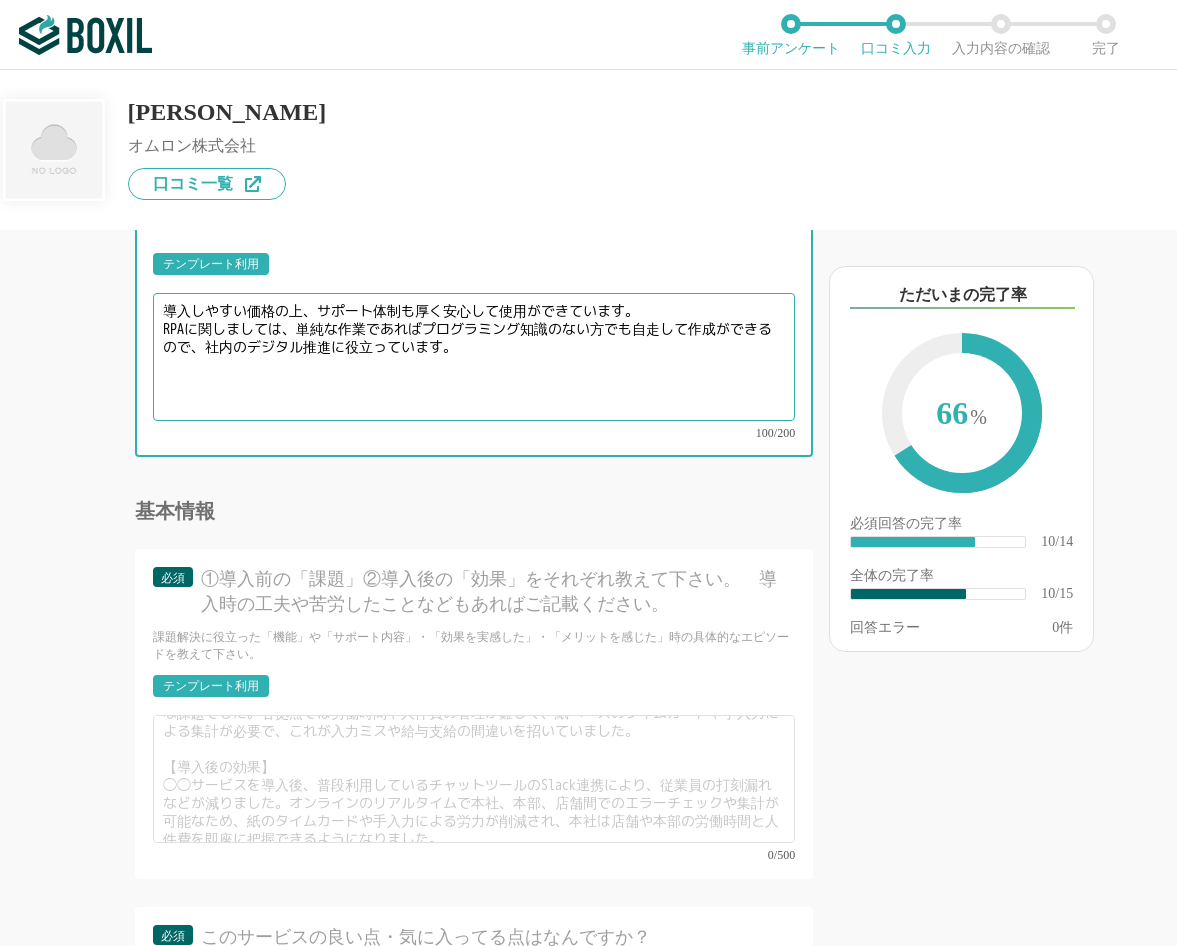 type on "導入しやすい価格の上、サポート体制も厚く安心して使用ができています。
RPAに関しましては、単純な作業であればプログラミング知識のない方でも自走して作成ができるので、社内のデジタル推進に役立っています。" 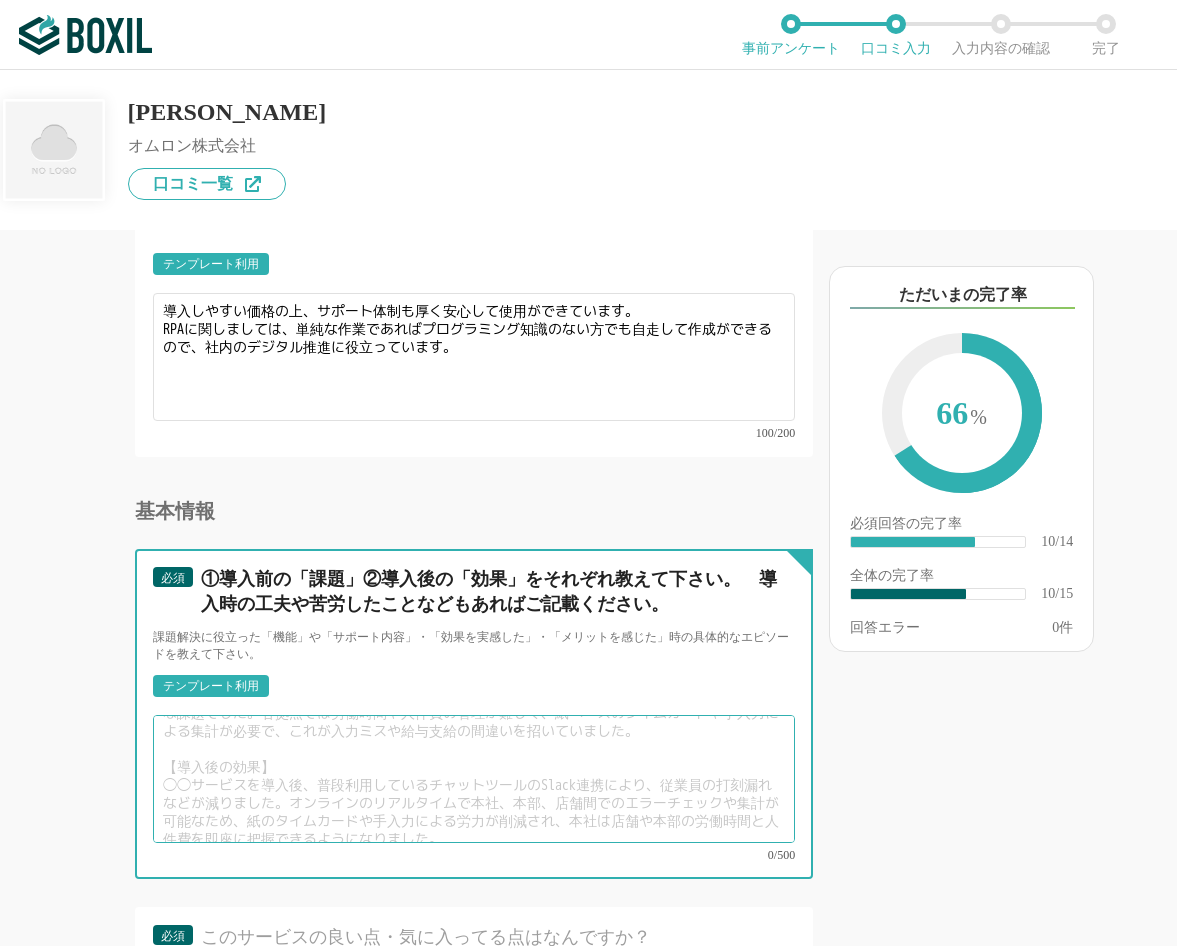 click at bounding box center [474, 779] 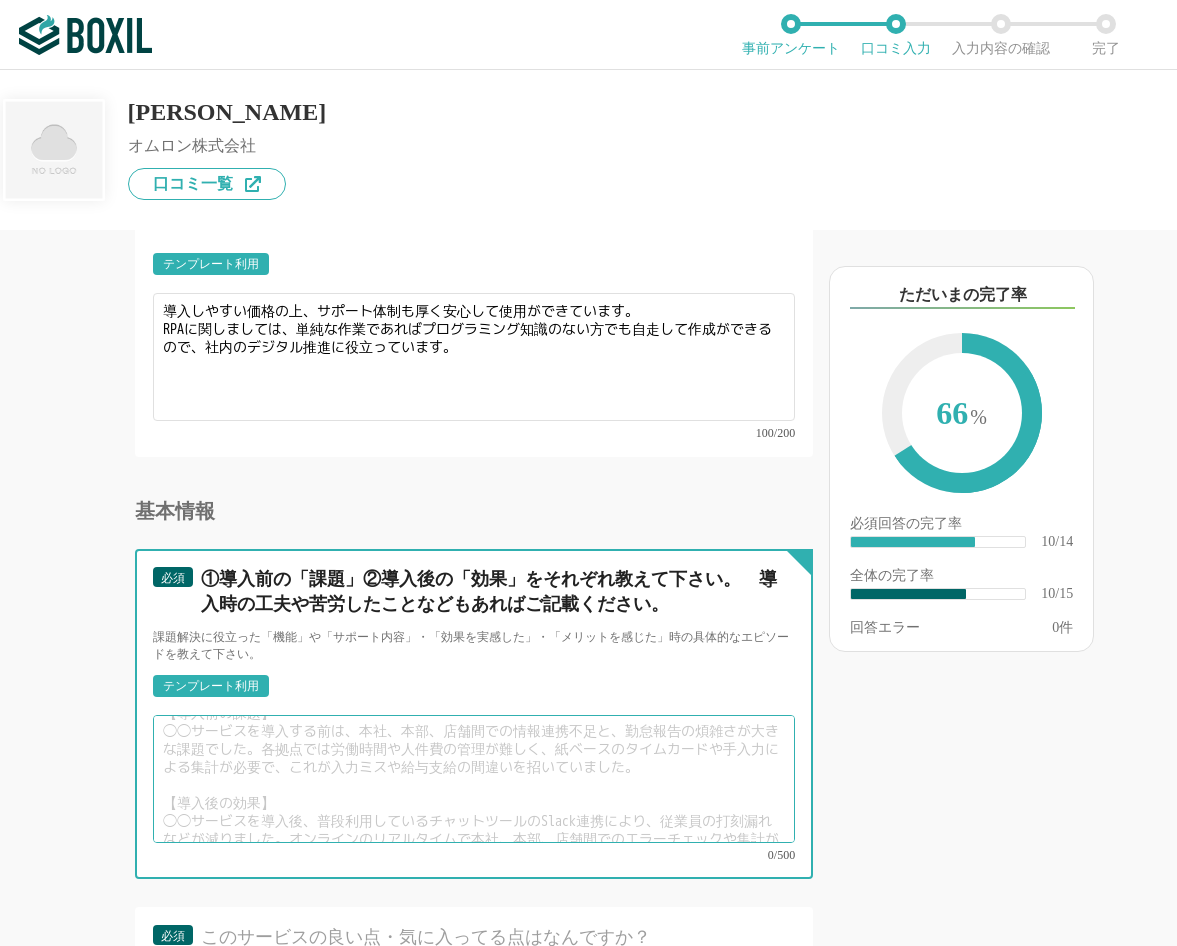 scroll, scrollTop: 0, scrollLeft: 0, axis: both 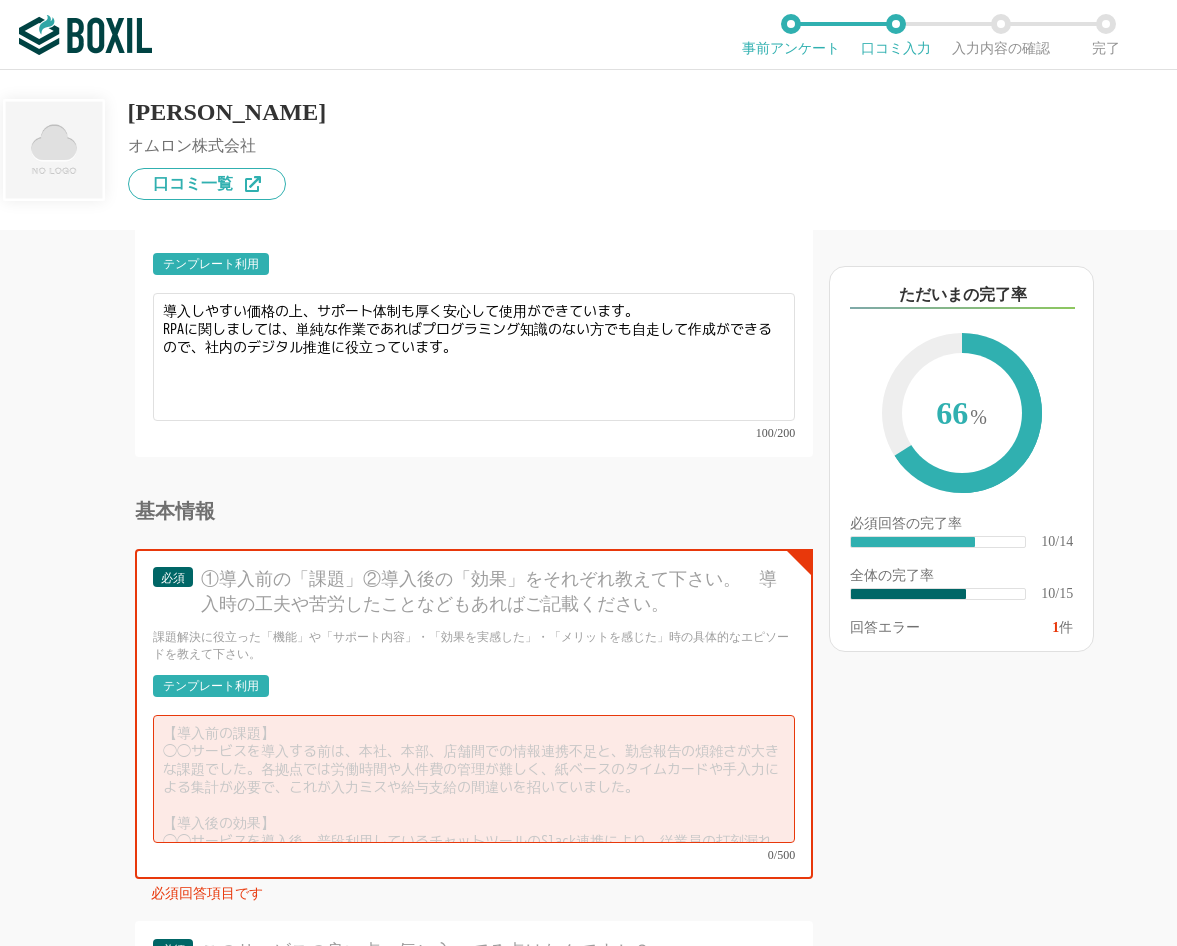 click on "テンプレート利用" at bounding box center [211, 686] 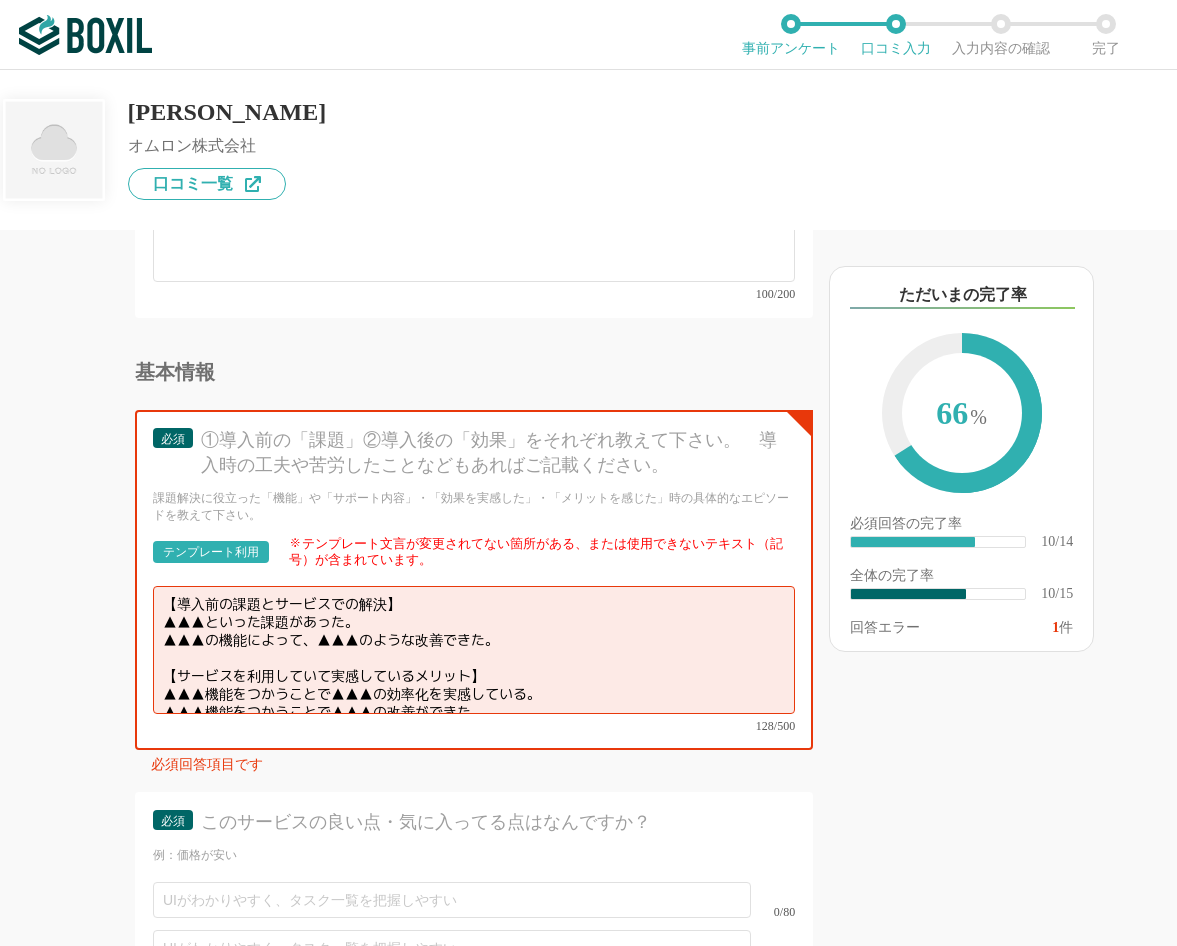 scroll, scrollTop: 2300, scrollLeft: 0, axis: vertical 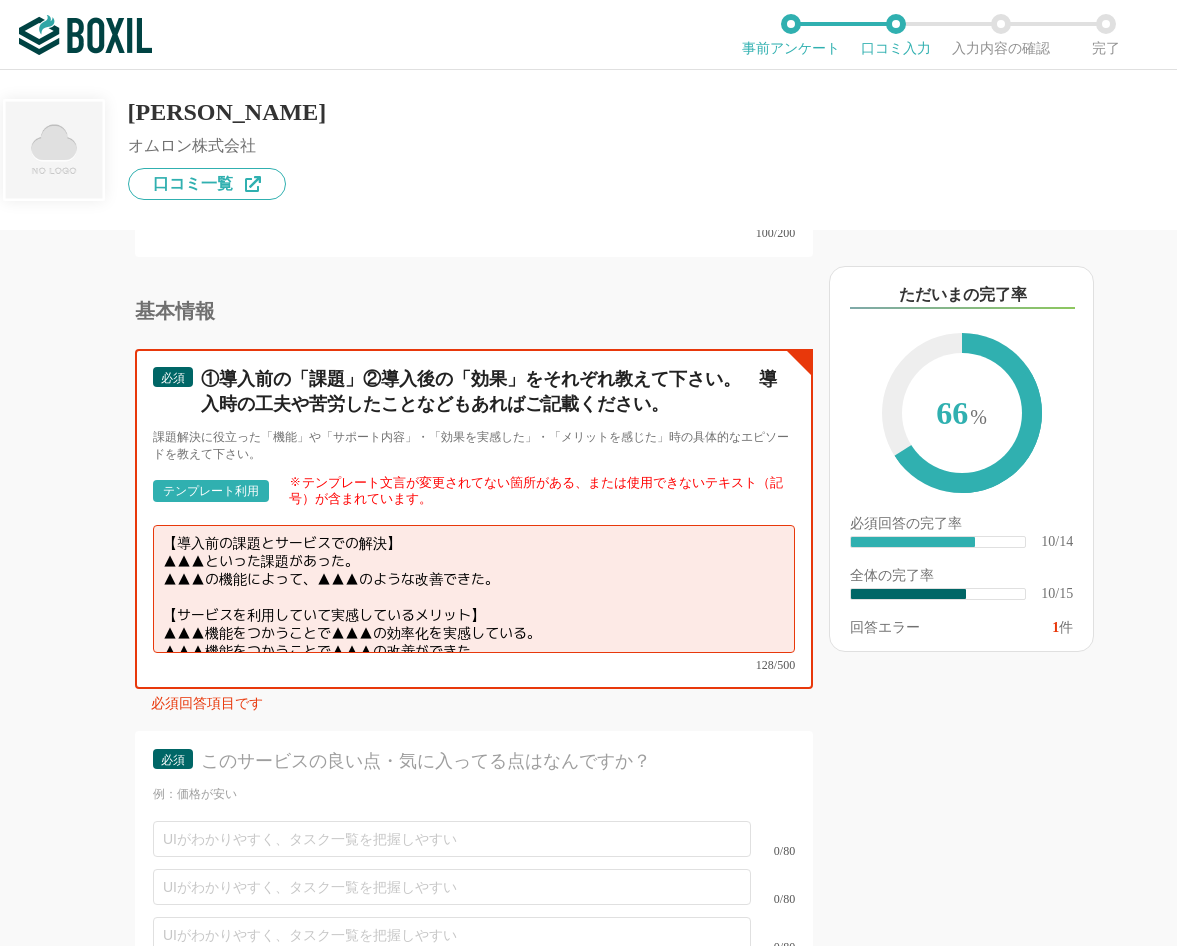 drag, startPoint x: 157, startPoint y: 533, endPoint x: 508, endPoint y: 548, distance: 351.32037 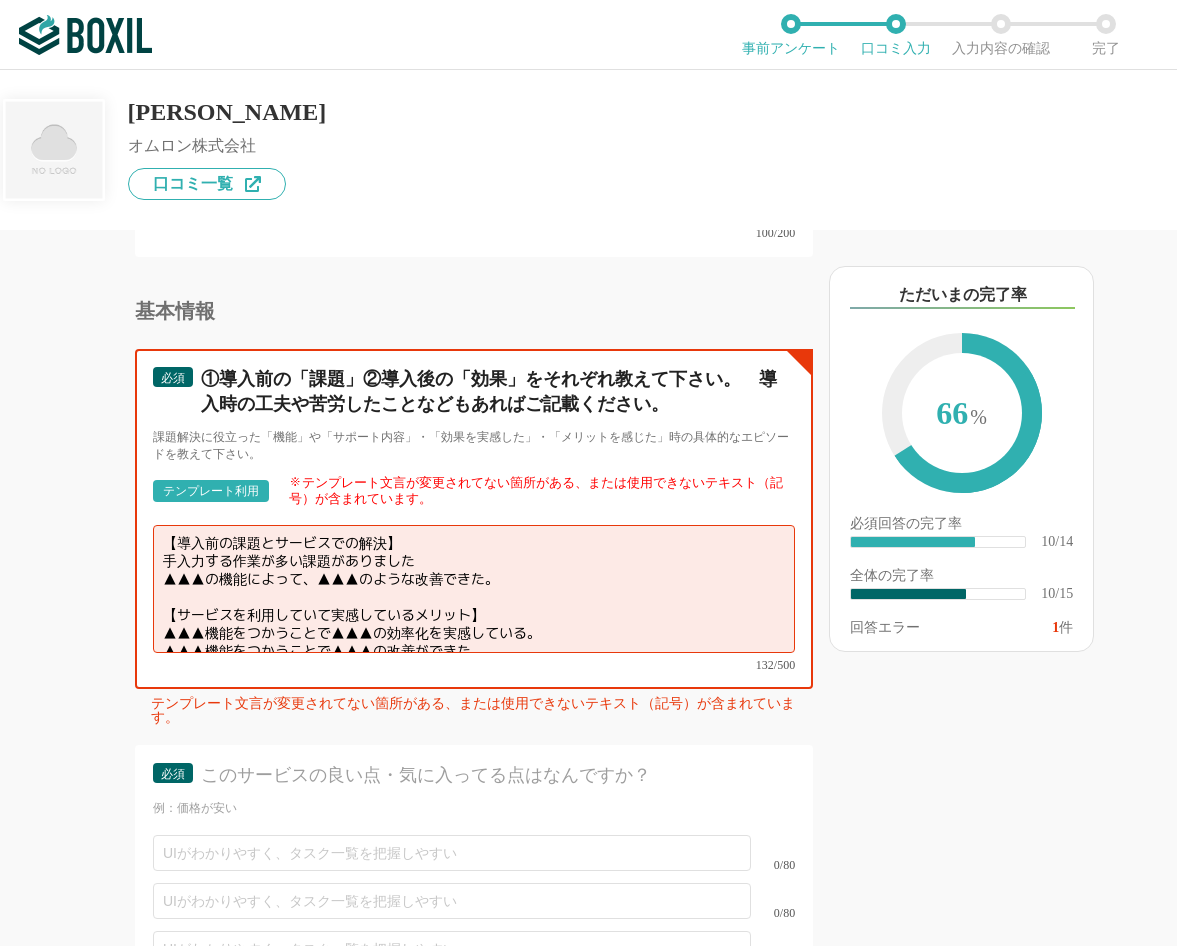 click on "【導入前の課題とサービスでの解決】
手入力する作業が多い課題がありました
▲▲▲の機能によって、▲▲▲のような改善できた。
【サービスを利用していて実感しているメリット】
▲▲▲機能をつかうことで▲▲▲の効率化を実感している。
▲▲▲機能をつかうことで▲▲▲の改善ができた。" at bounding box center [474, 589] 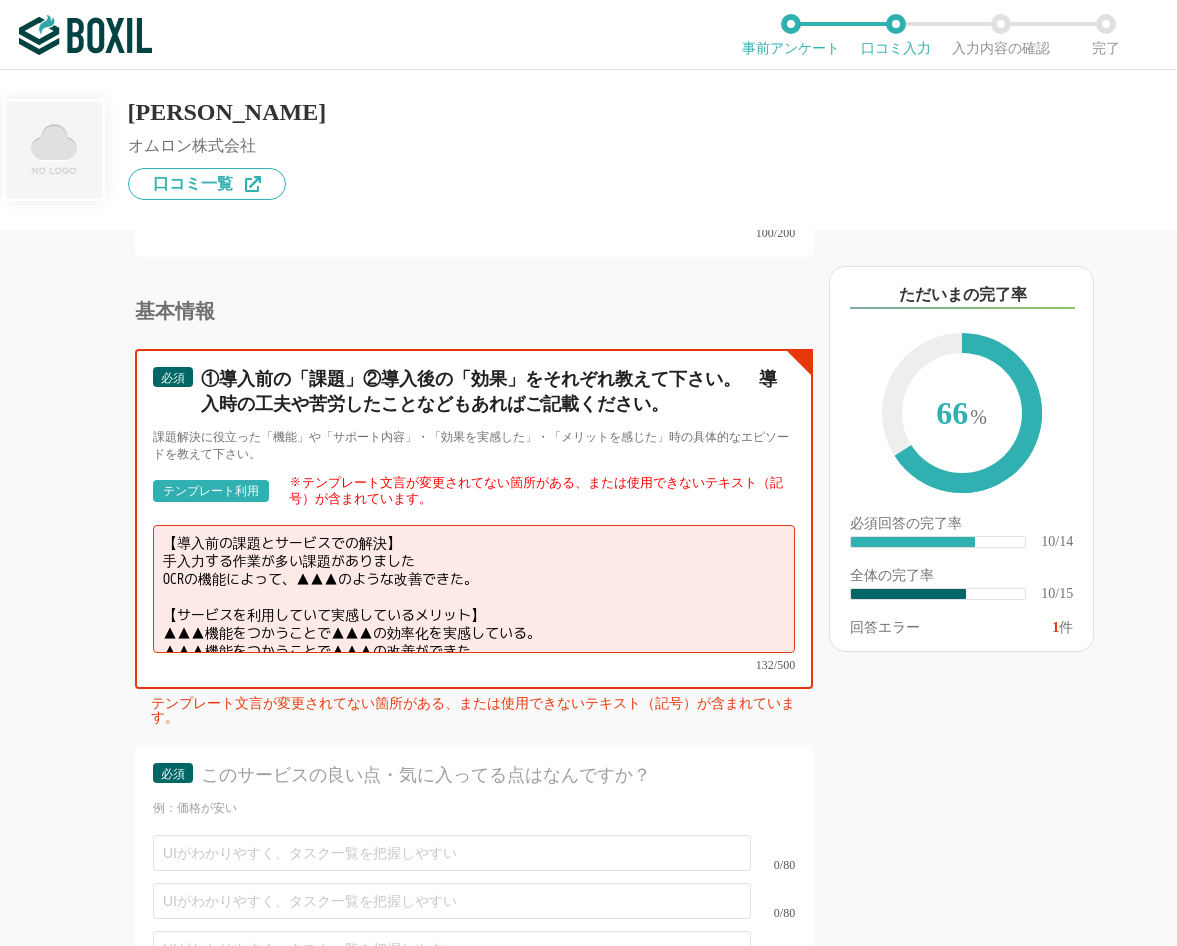 click on "【導入前の課題とサービスでの解決】
手入力する作業が多い課題がありました
OCRの機能によって、▲▲▲のような改善できた。
【サービスを利用していて実感しているメリット】
▲▲▲機能をつかうことで▲▲▲の効率化を実感している。
▲▲▲機能をつかうことで▲▲▲の改善ができた。" at bounding box center (474, 589) 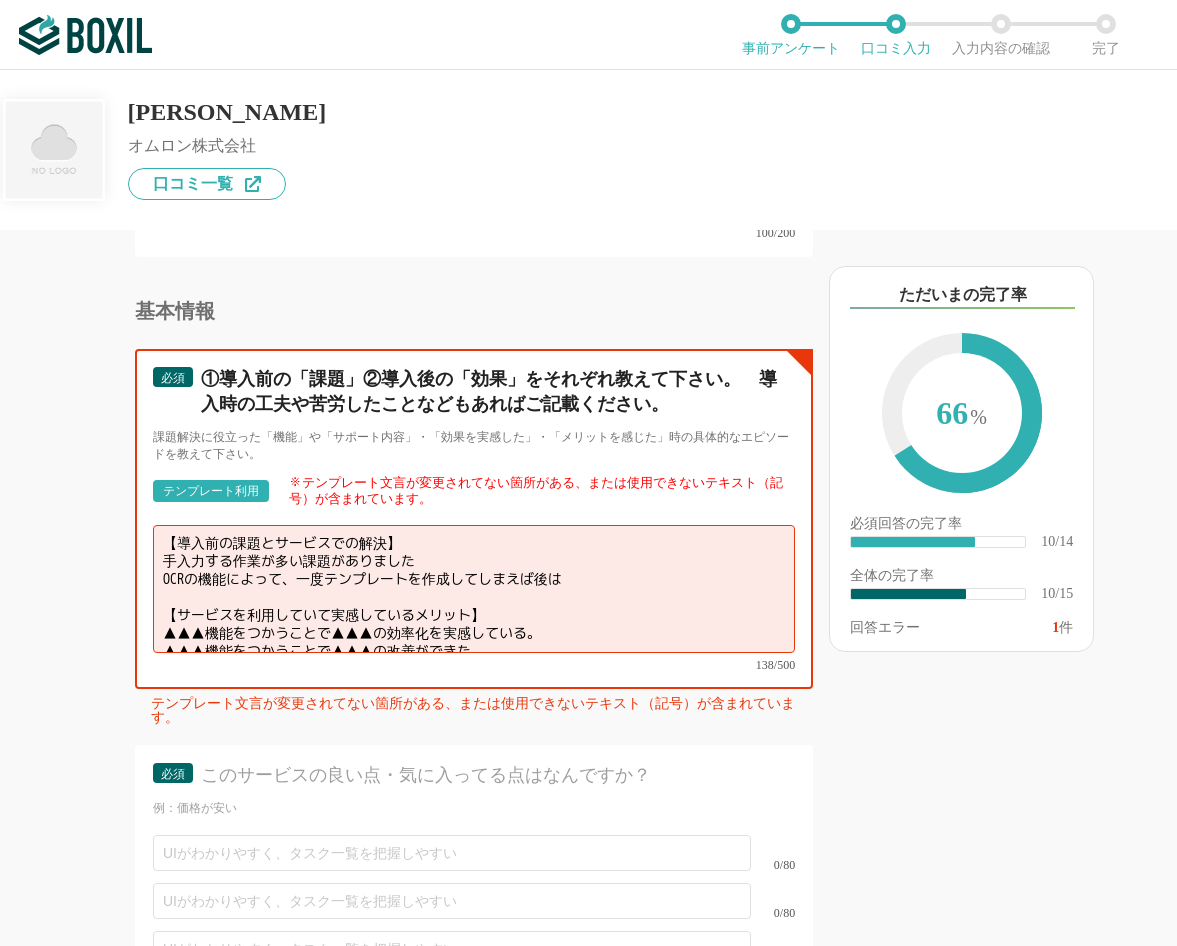 drag, startPoint x: 293, startPoint y: 546, endPoint x: 615, endPoint y: 547, distance: 322.00156 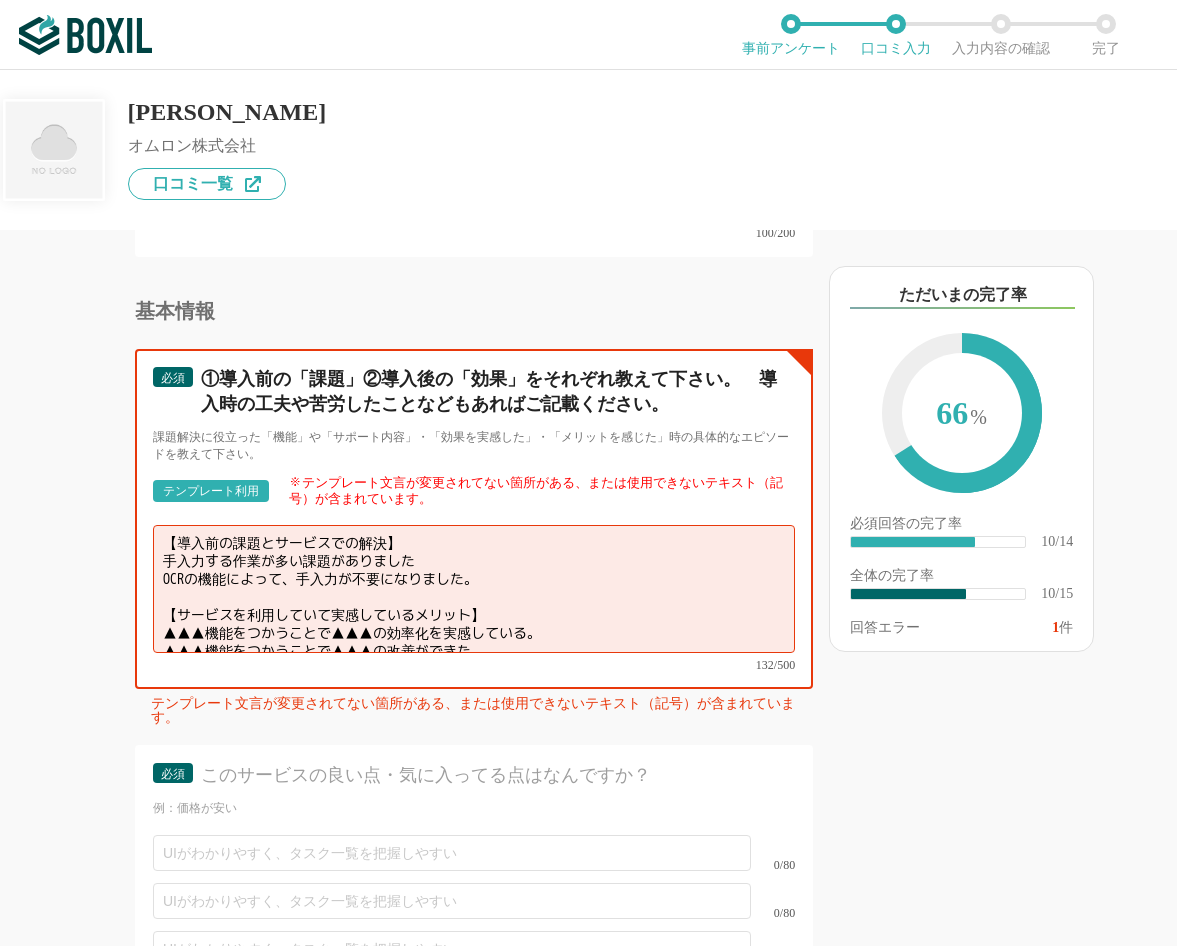click on "【導入前の課題とサービスでの解決】
手入力する作業が多い課題がありました
OCRの機能によって、手入力が不要になりました。
【サービスを利用していて実感しているメリット】
▲▲▲機能をつかうことで▲▲▲の効率化を実感している。
▲▲▲機能をつかうことで▲▲▲の改善ができた。" at bounding box center [474, 589] 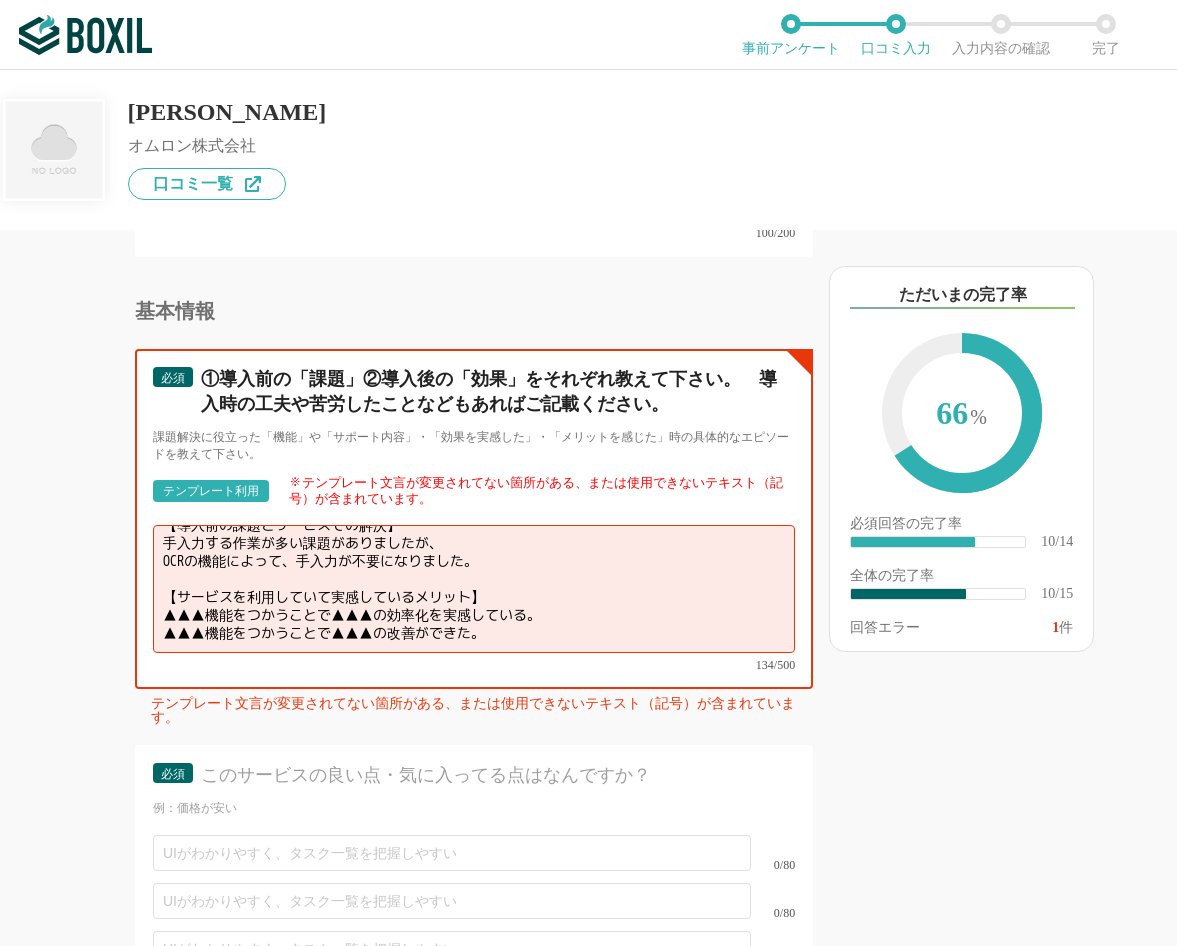 scroll, scrollTop: 14, scrollLeft: 0, axis: vertical 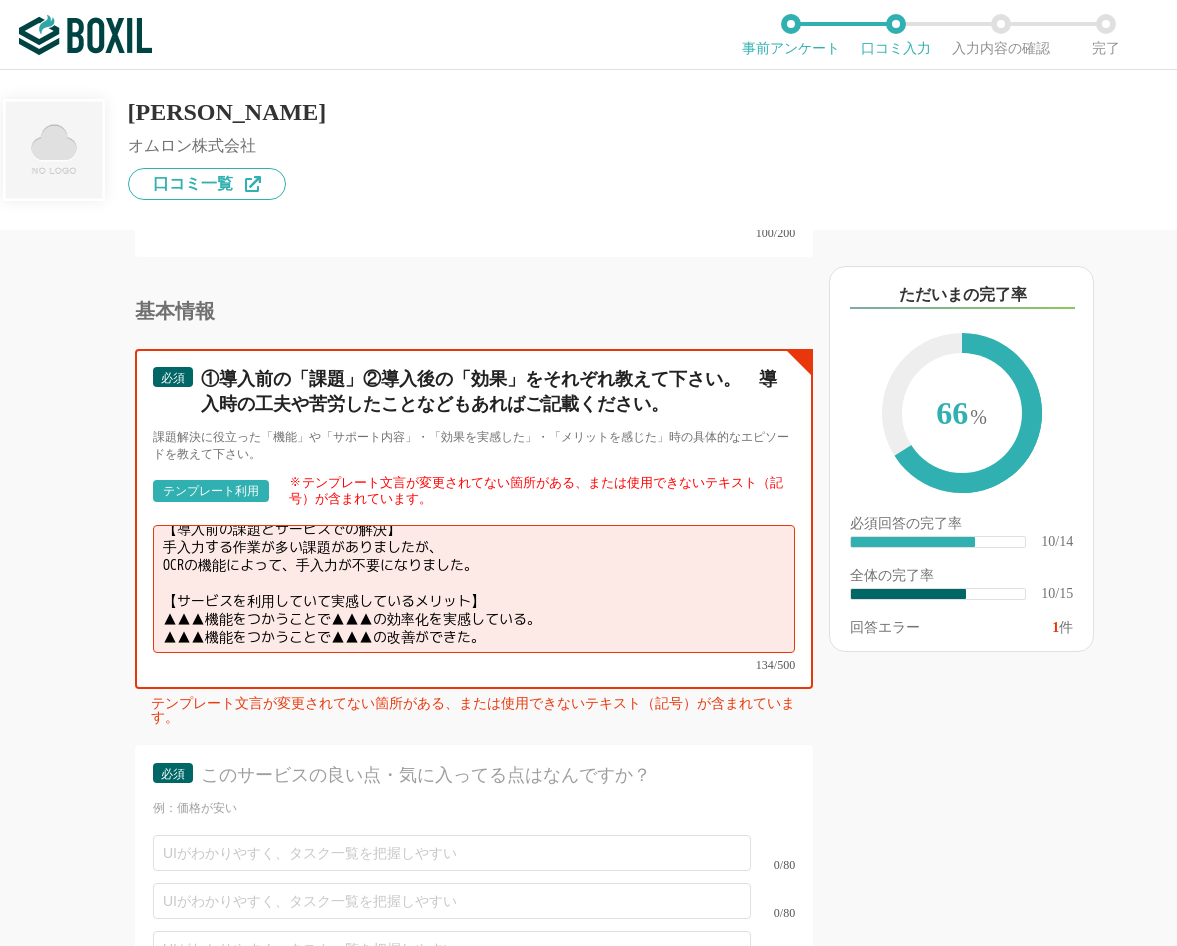 click on "【導入前の課題とサービスでの解決】
手入力する作業が多い課題がありましたが、
OCRの機能によって、手入力が不要になりました。
【サービスを利用していて実感しているメリット】
▲▲▲機能をつかうことで▲▲▲の効率化を実感している。
▲▲▲機能をつかうことで▲▲▲の改善ができた。" at bounding box center (474, 589) 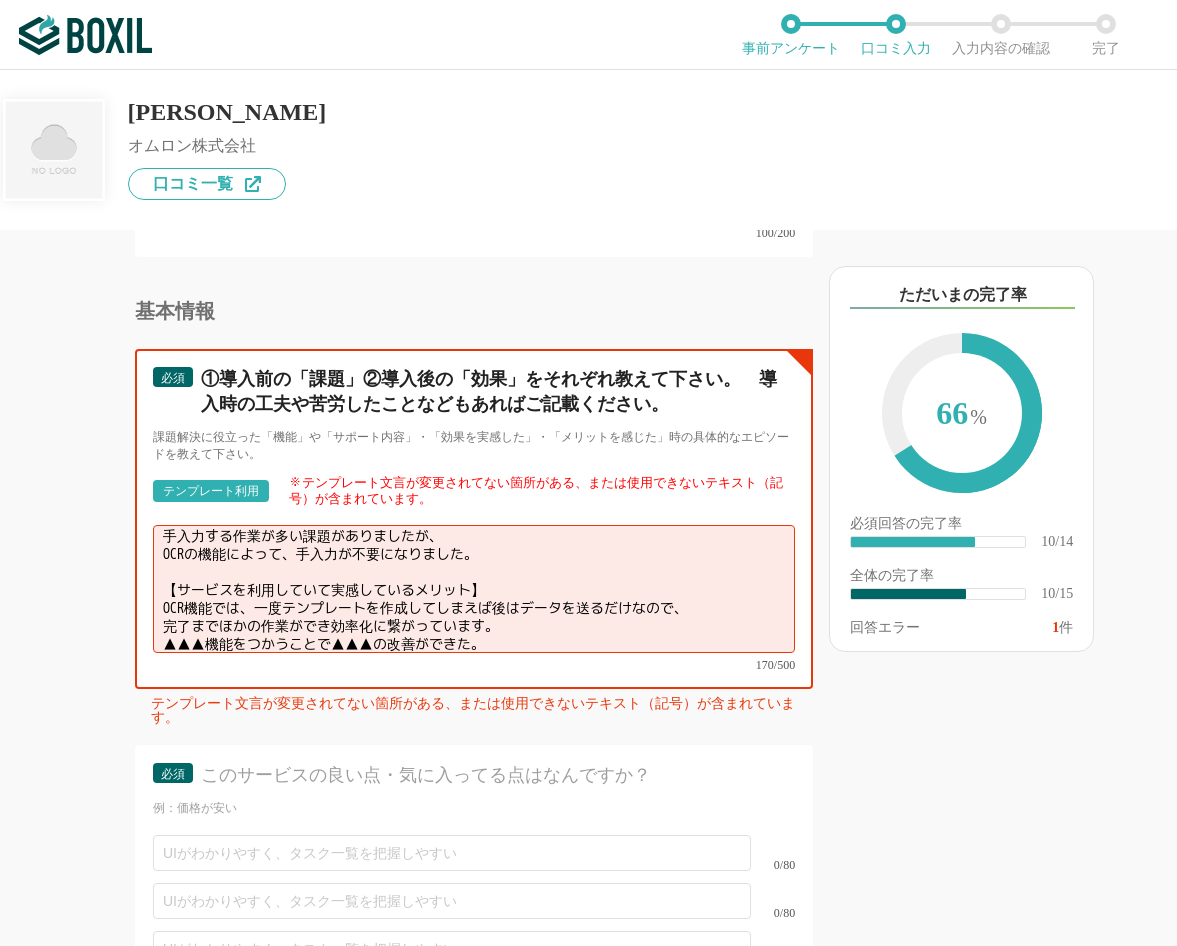 scroll, scrollTop: 28, scrollLeft: 0, axis: vertical 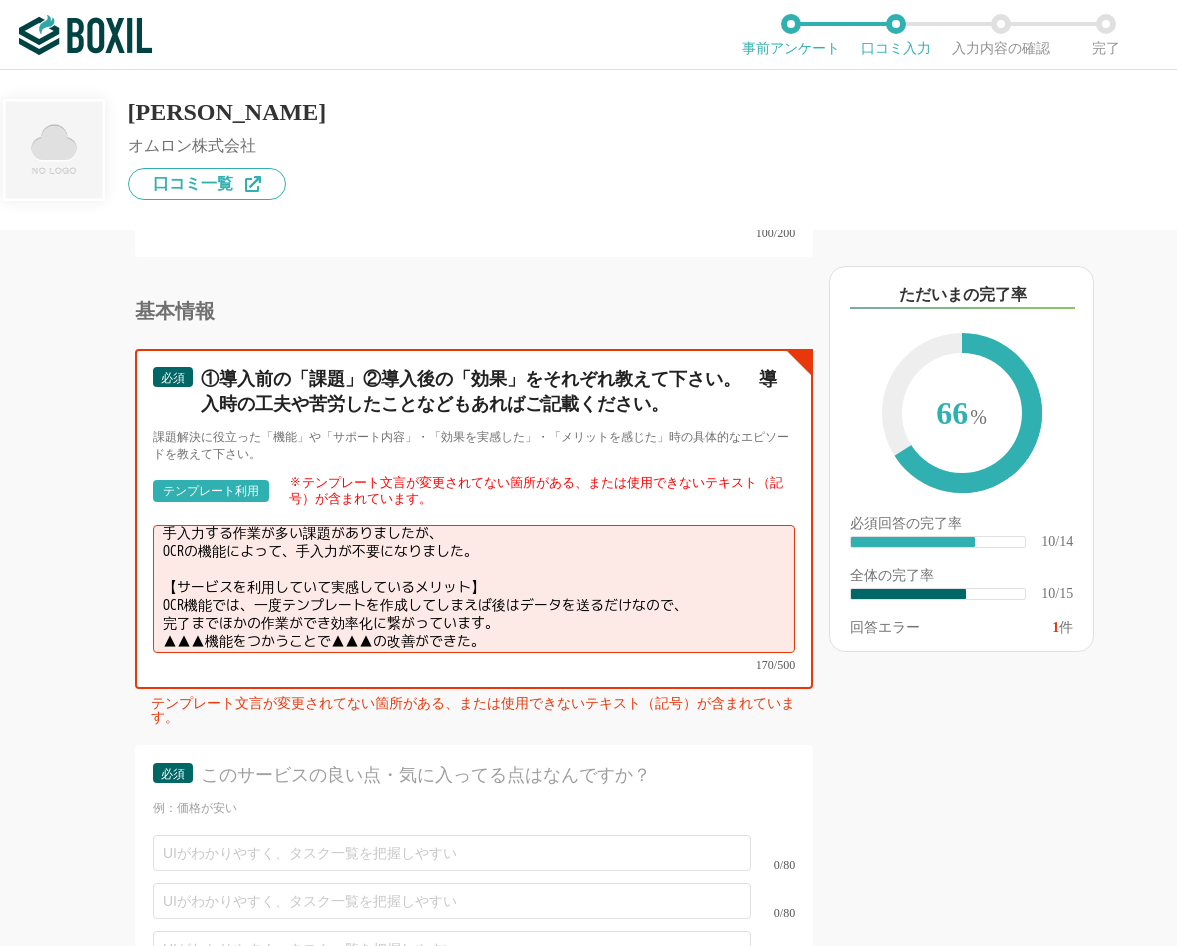 click on "【導入前の課題とサービスでの解決】
手入力する作業が多い課題がありましたが、
OCRの機能によって、手入力が不要になりました。
【サービスを利用していて実感しているメリット】
OCR機能では、一度テンプレートを作成してしまえば後はデータを送るだけなので、
完了までほかの作業ができ効率化に繋がっています。
▲▲▲機能をつかうことで▲▲▲の改善ができた。" at bounding box center (474, 589) 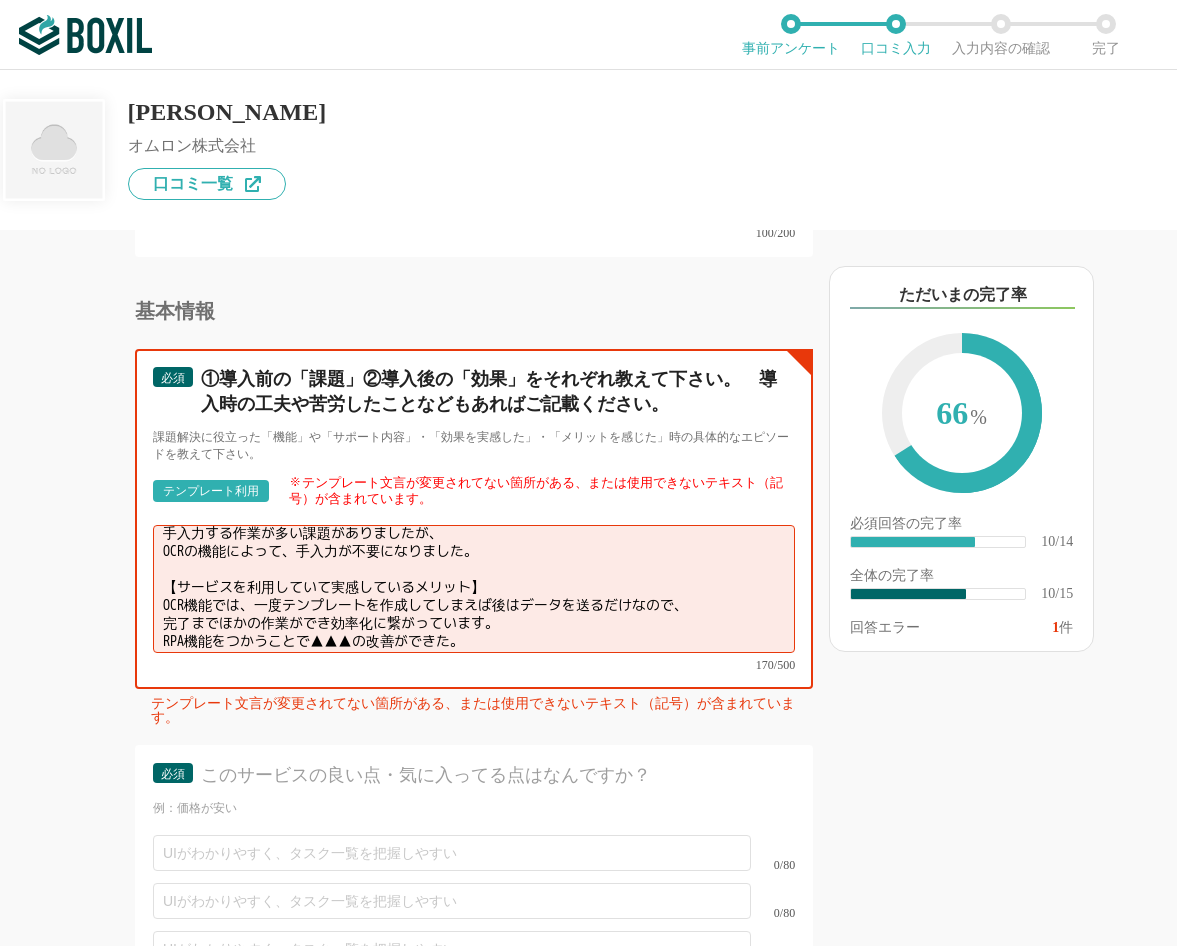 drag, startPoint x: 477, startPoint y: 591, endPoint x: 219, endPoint y: 587, distance: 258.031 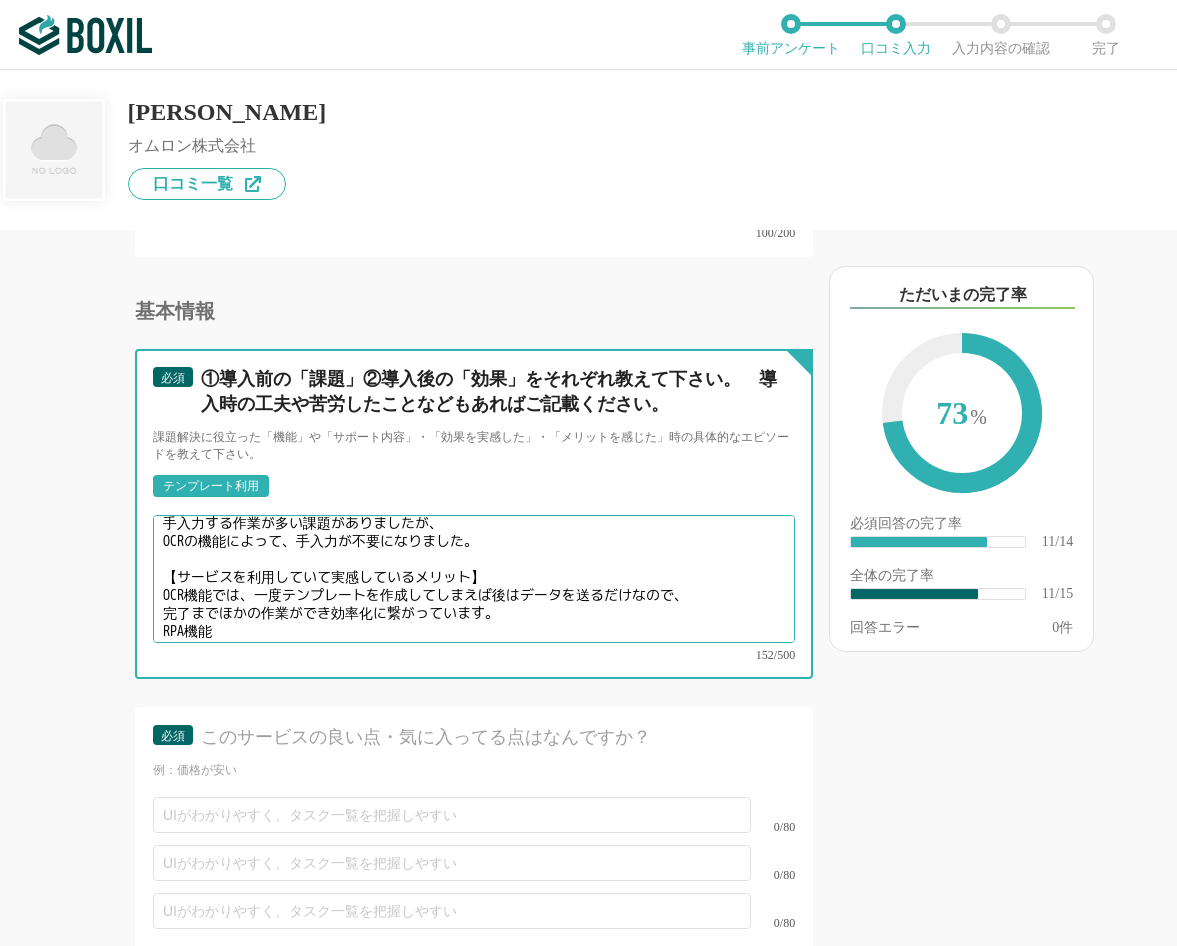 scroll, scrollTop: 0, scrollLeft: 0, axis: both 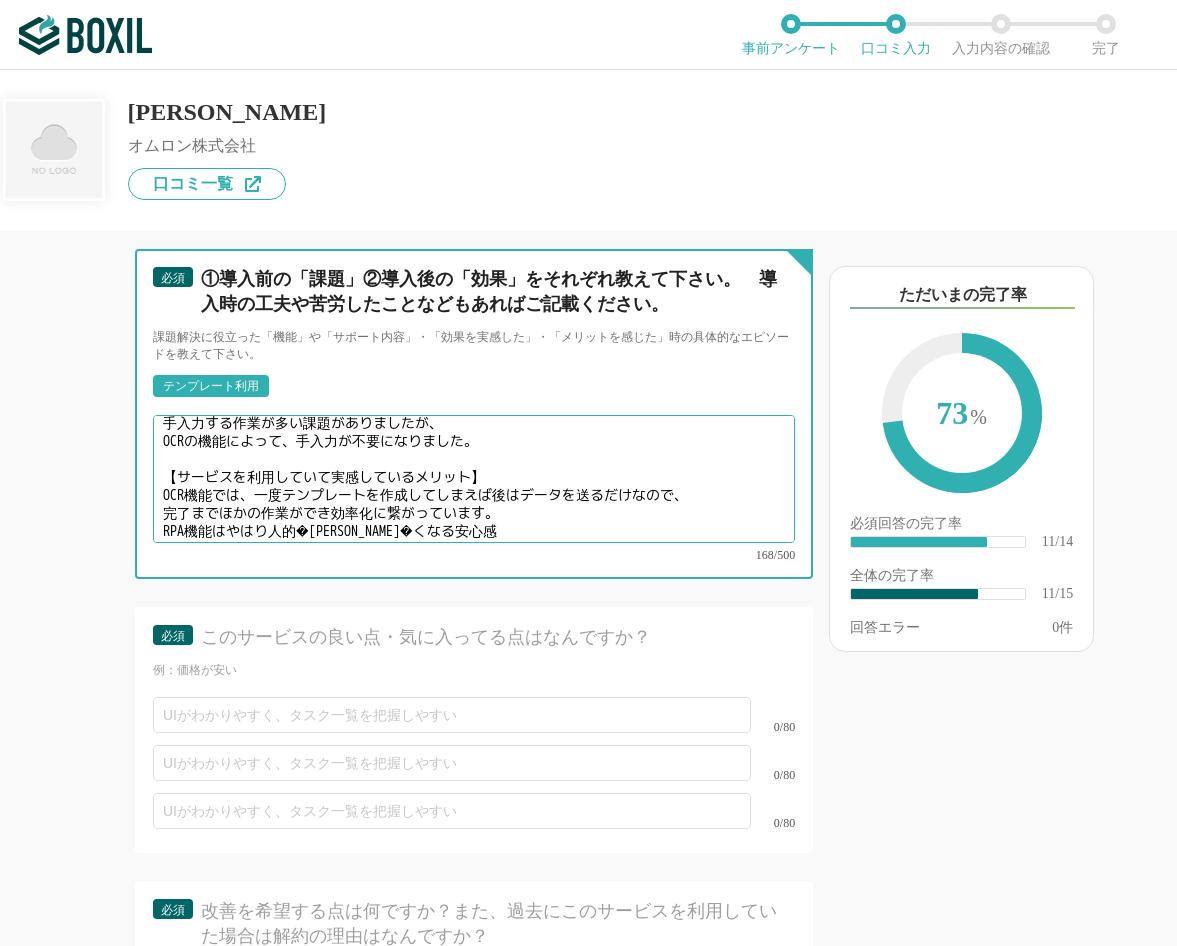 click on "【導入前の課題とサービスでの解決】
手入力する作業が多い課題がありましたが、
OCRの機能によって、手入力が不要になりました。
【サービスを利用していて実感しているメリット】
OCR機能では、一度テンプレートを作成してしまえば後はデータを送るだけなので、
完了までほかの作業ができ効率化に繋がっています。
RPA機能はやはり人的�[PERSON_NAME]�くなる安心感" at bounding box center [474, 479] 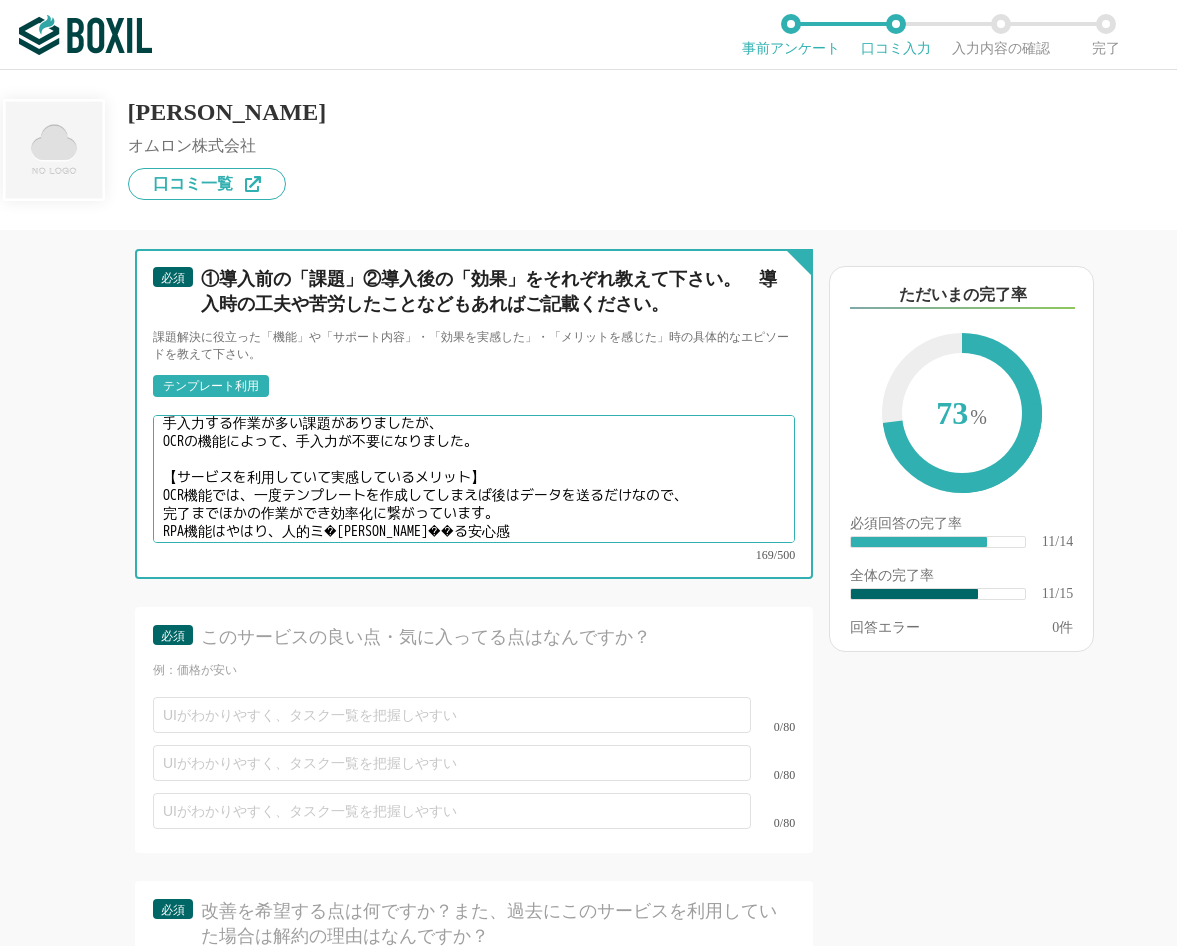 click on "【導入前の課題とサービスでの解決】
手入力する作業が多い課題がありましたが、
OCRの機能によって、手入力が不要になりました。
【サービスを利用していて実感しているメリット】
OCR機能では、一度テンプレートを作成してしまえば後はデータを送るだけなので、
完了までほかの作業ができ効率化に繋がっています。
RPA機能はやはり、人的ミ�[PERSON_NAME]��る安心感" at bounding box center (474, 479) 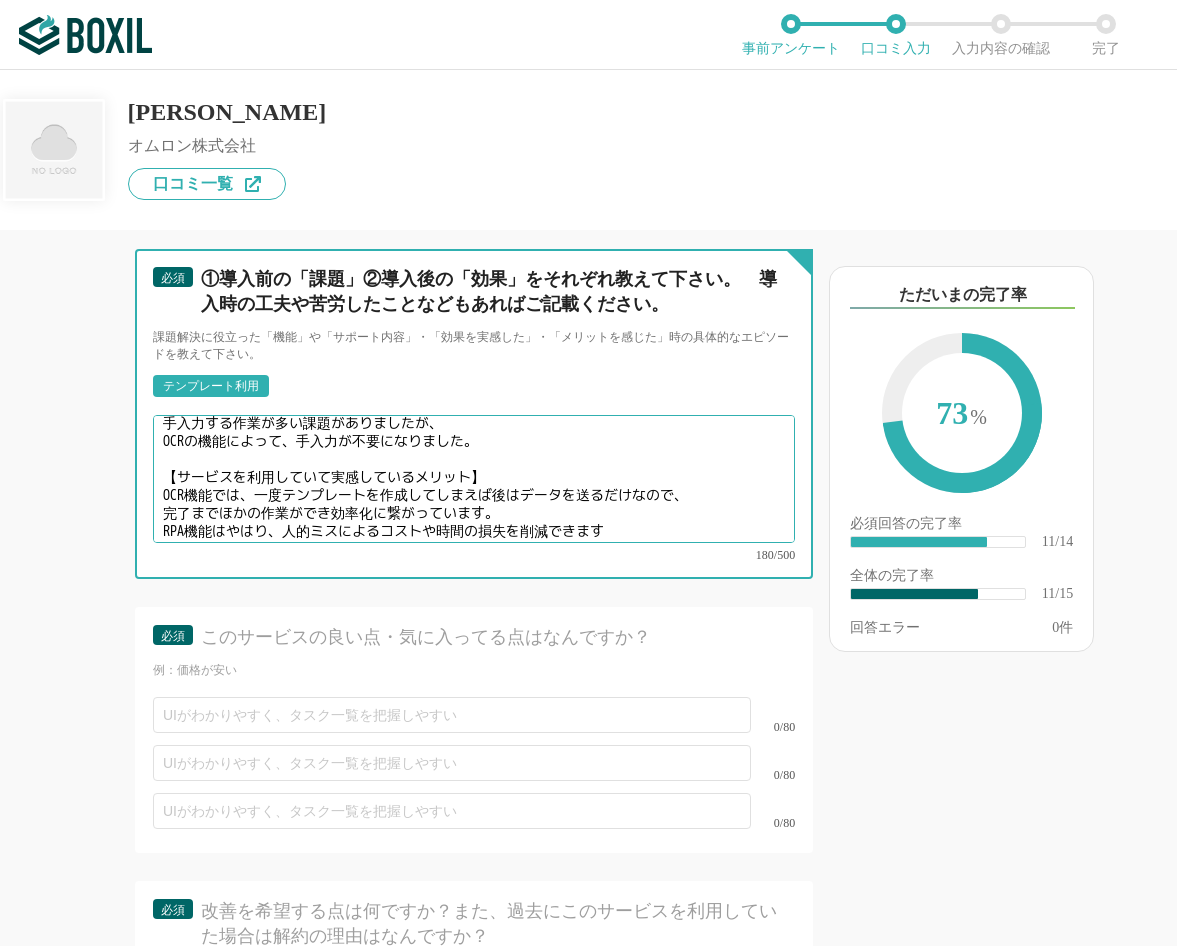 click on "【導入前の課題とサービスでの解決】
手入力する作業が多い課題がありましたが、
OCRの機能によって、手入力が不要になりました。
【サービスを利用していて実感しているメリット】
OCR機能では、一度テンプレートを作成してしまえば後はデータを送るだけなので、
完了までほかの作業ができ効率化に繋がっています。
RPA機能はやはり、人的ミスによるコストや時間の損失を削減できます" at bounding box center (474, 479) 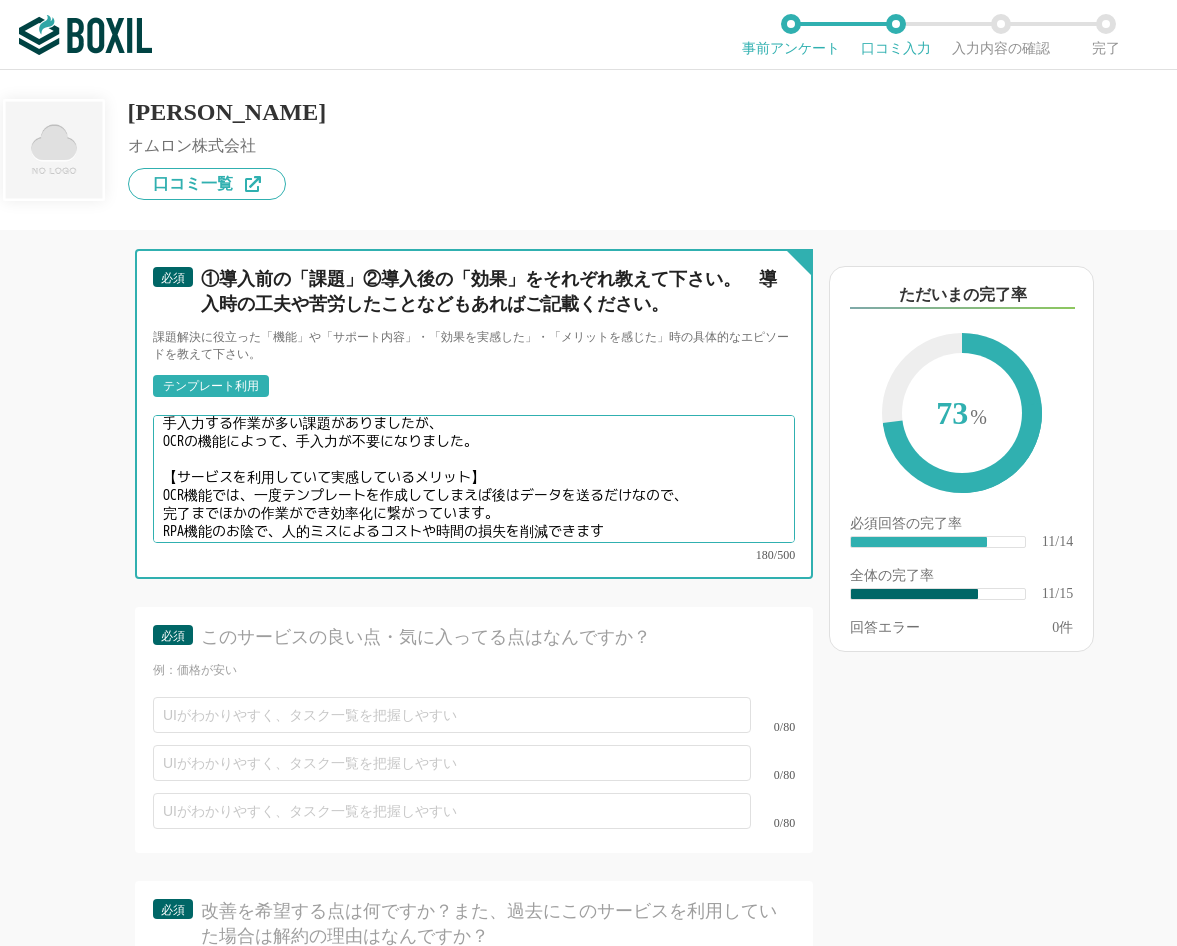 click on "【導入前の課題とサービスでの解決】
手入力する作業が多い課題がありましたが、
OCRの機能によって、手入力が不要になりました。
【サービスを利用していて実感しているメリット】
OCR機能では、一度テンプレートを作成してしまえば後はデータを送るだけなので、
完了までほかの作業ができ効率化に繋がっています。
RPA機能のお陰で、人的ミスによるコストや時間の損失を削減できます" at bounding box center [474, 479] 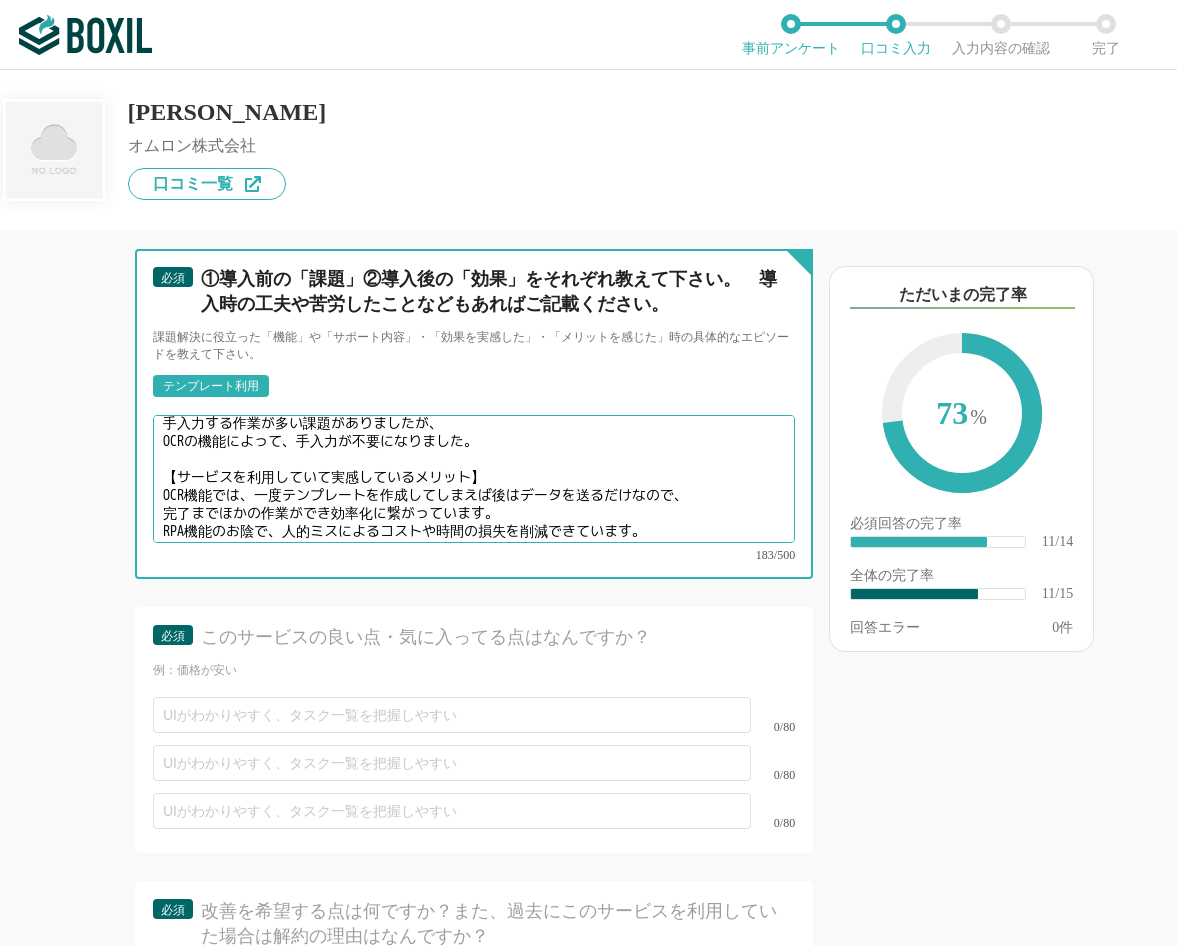 click on "【導入前の課題とサービスでの解決】
手入力する作業が多い課題がありましたが、
OCRの機能によって、手入力が不要になりました。
【サービスを利用していて実感しているメリット】
OCR機能では、一度テンプレートを作成してしまえば後はデータを送るだけなので、
完了までほかの作業ができ効率化に繋がっています。
RPA機能のお陰で、人的ミスによるコストや時間の損失を削減できています。" at bounding box center [474, 479] 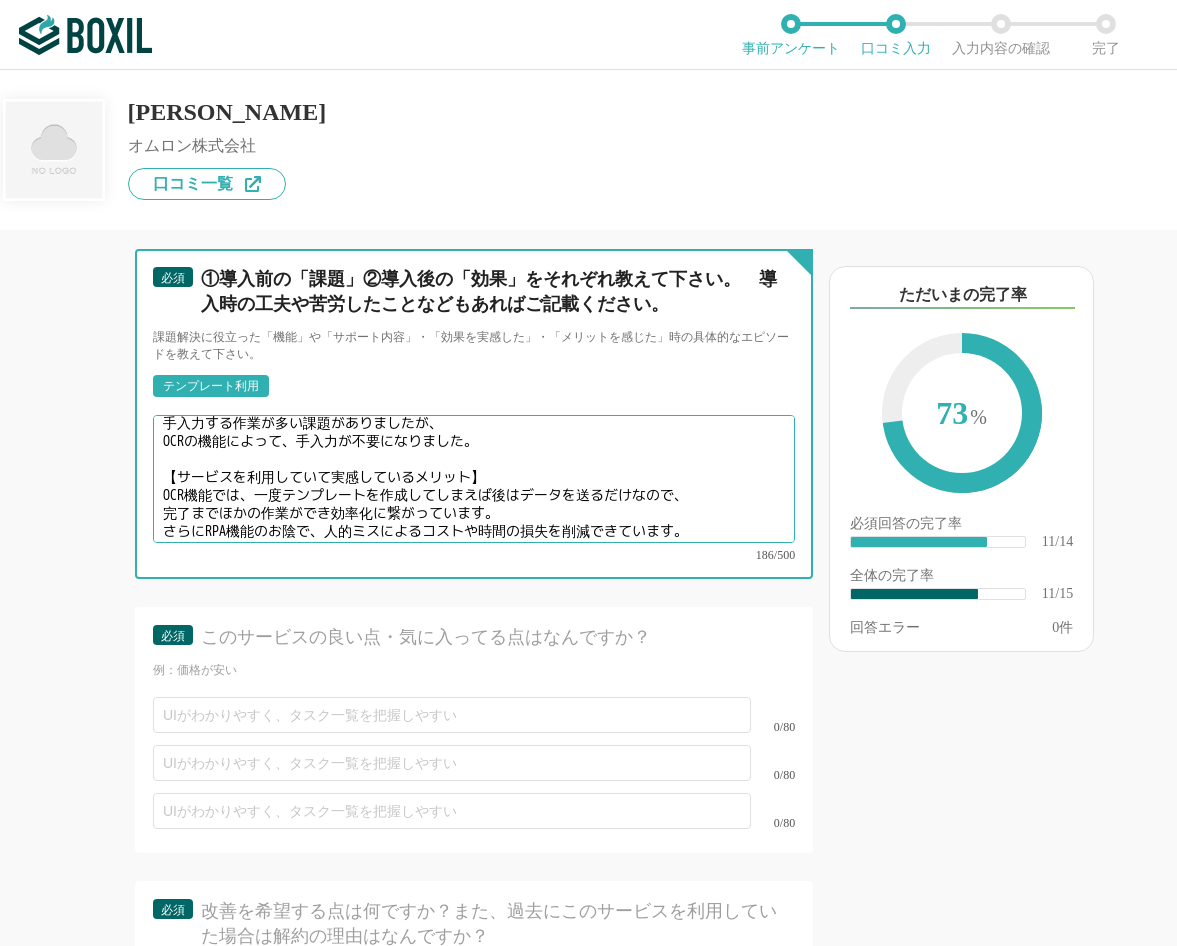 scroll, scrollTop: 2500, scrollLeft: 0, axis: vertical 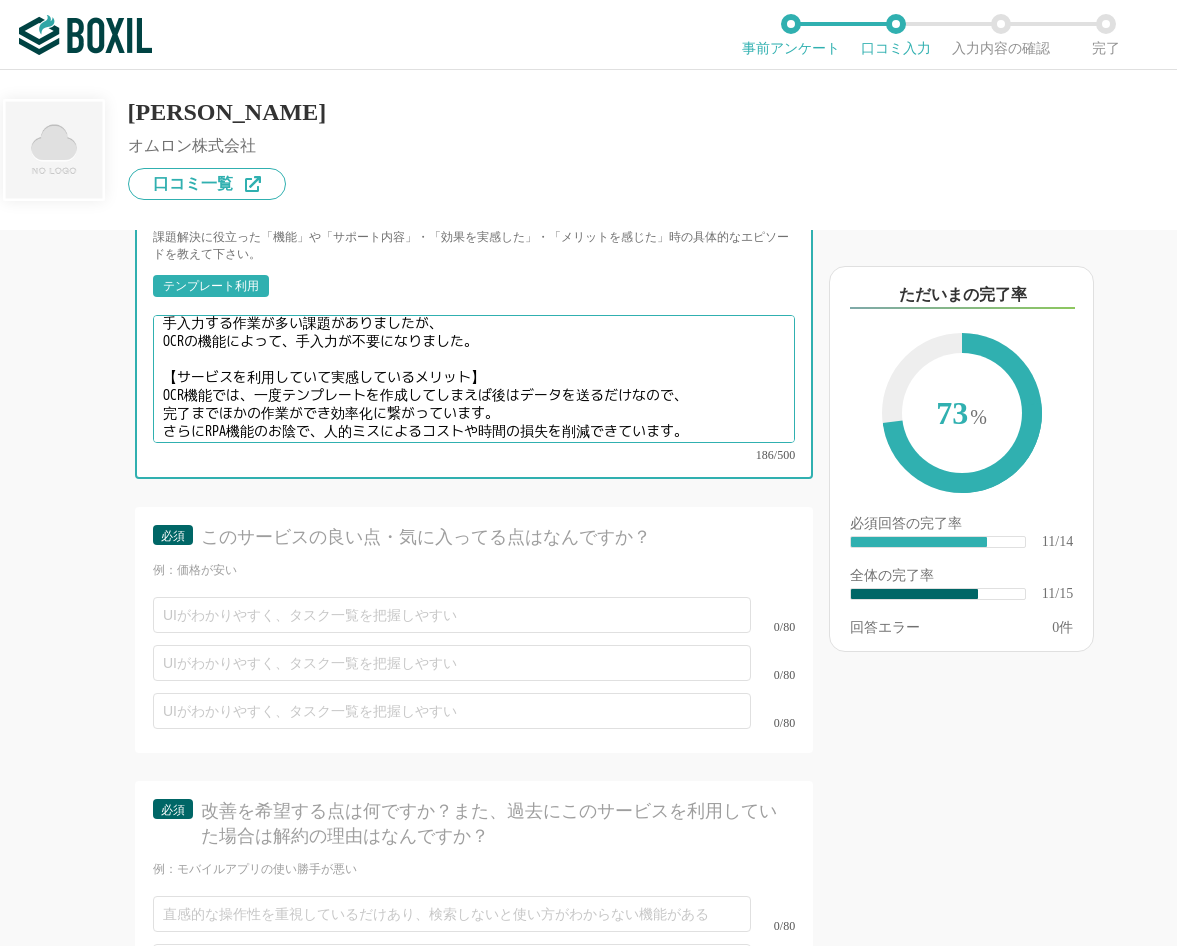 type on "【導入前の課題とサービスでの解決】
手入力する作業が多い課題がありましたが、
OCRの機能によって、手入力が不要になりました。
【サービスを利用していて実感しているメリット】
OCR機能では、一度テンプレートを作成してしまえば後はデータを送るだけなので、
完了までほかの作業ができ効率化に繋がっています。
さらにRPA機能のお陰で、人的ミスによるコストや時間の損失を削減できています。" 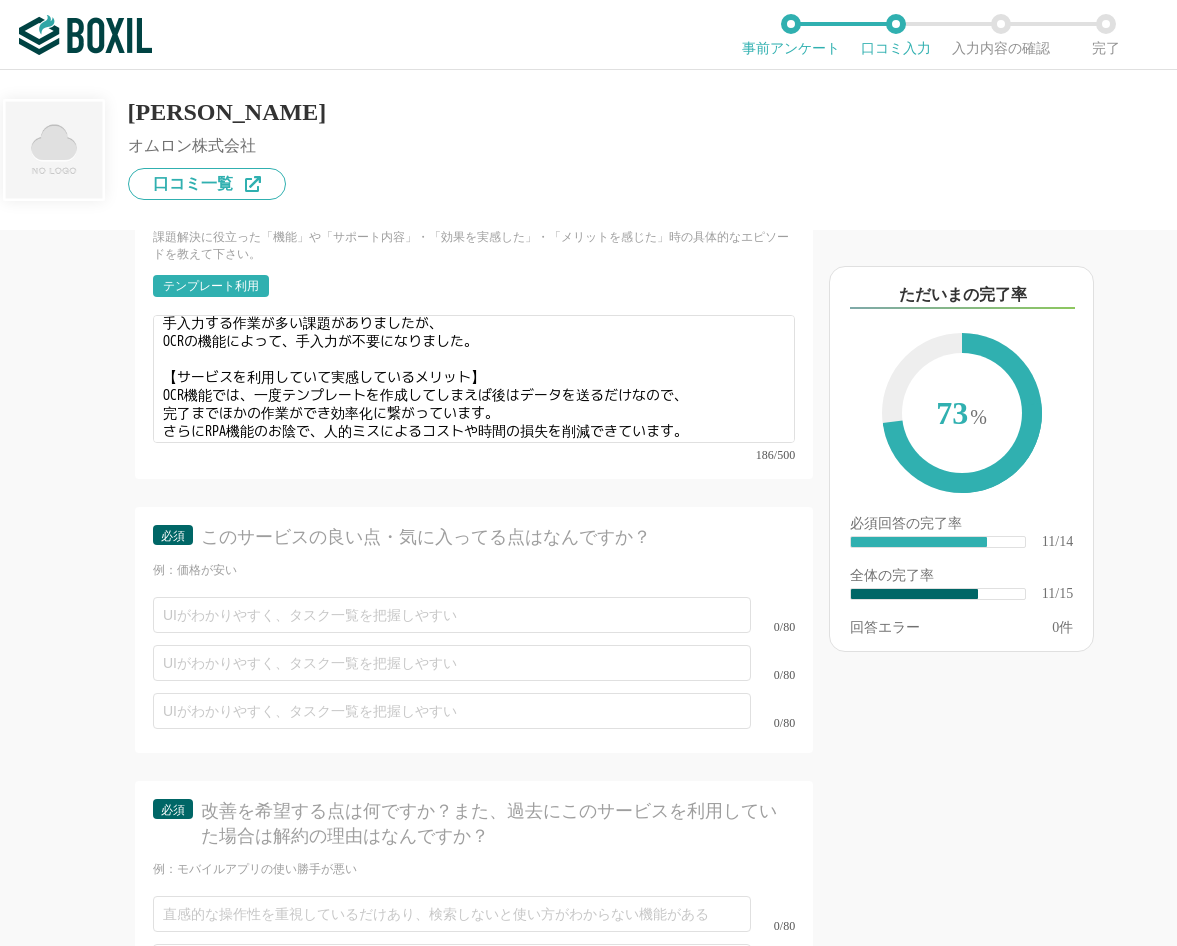 click on "0/80" at bounding box center [474, 615] 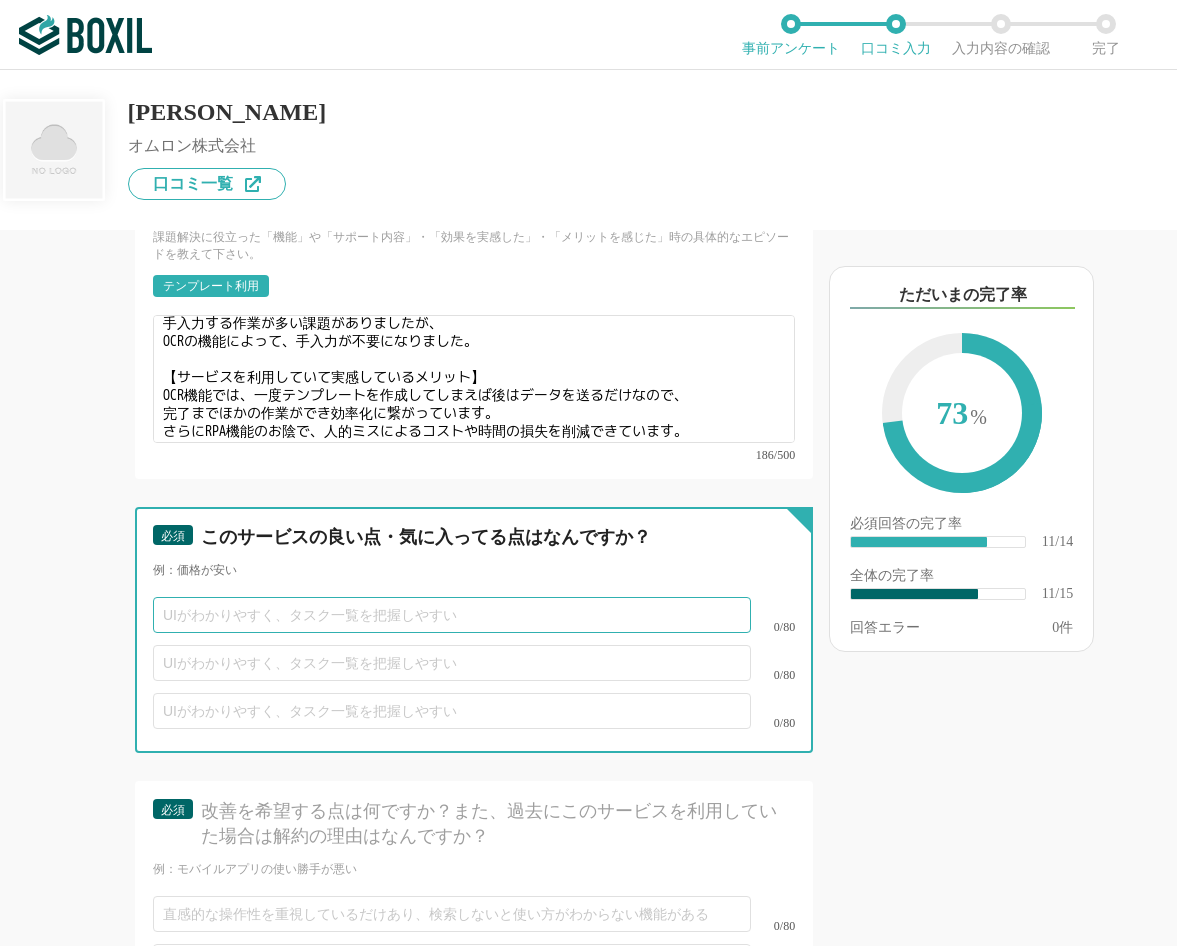click at bounding box center [452, 615] 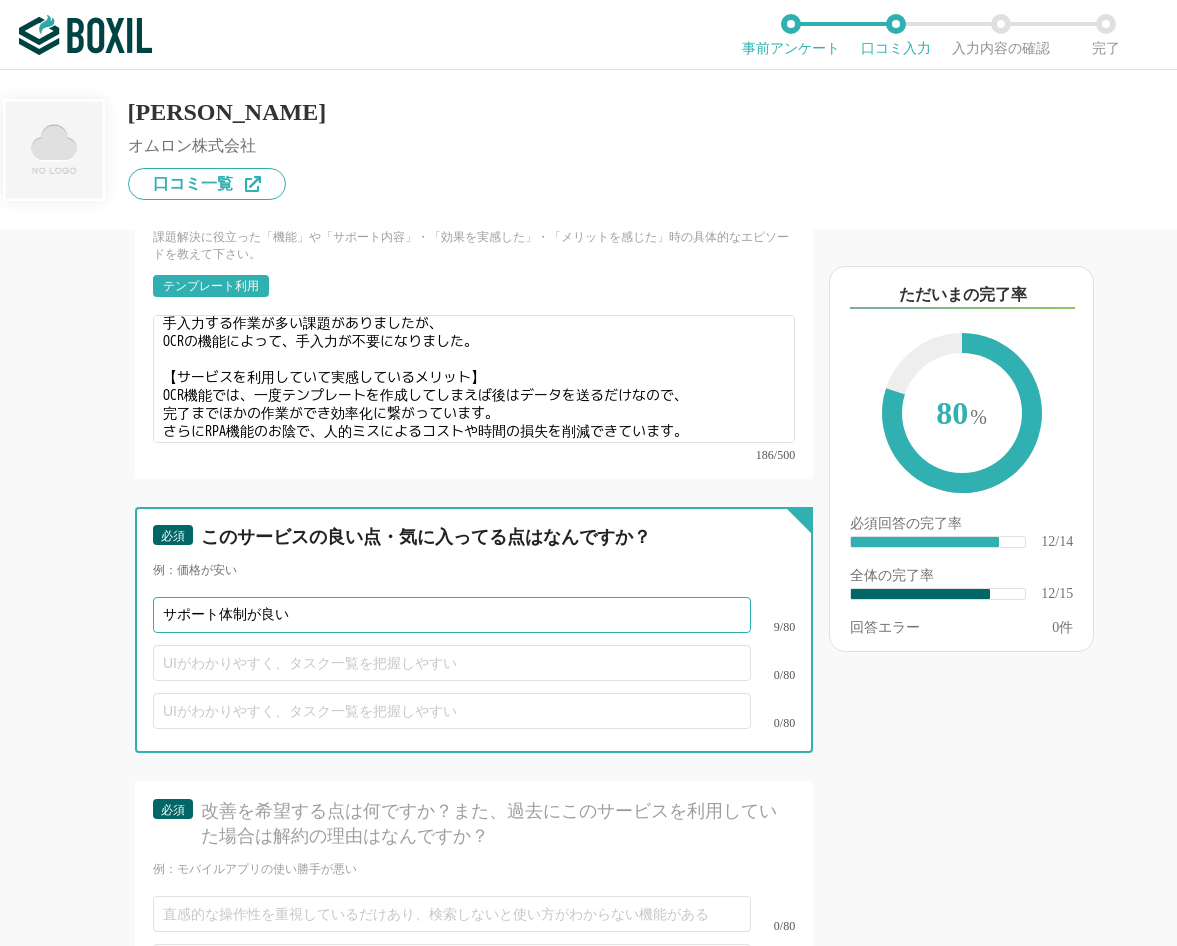 type on "サポート体制が良い" 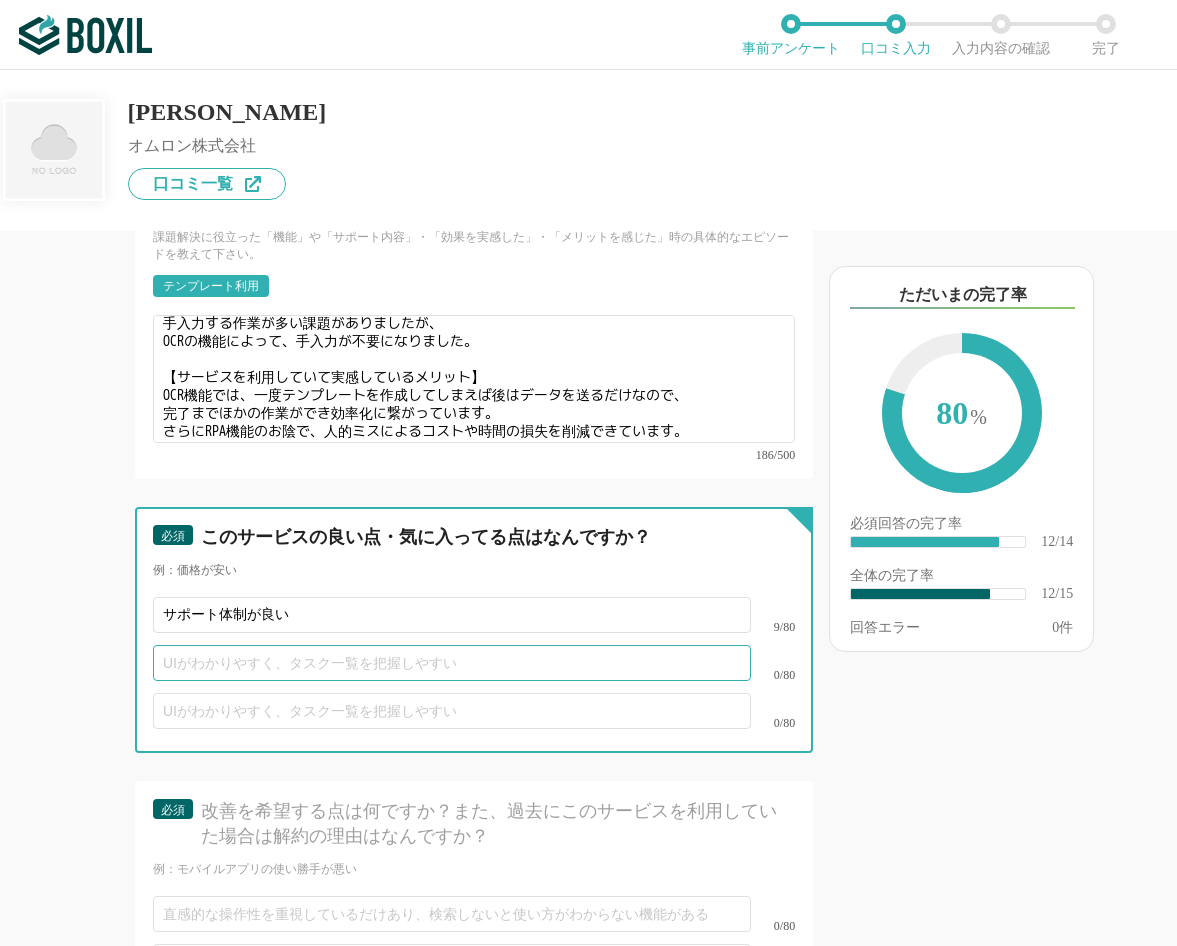 click at bounding box center (452, 663) 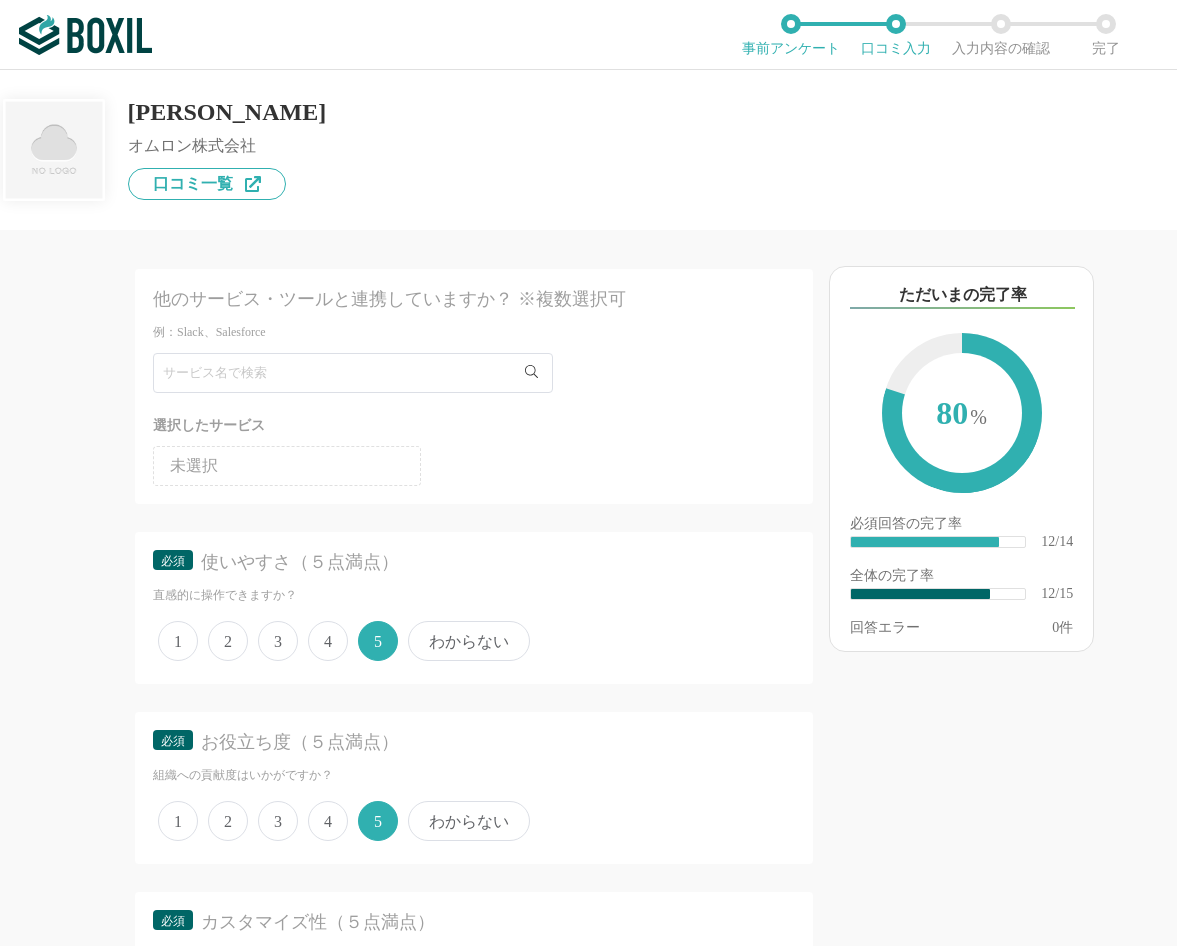 scroll, scrollTop: 0, scrollLeft: 0, axis: both 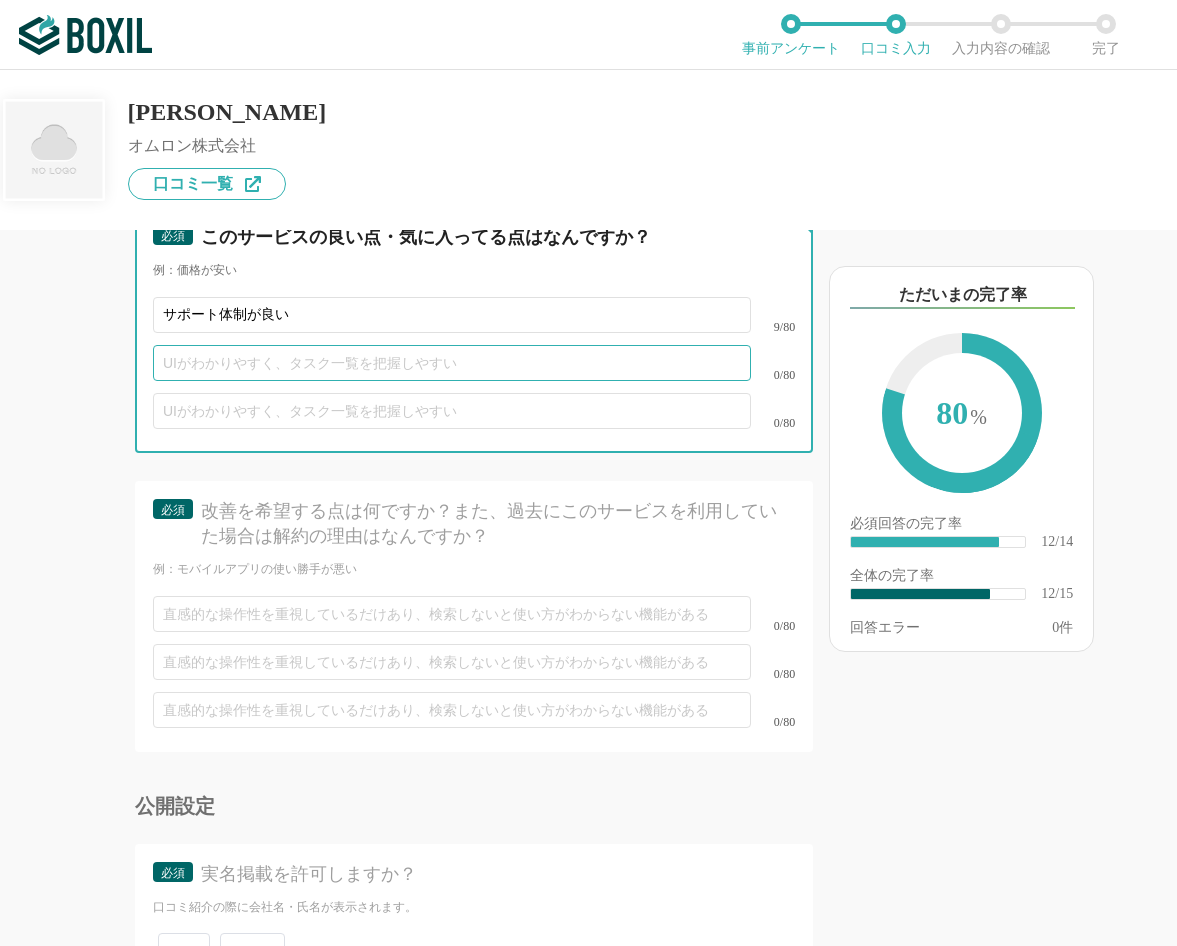 paste on "OCR・ETL・RPAが一体型で使える" 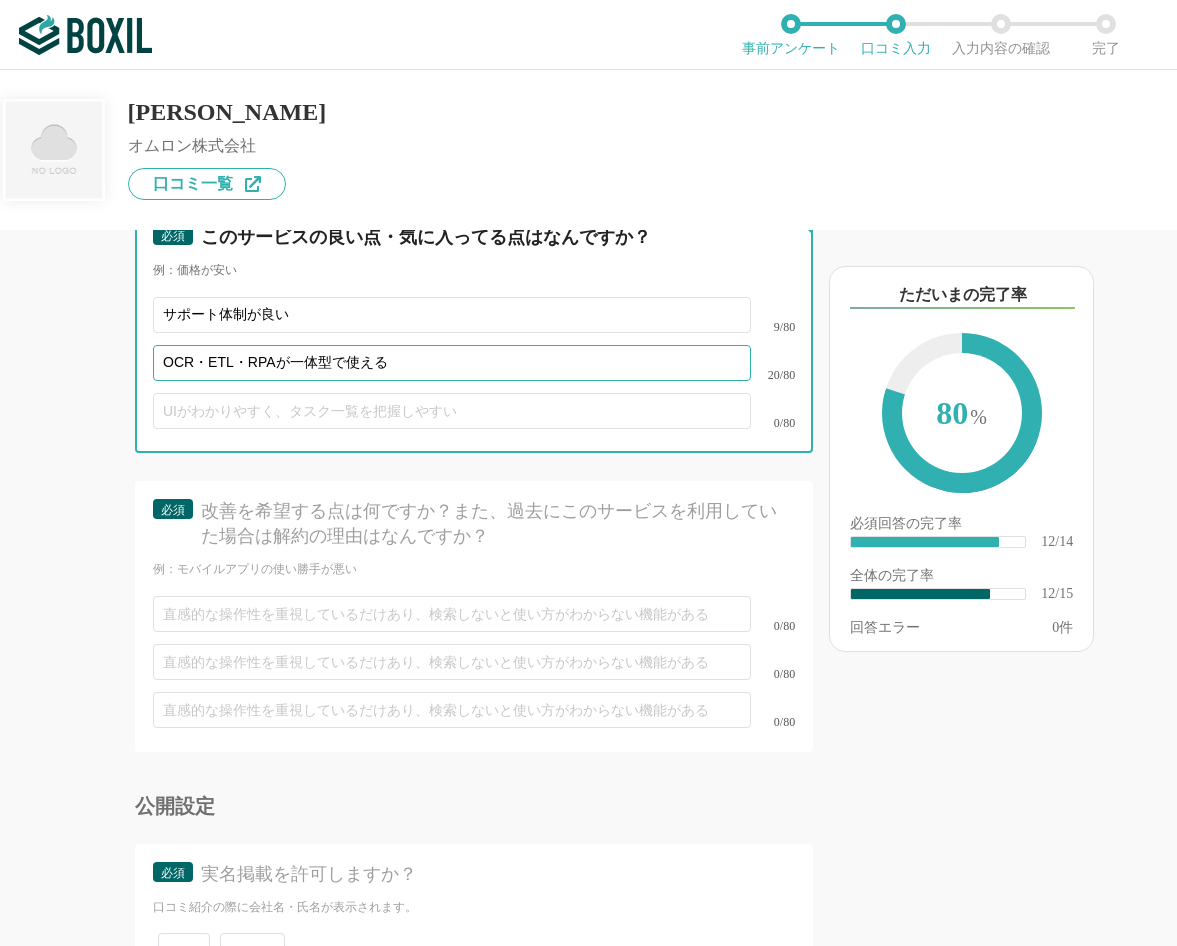 click on "OCR・ETL・RPAが一体型で使える" at bounding box center [452, 363] 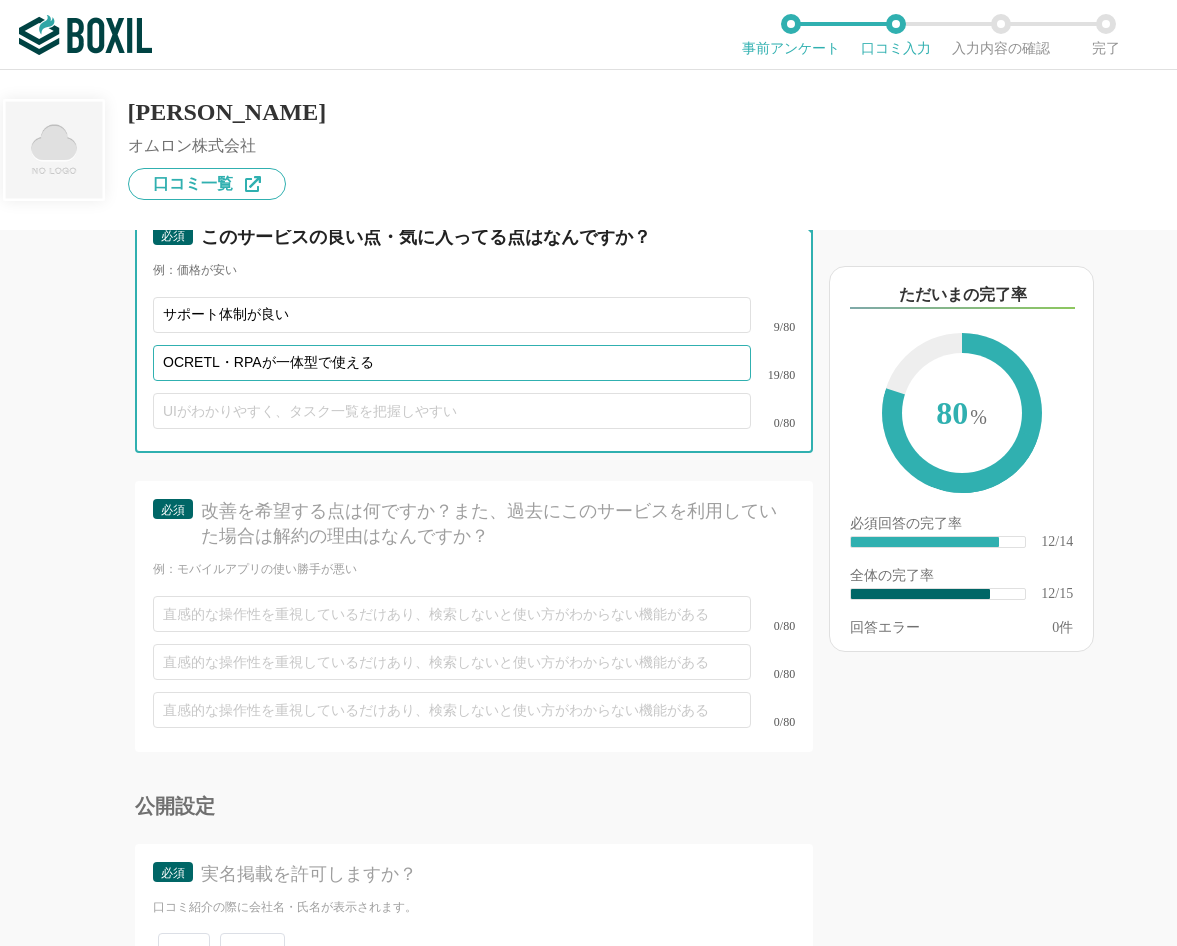 drag, startPoint x: 394, startPoint y: 316, endPoint x: 152, endPoint y: 322, distance: 242.07437 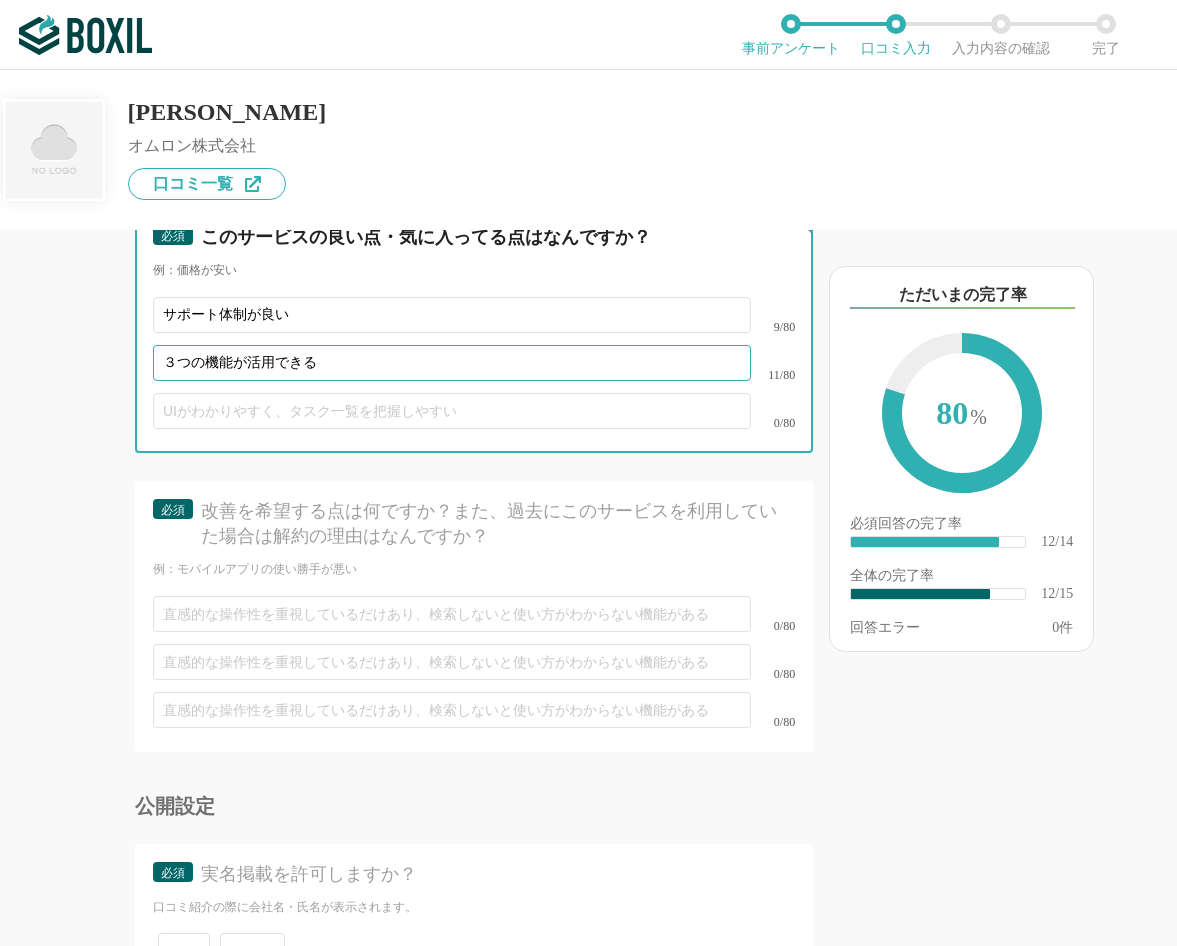 type on "３つの機能が活用できる" 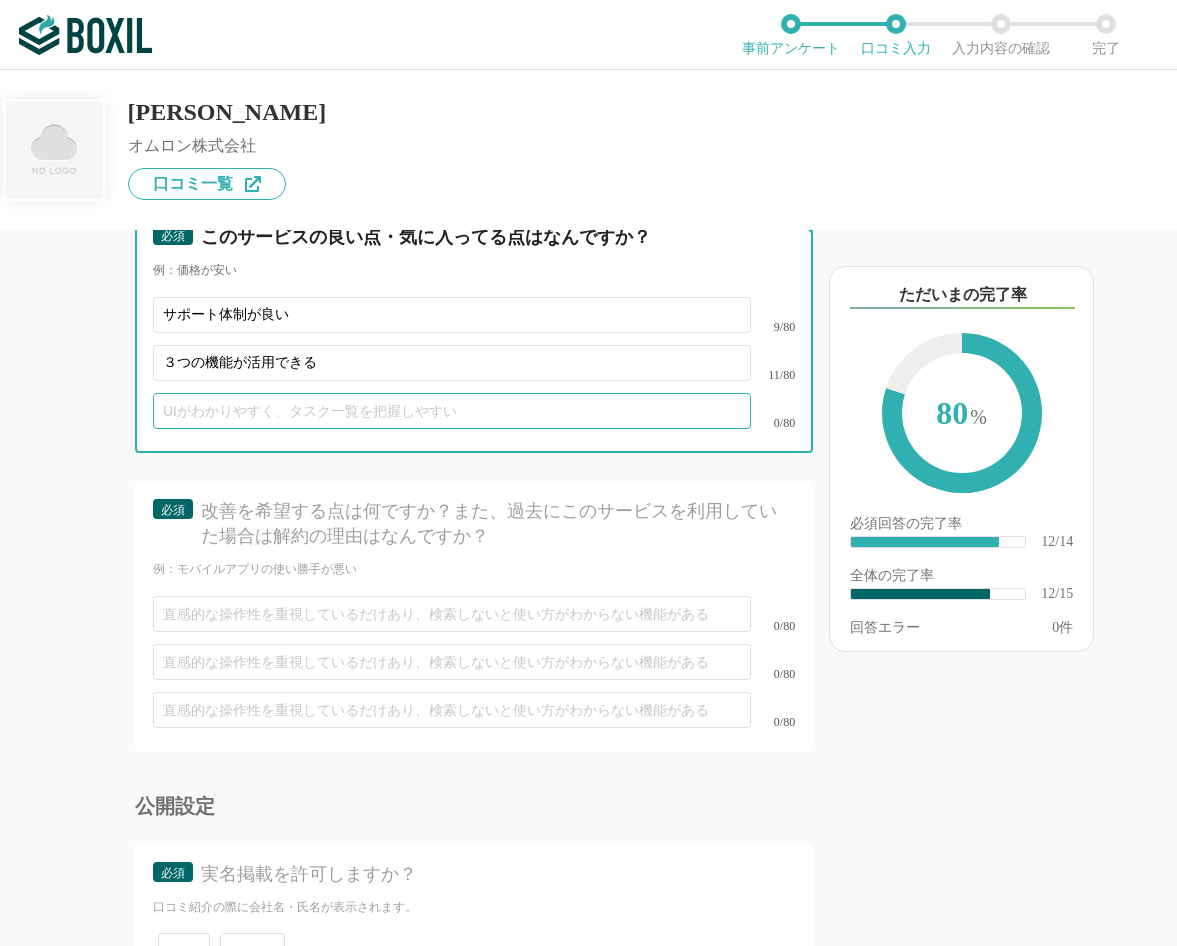 click at bounding box center (452, 411) 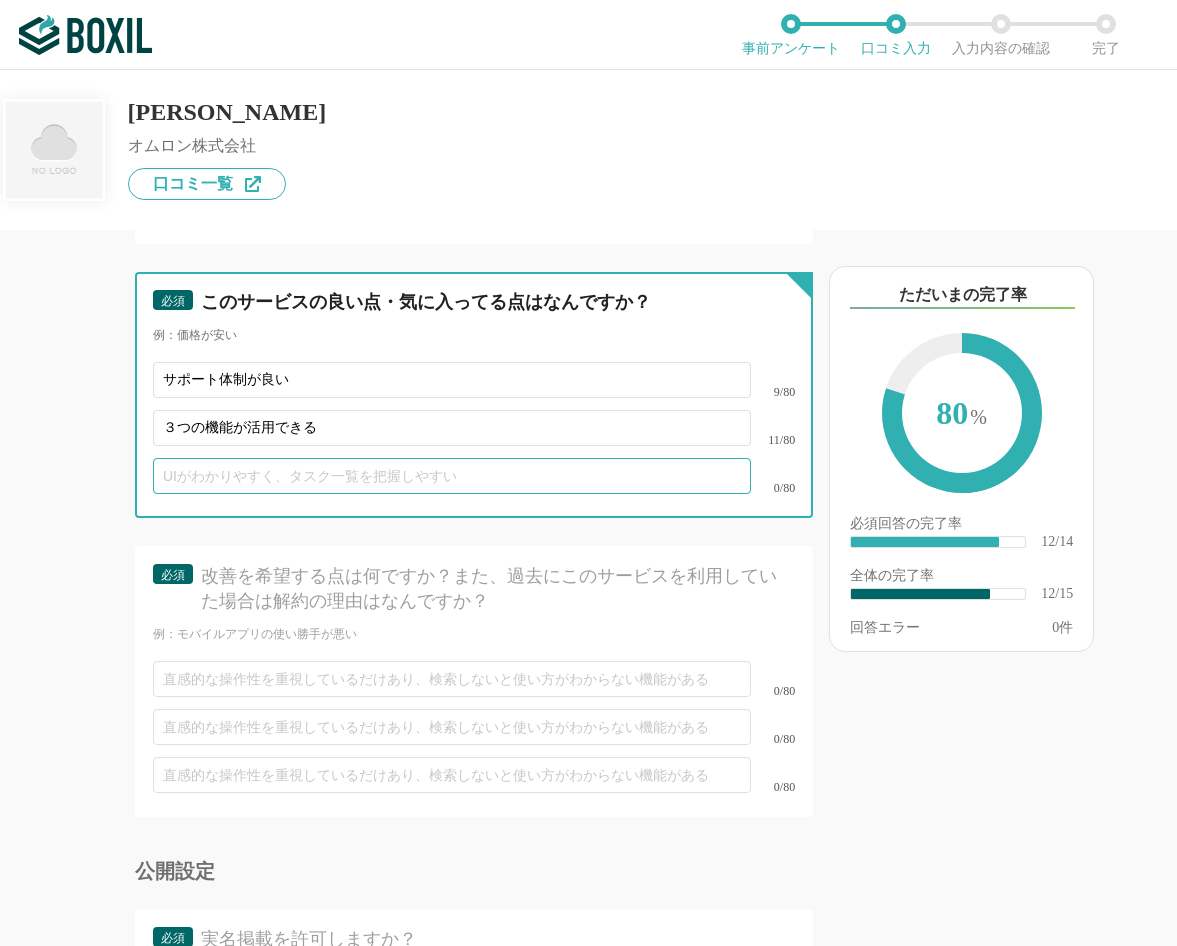 scroll, scrollTop: 2700, scrollLeft: 0, axis: vertical 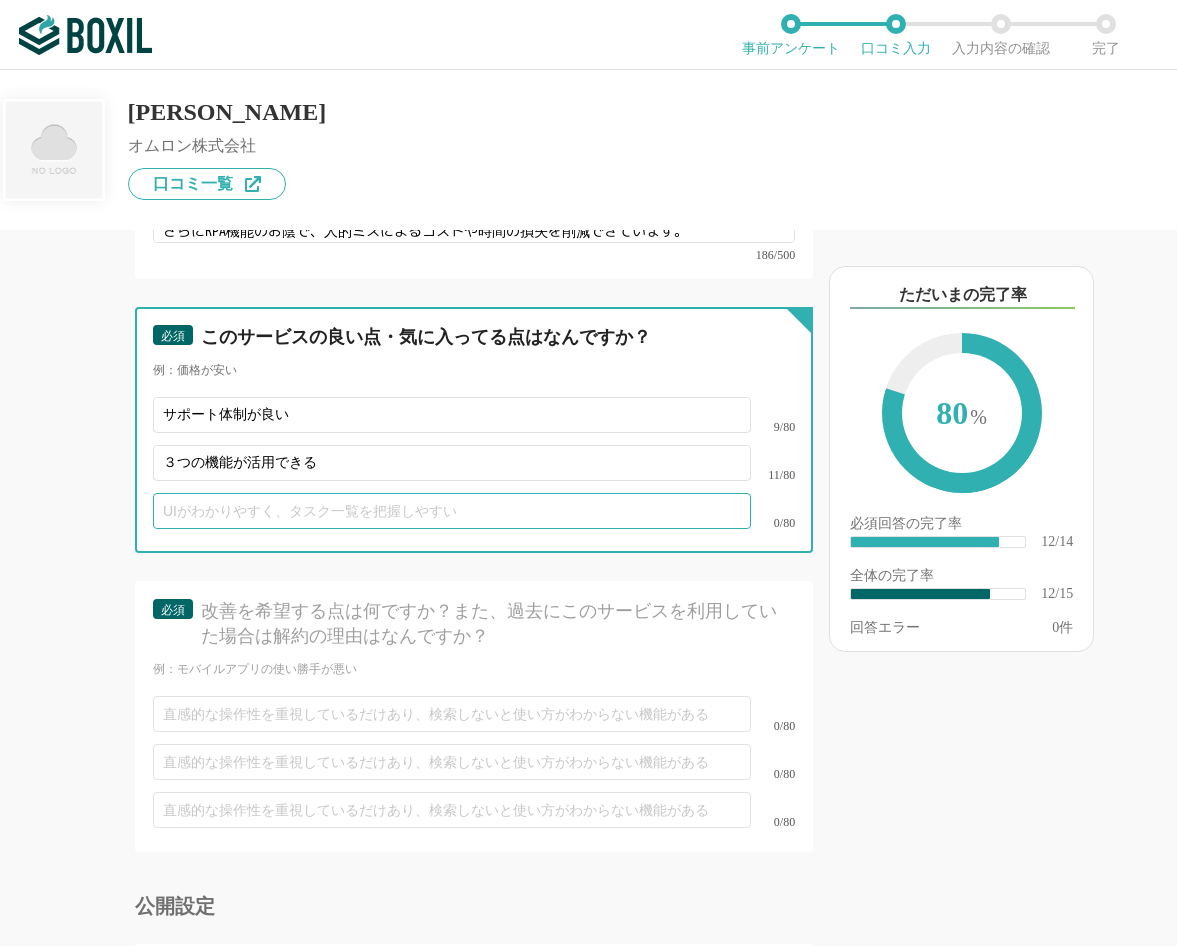 paste on "普段の業務をそのままRPA化出来る" 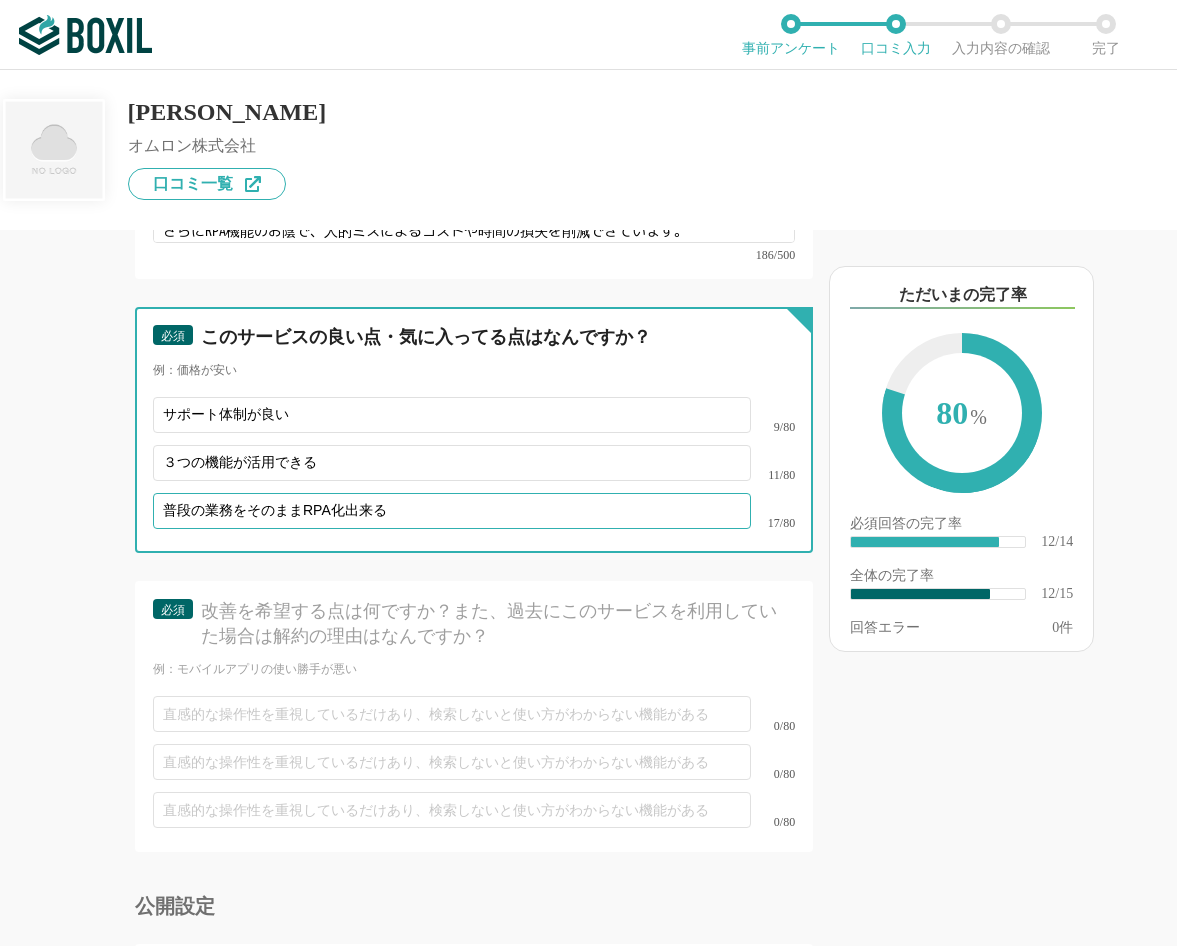 click on "普段の業務をそのままRPA化出来る" at bounding box center [452, 511] 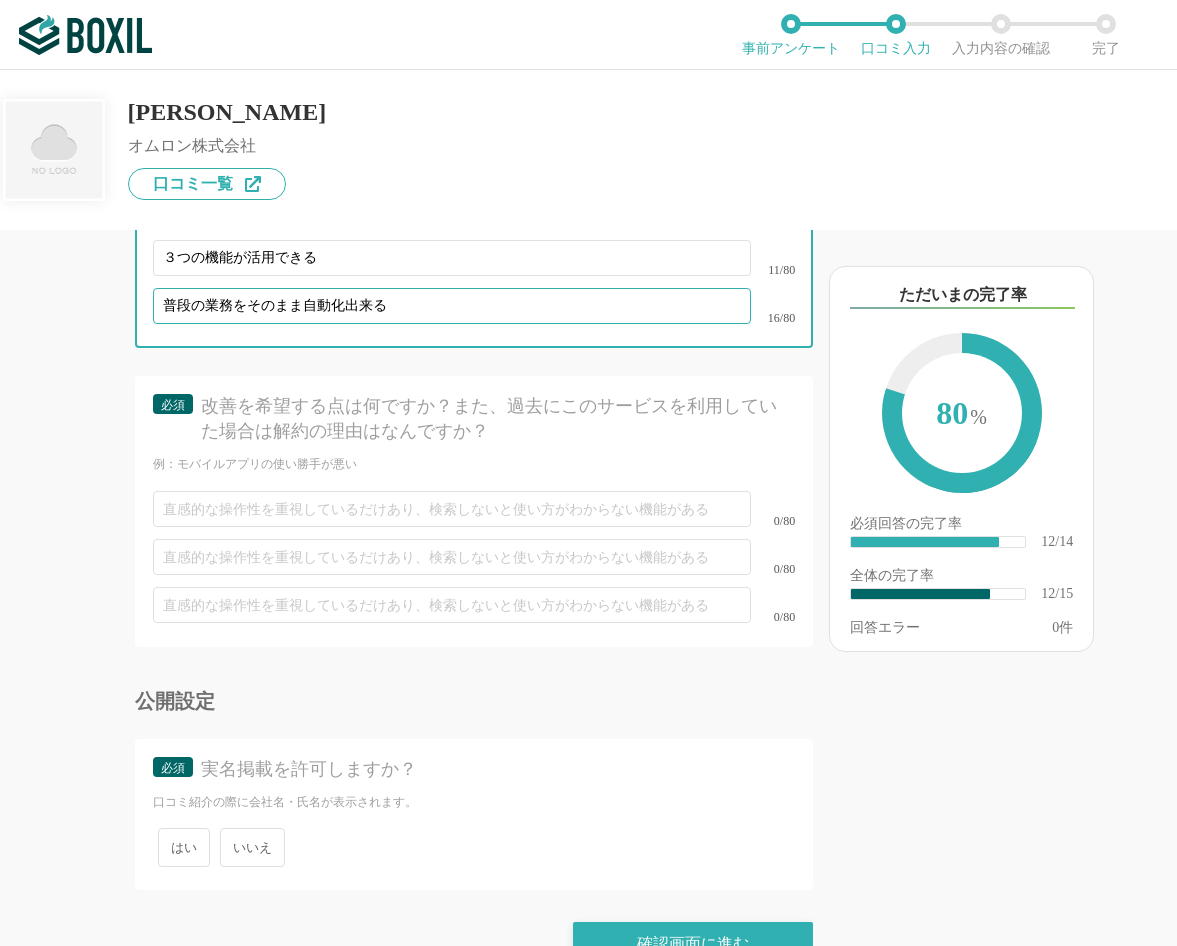 scroll, scrollTop: 2907, scrollLeft: 0, axis: vertical 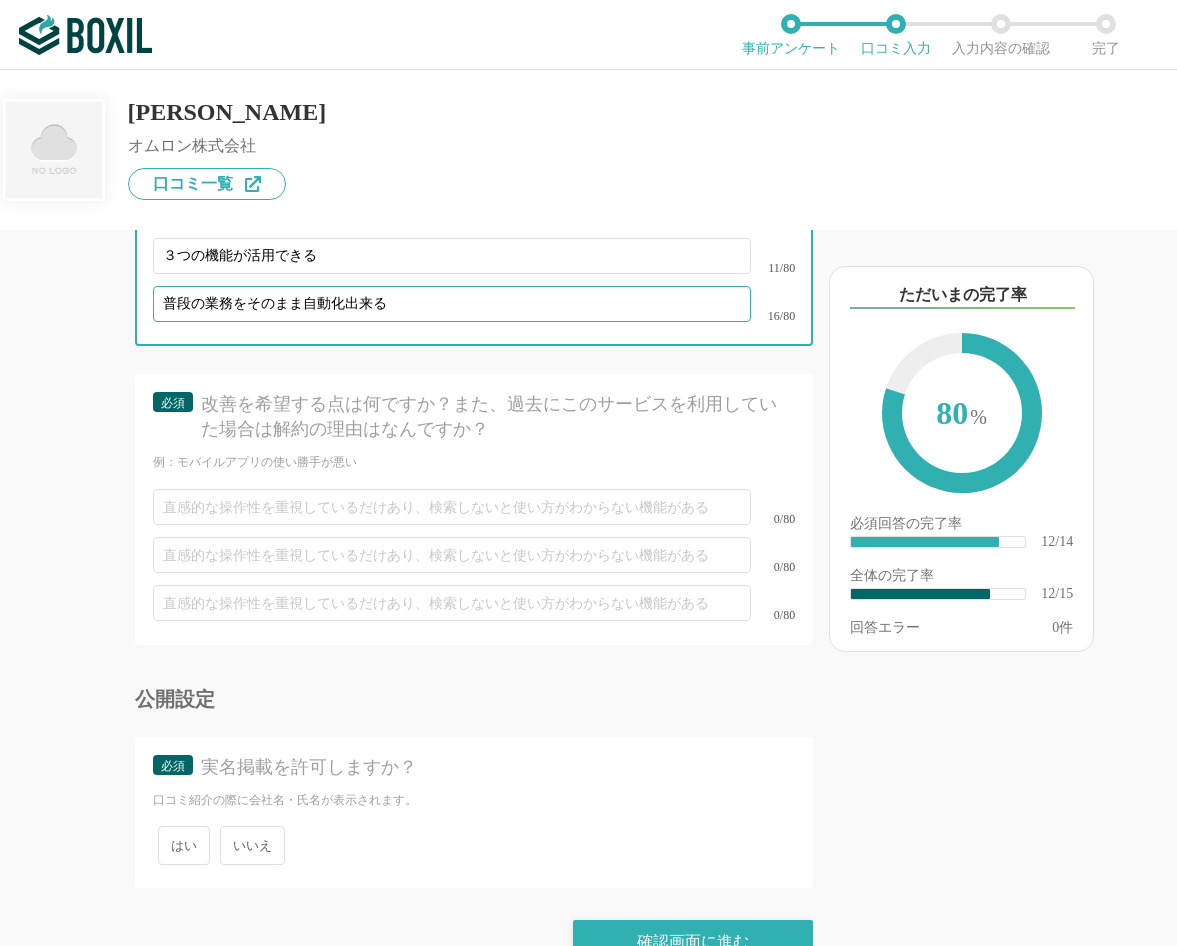 type on "普段の業務をそのまま自動化出来る" 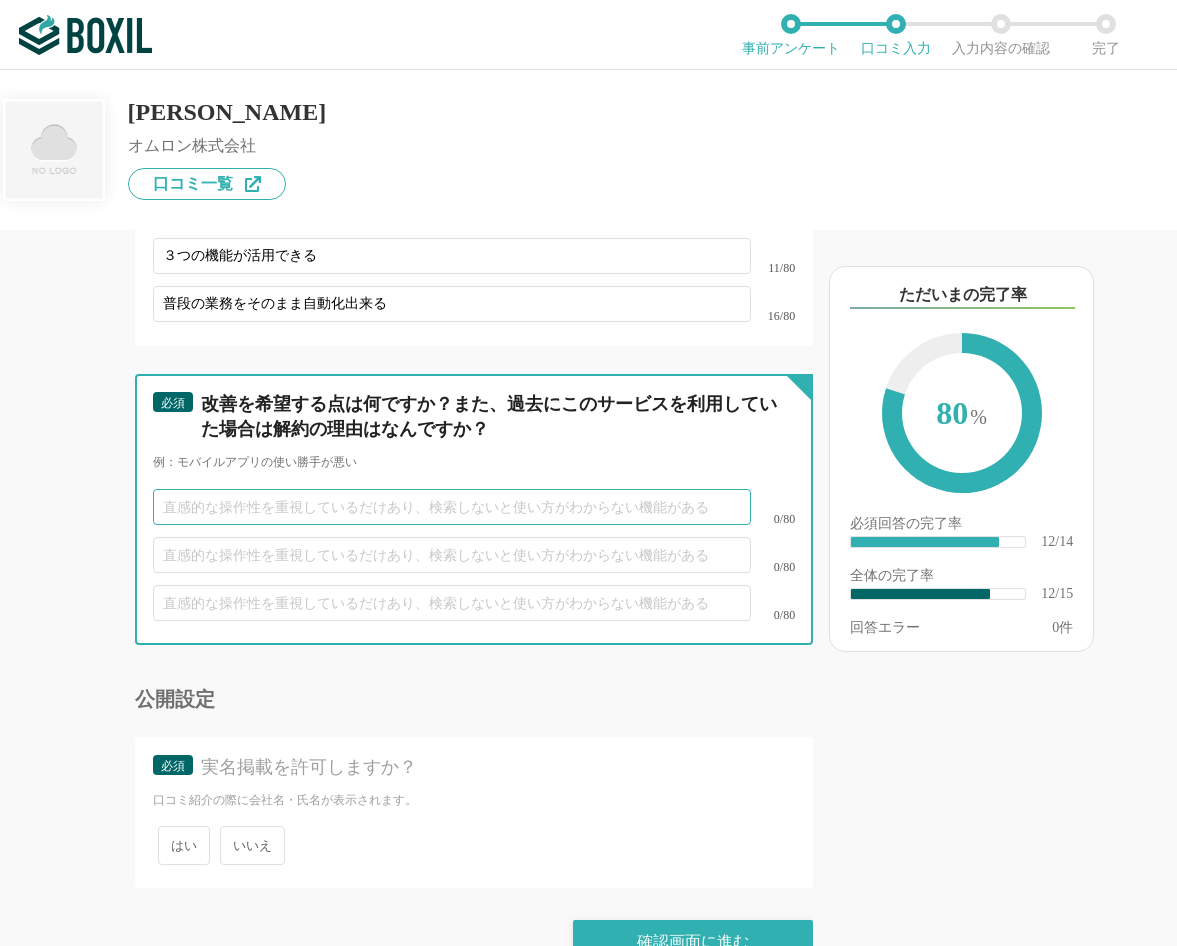 click at bounding box center (452, 507) 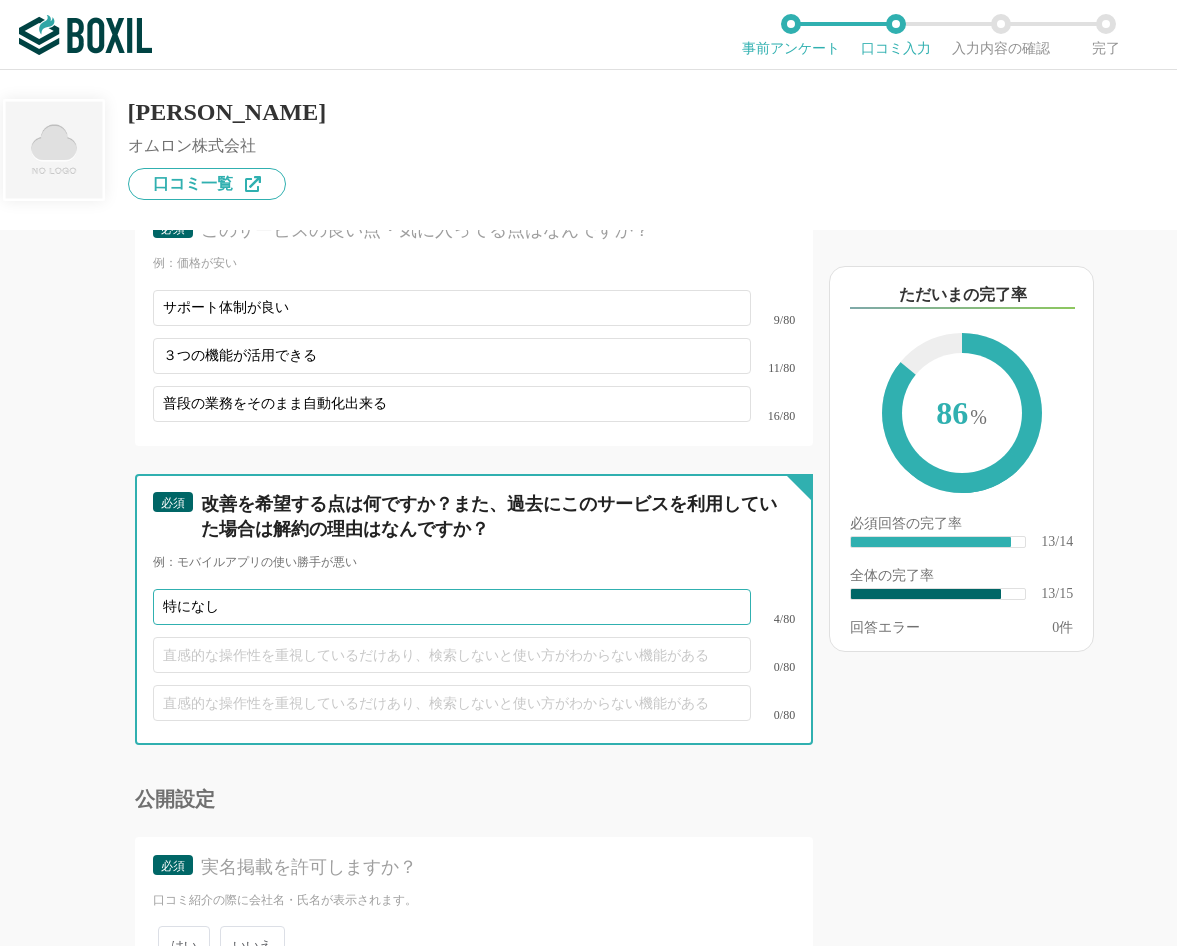 scroll, scrollTop: 2907, scrollLeft: 0, axis: vertical 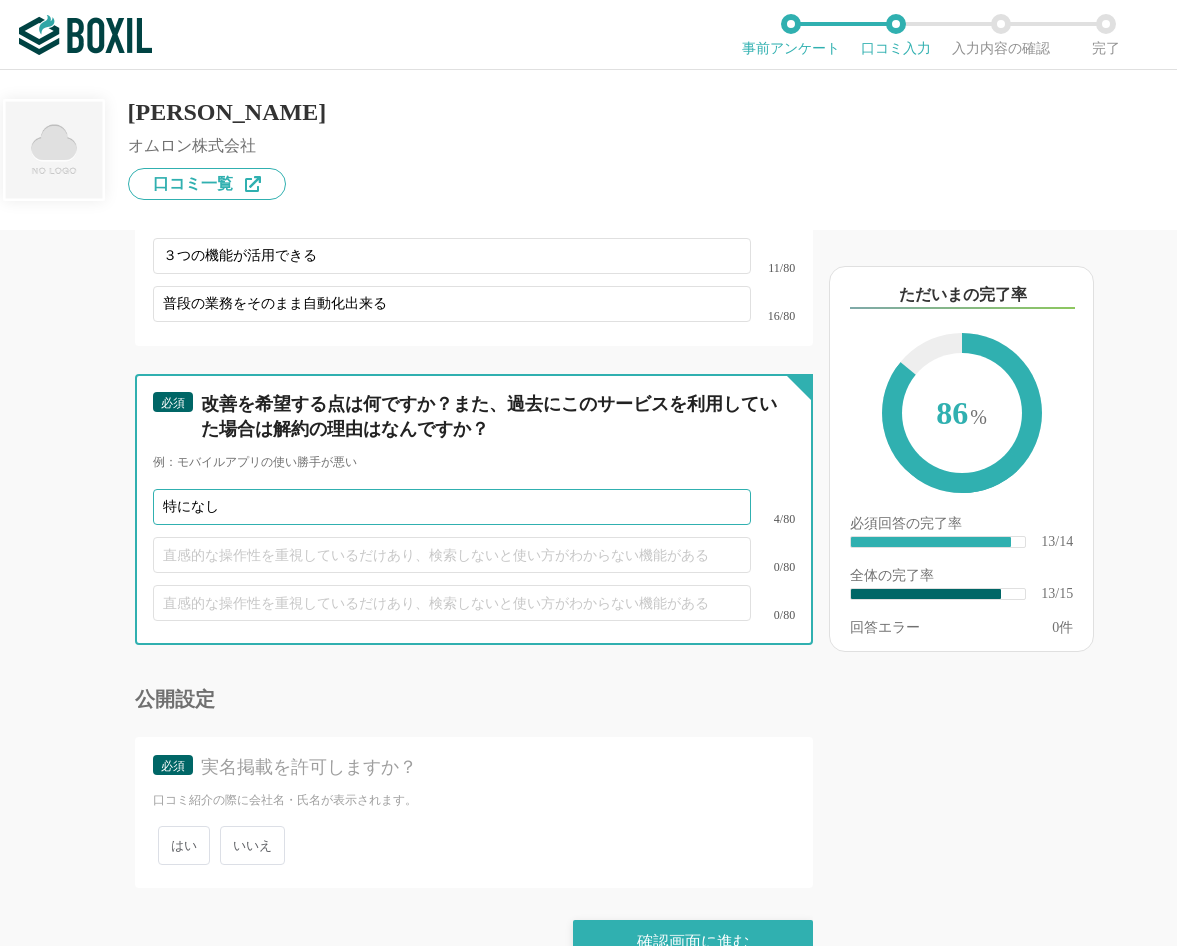 type on "特になし" 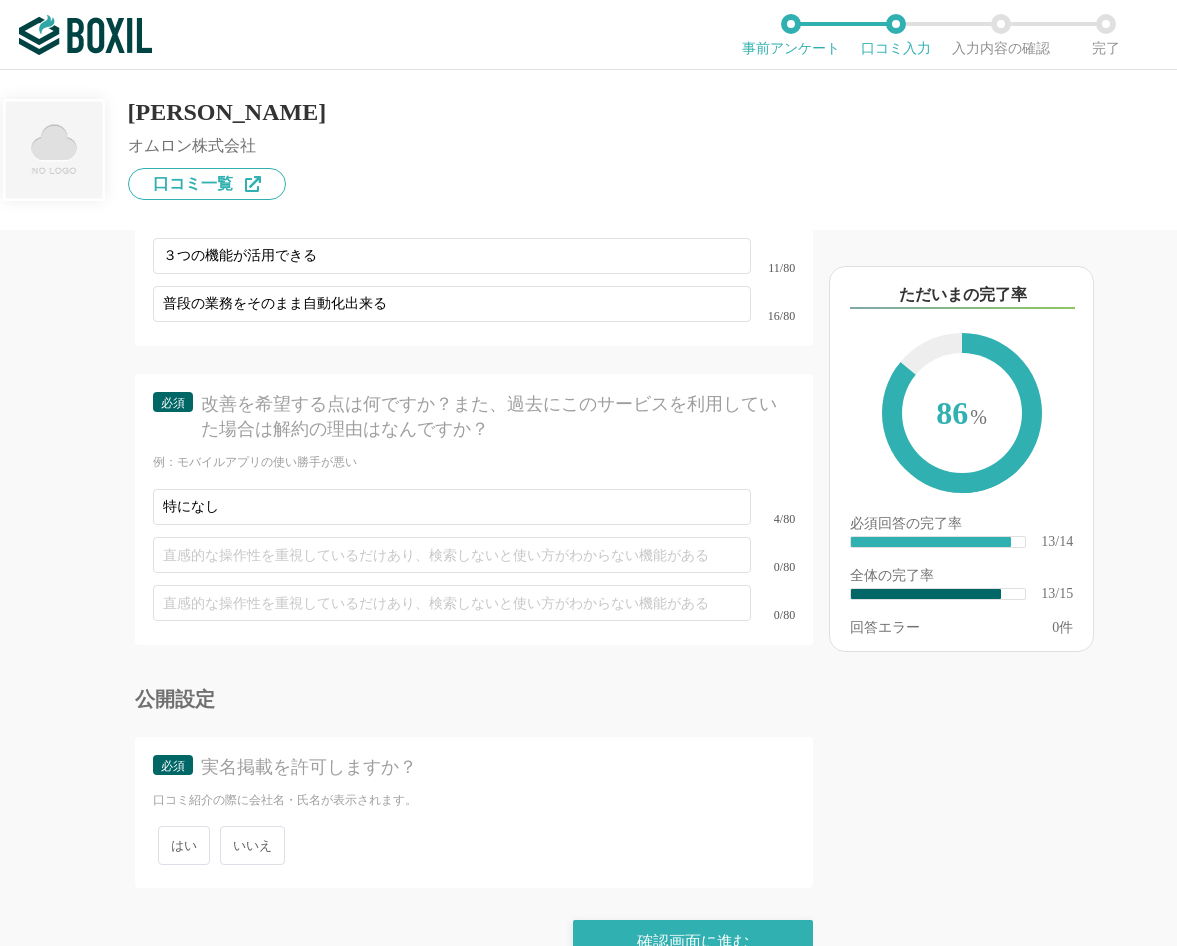 click on "いいえ" at bounding box center (252, 845) 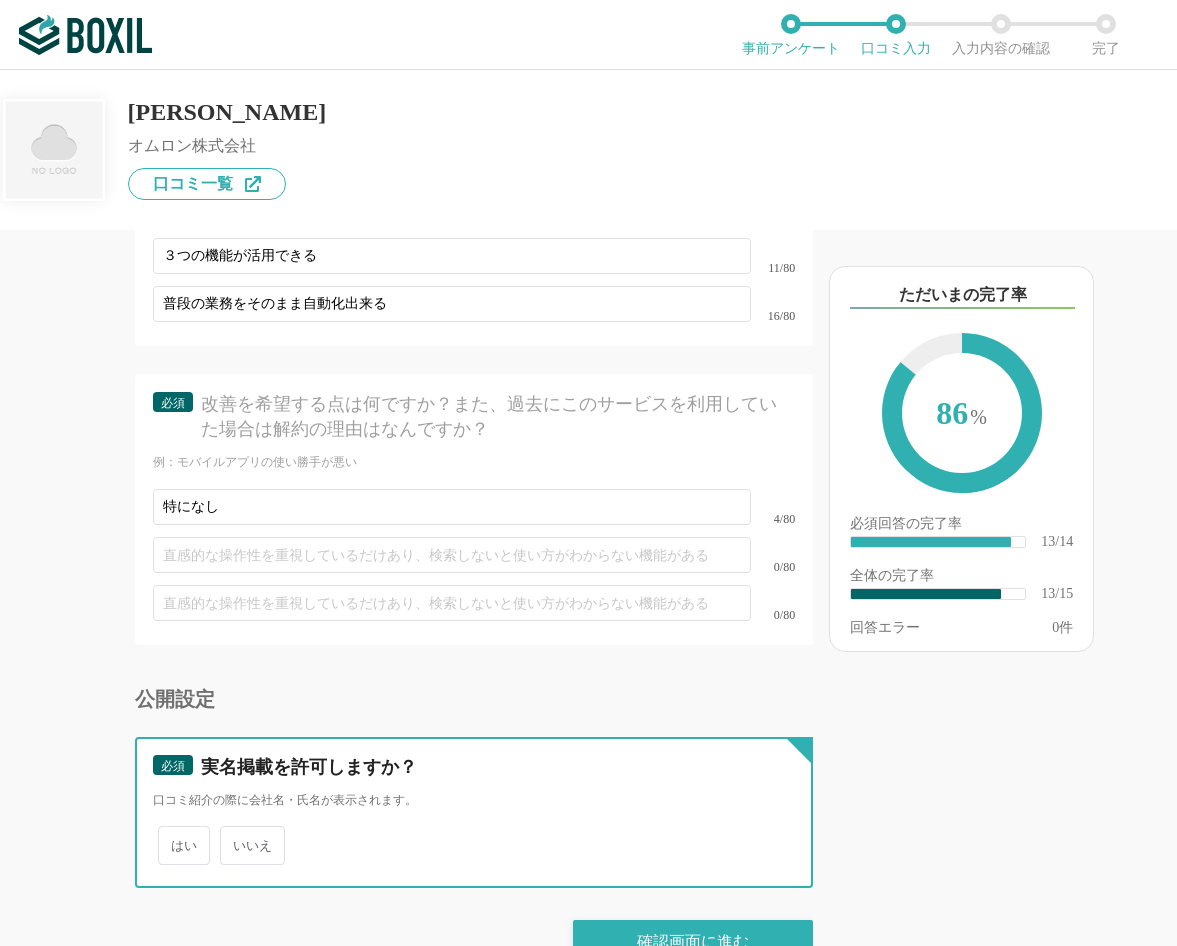 click on "いいえ" at bounding box center (231, 835) 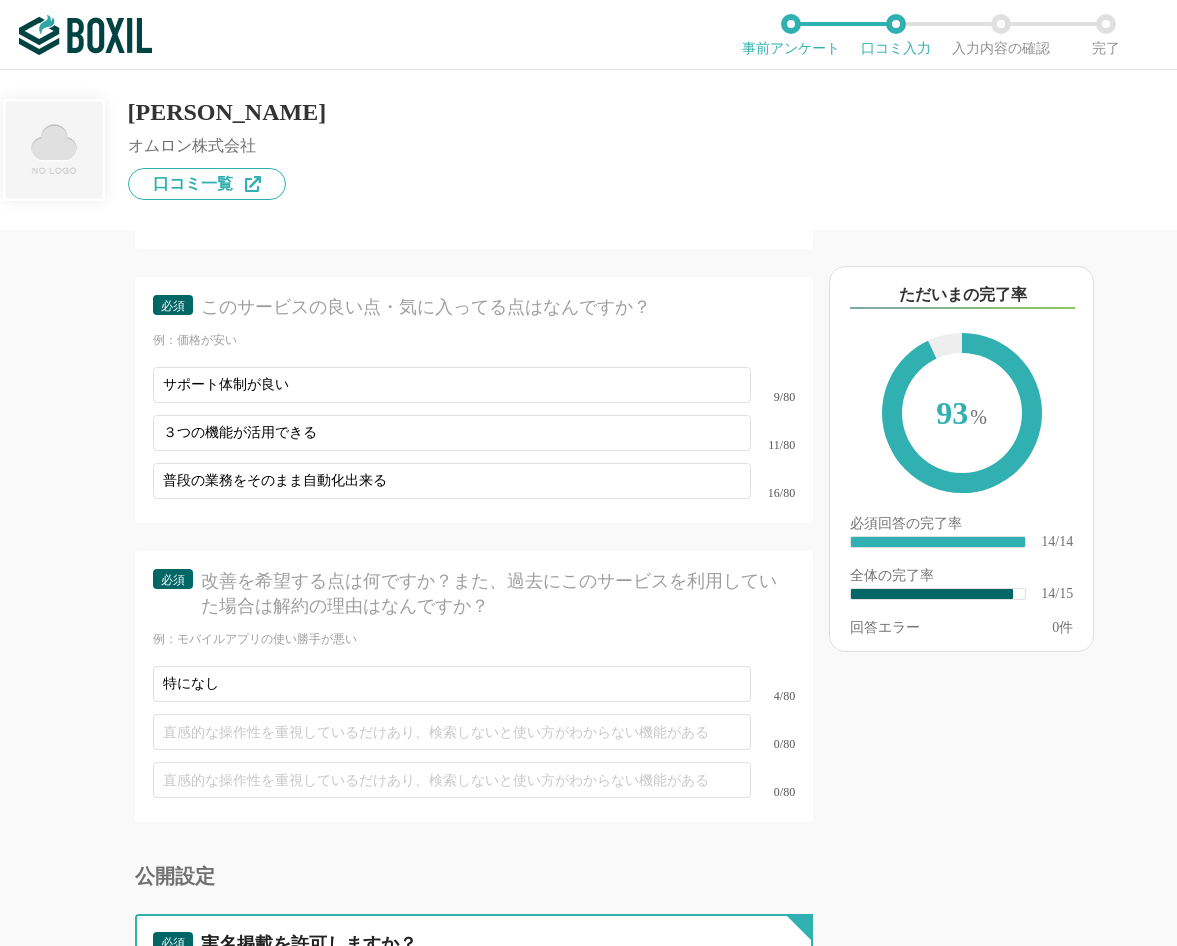 scroll, scrollTop: 2907, scrollLeft: 0, axis: vertical 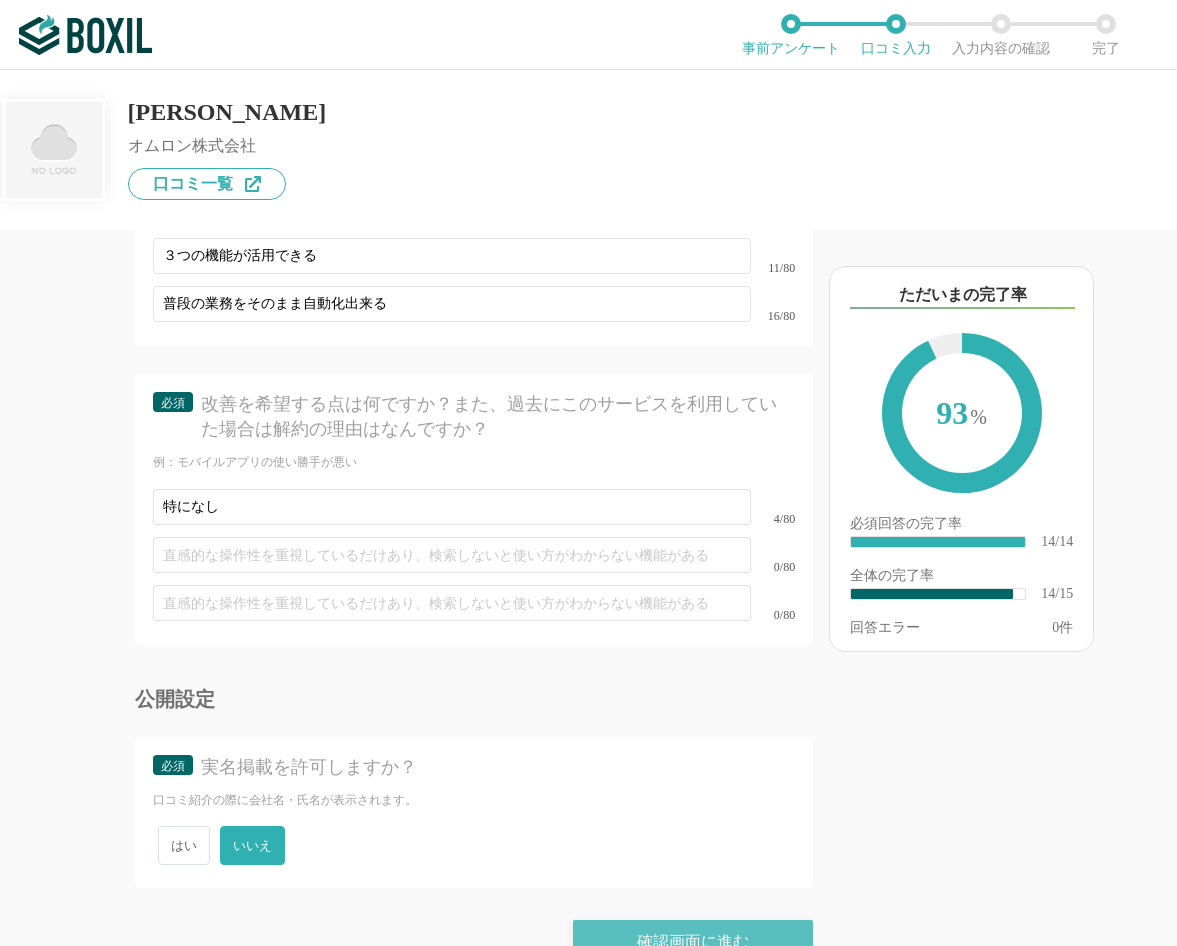 click on "確認画面に進む" at bounding box center (693, 942) 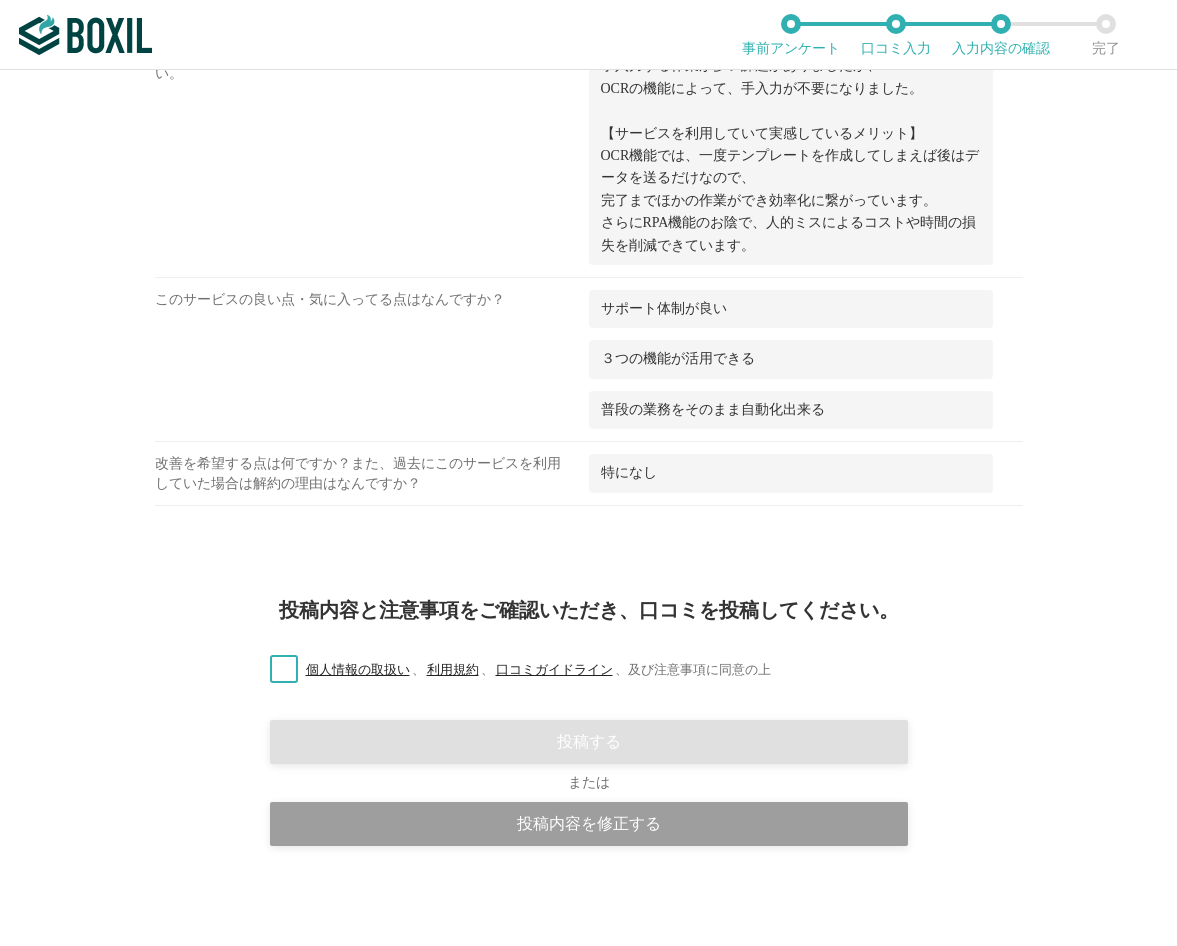 scroll, scrollTop: 1319, scrollLeft: 0, axis: vertical 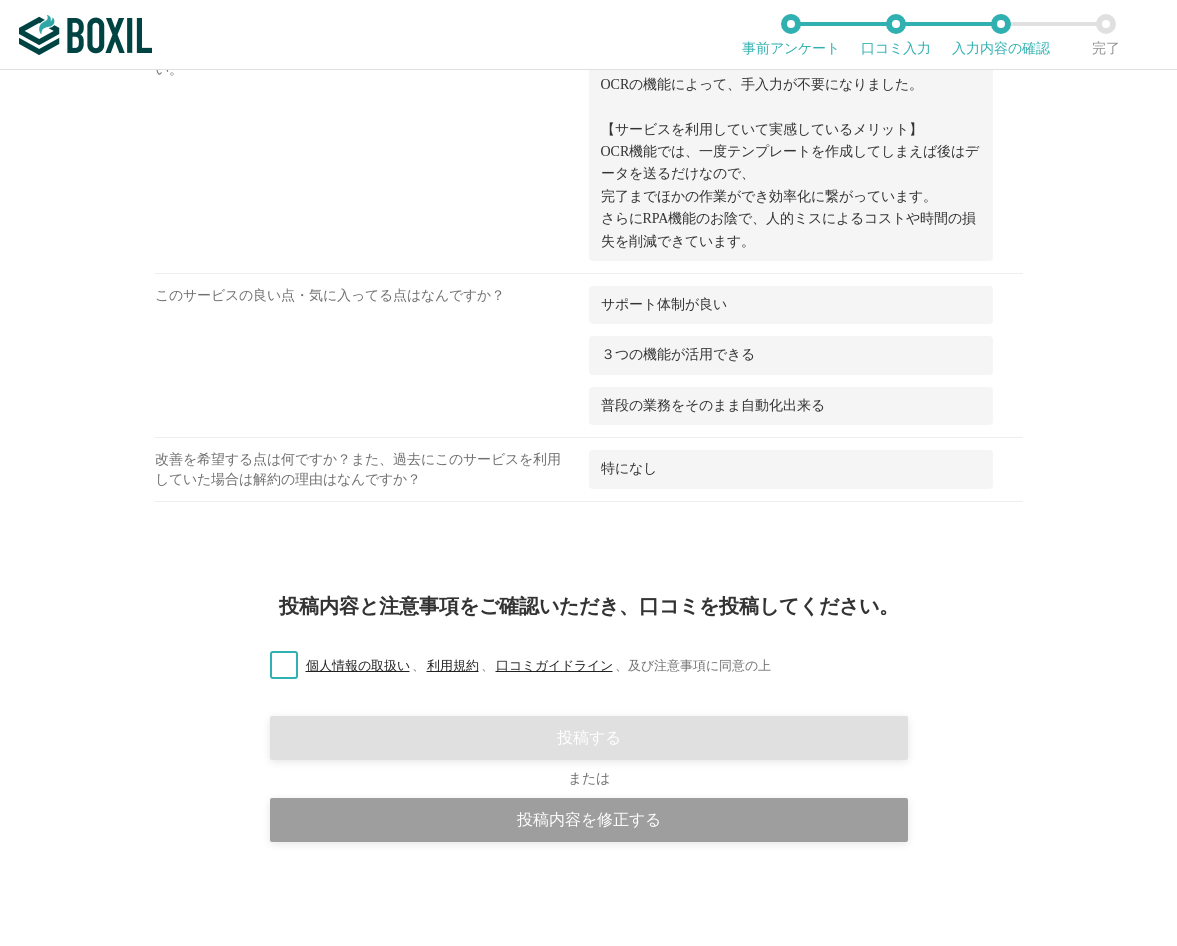 click on "個人情報の取扱い 、 利用規約 、 口コミガイドライン 、 及び注意事項に同意の上" at bounding box center [512, 666] 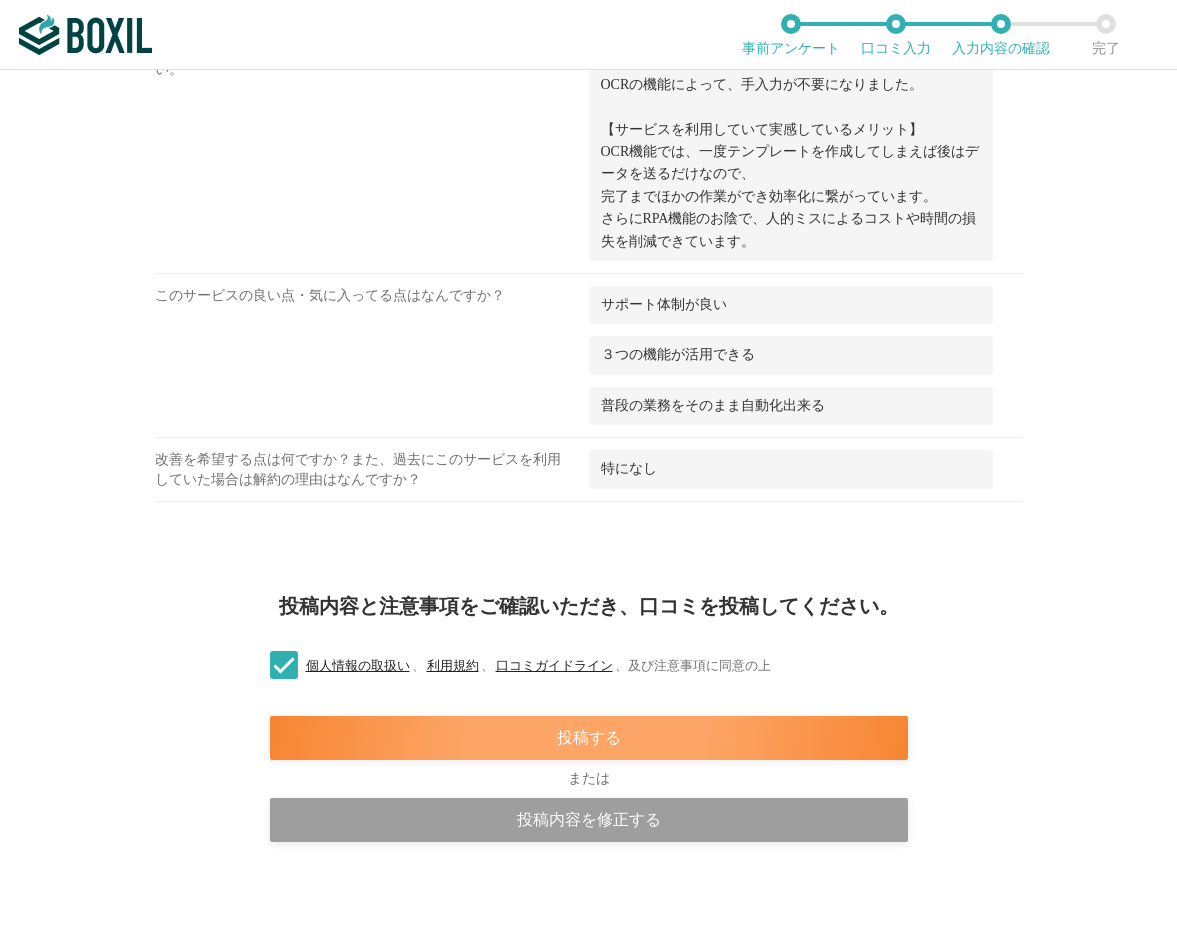 click on "投稿する" at bounding box center (589, 738) 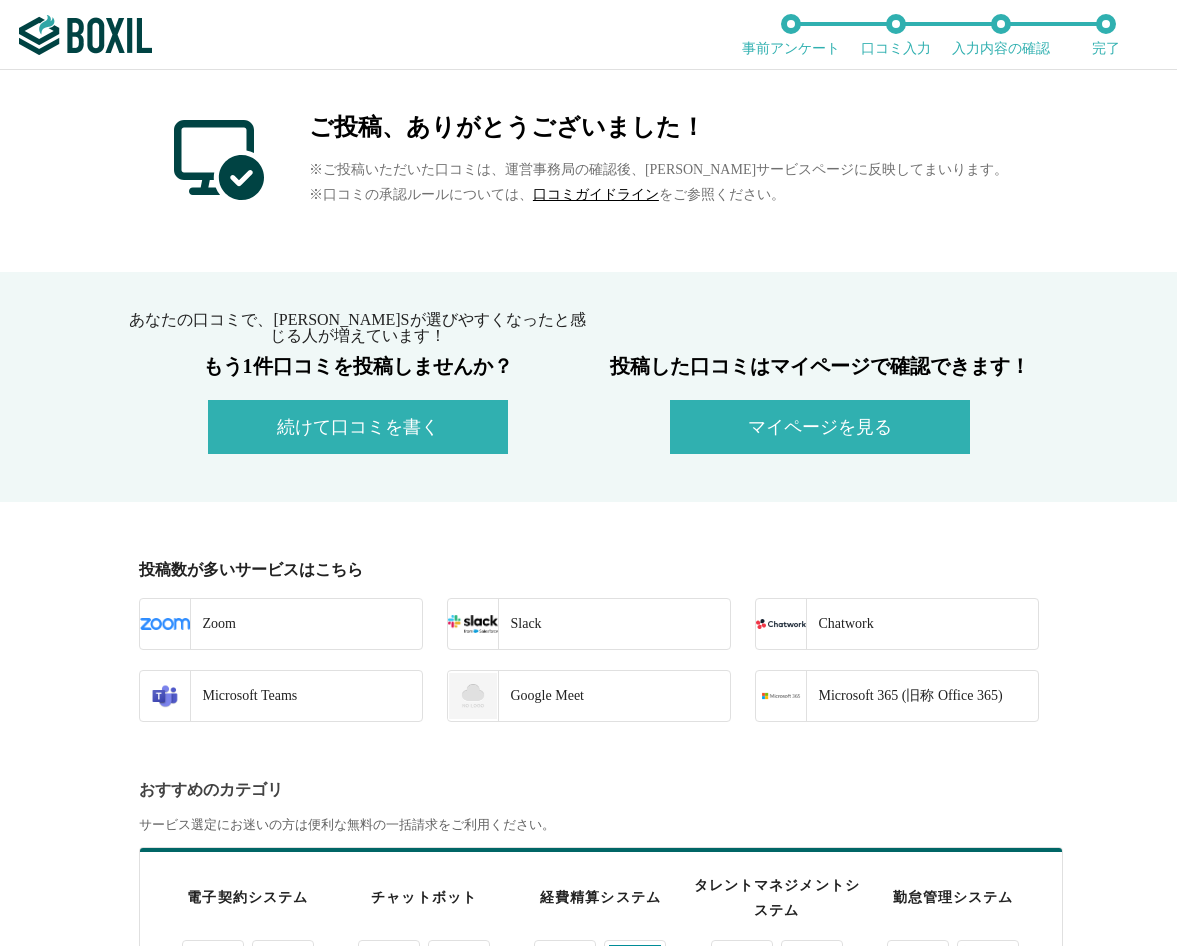 click on "マイページを見る" at bounding box center [820, 427] 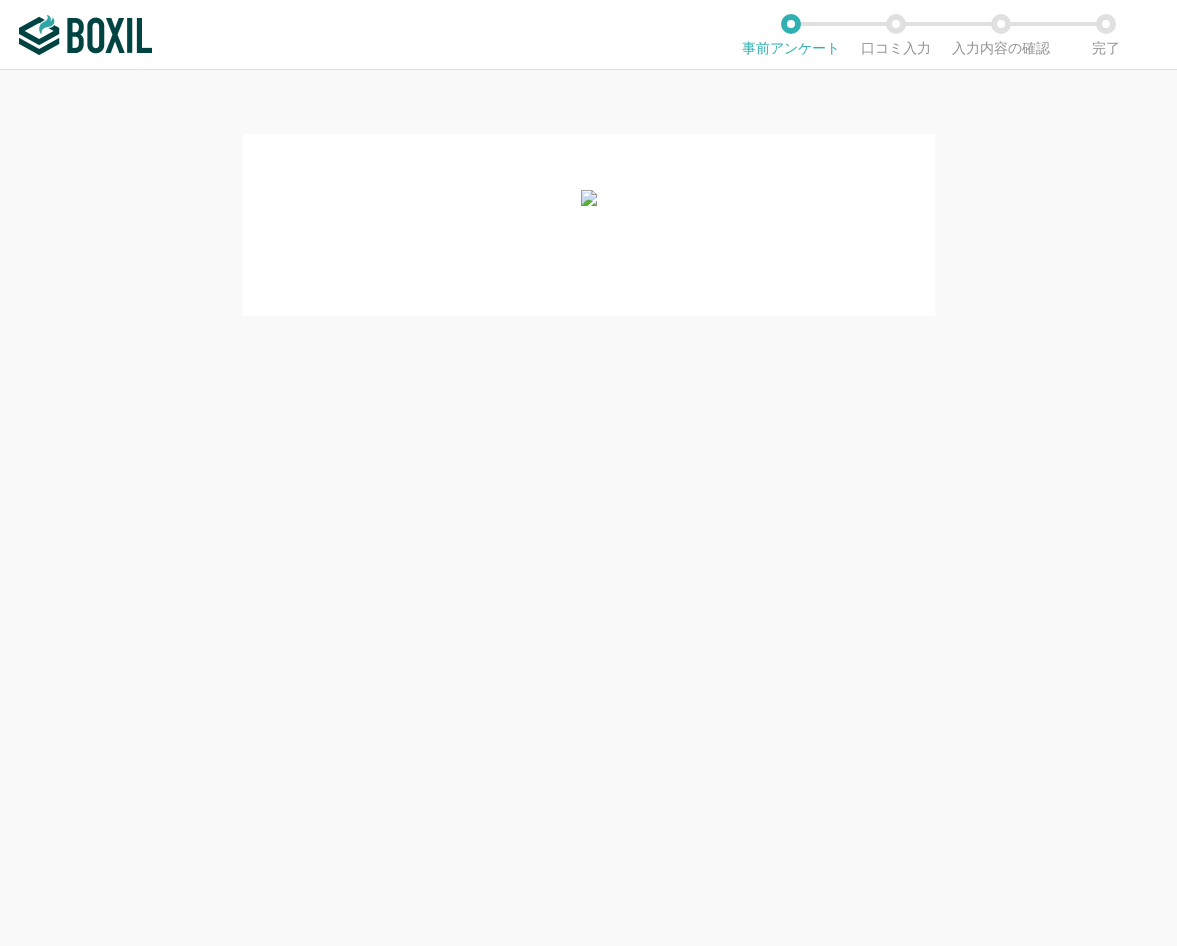 scroll, scrollTop: 0, scrollLeft: 0, axis: both 